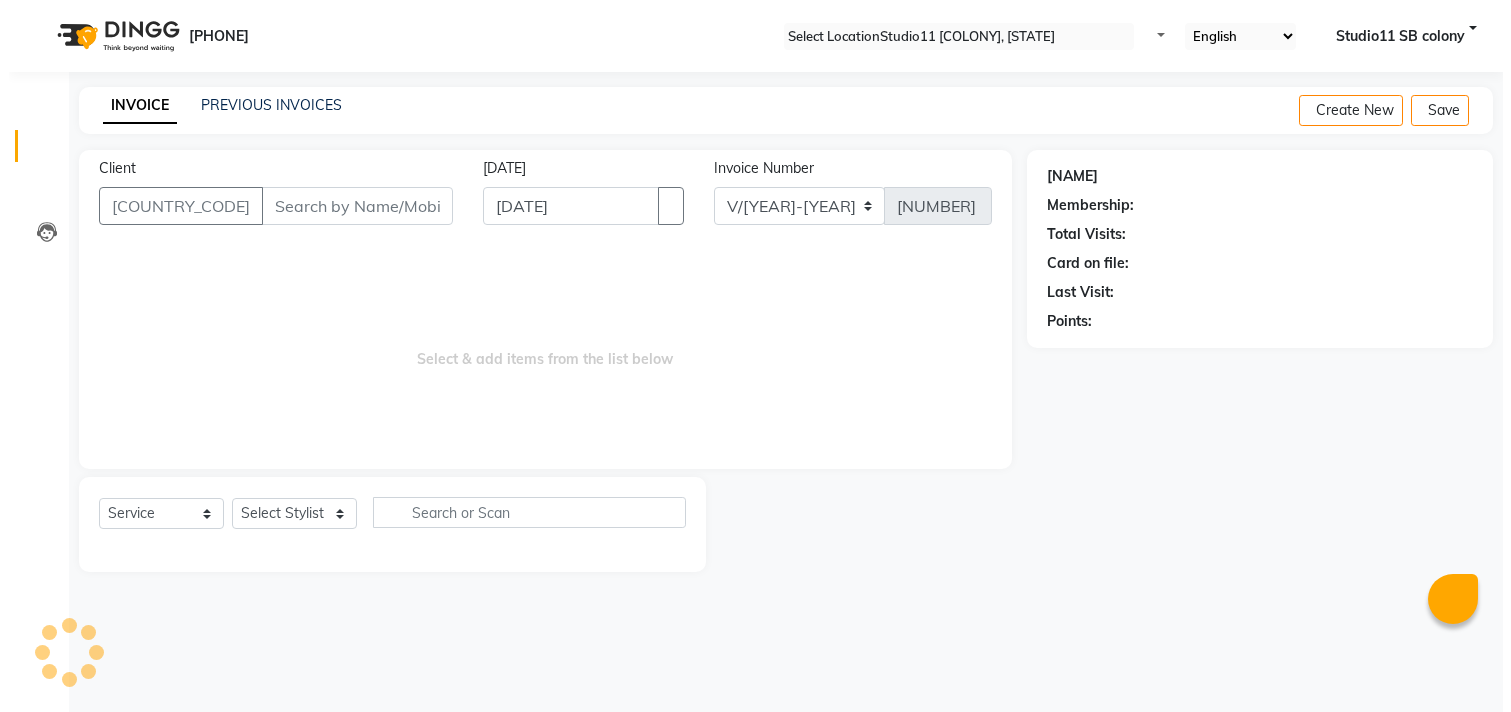scroll, scrollTop: 0, scrollLeft: 0, axis: both 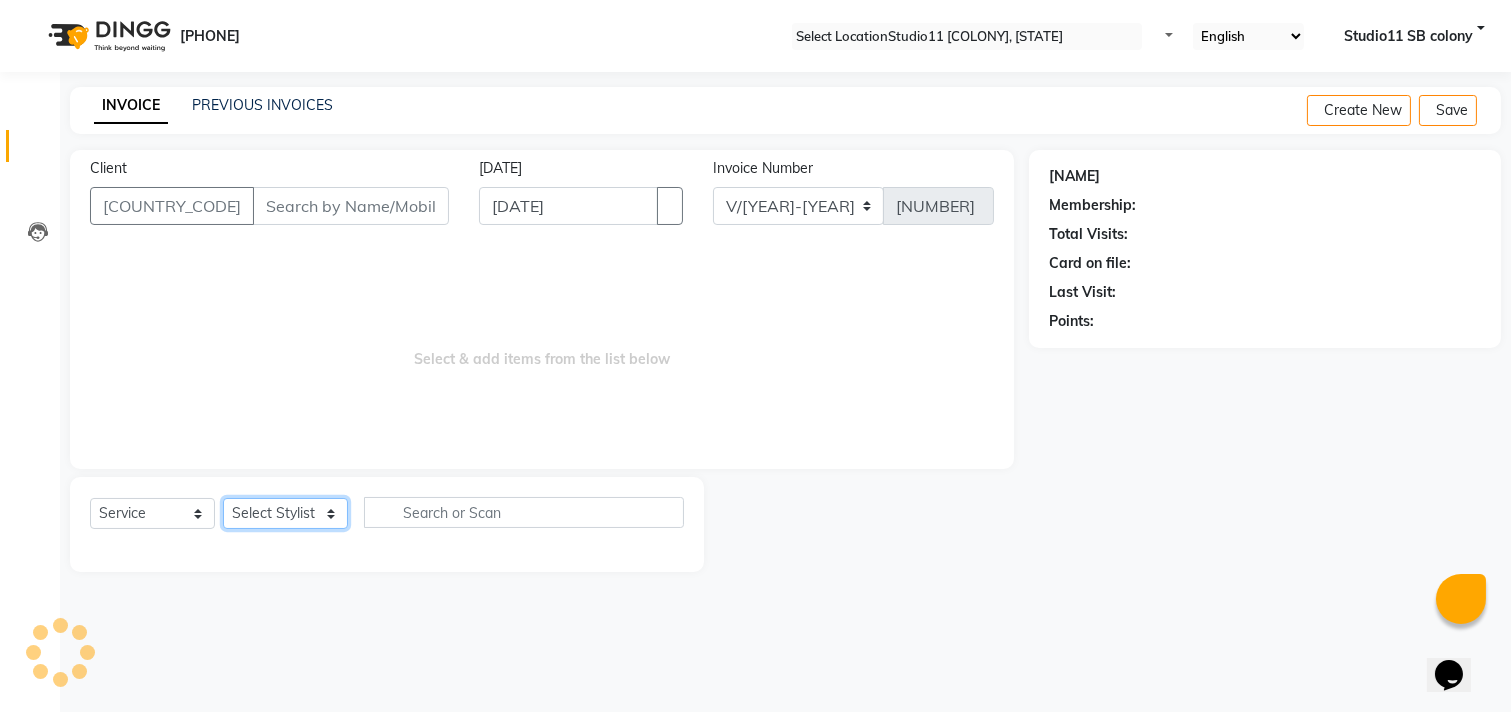 click on "Select Stylist" at bounding box center (285, 513) 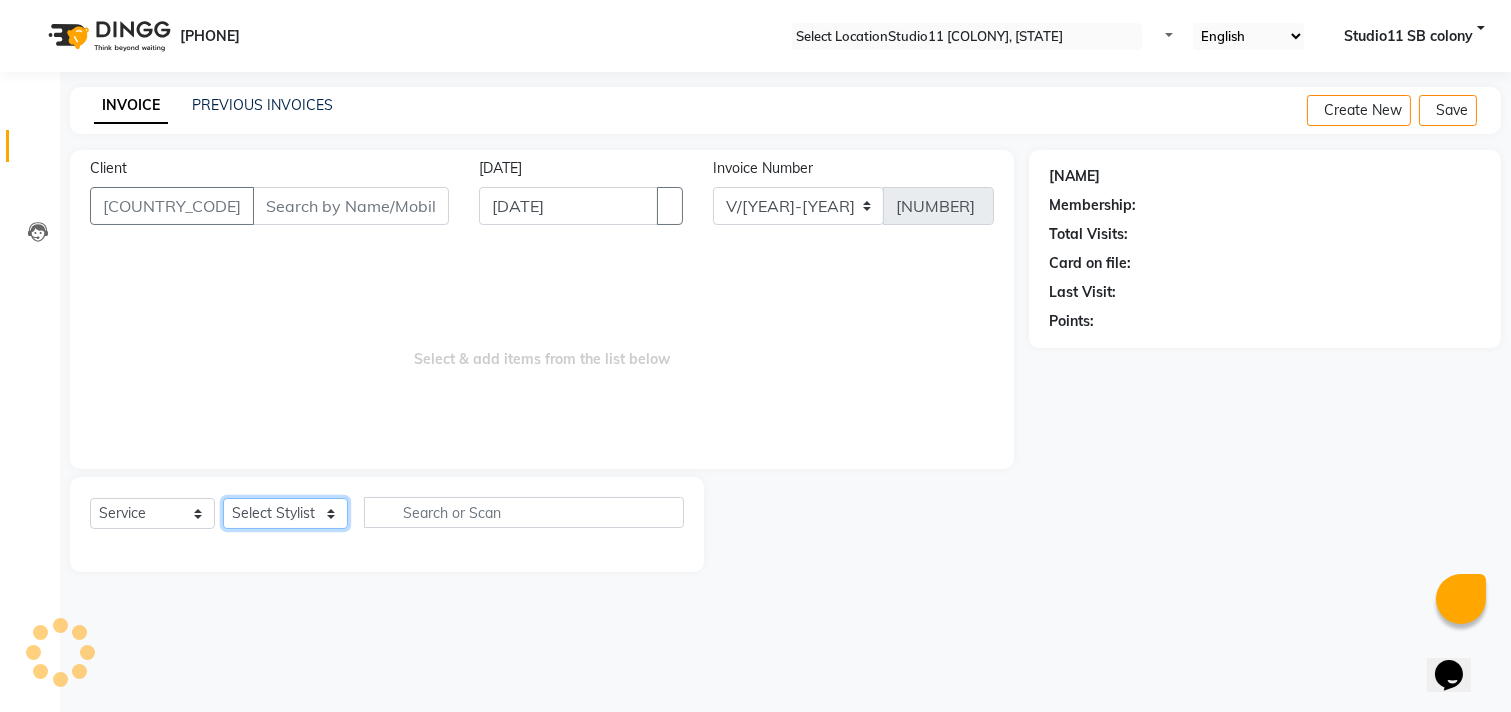 click on "Select Stylist [NAME] [NAME] [NAME] [NAME] [NAME] [NAME] [NAME] [NAME] [NAME] Studio11 [COLONY] [NAME] [NAME]" at bounding box center (285, 513) 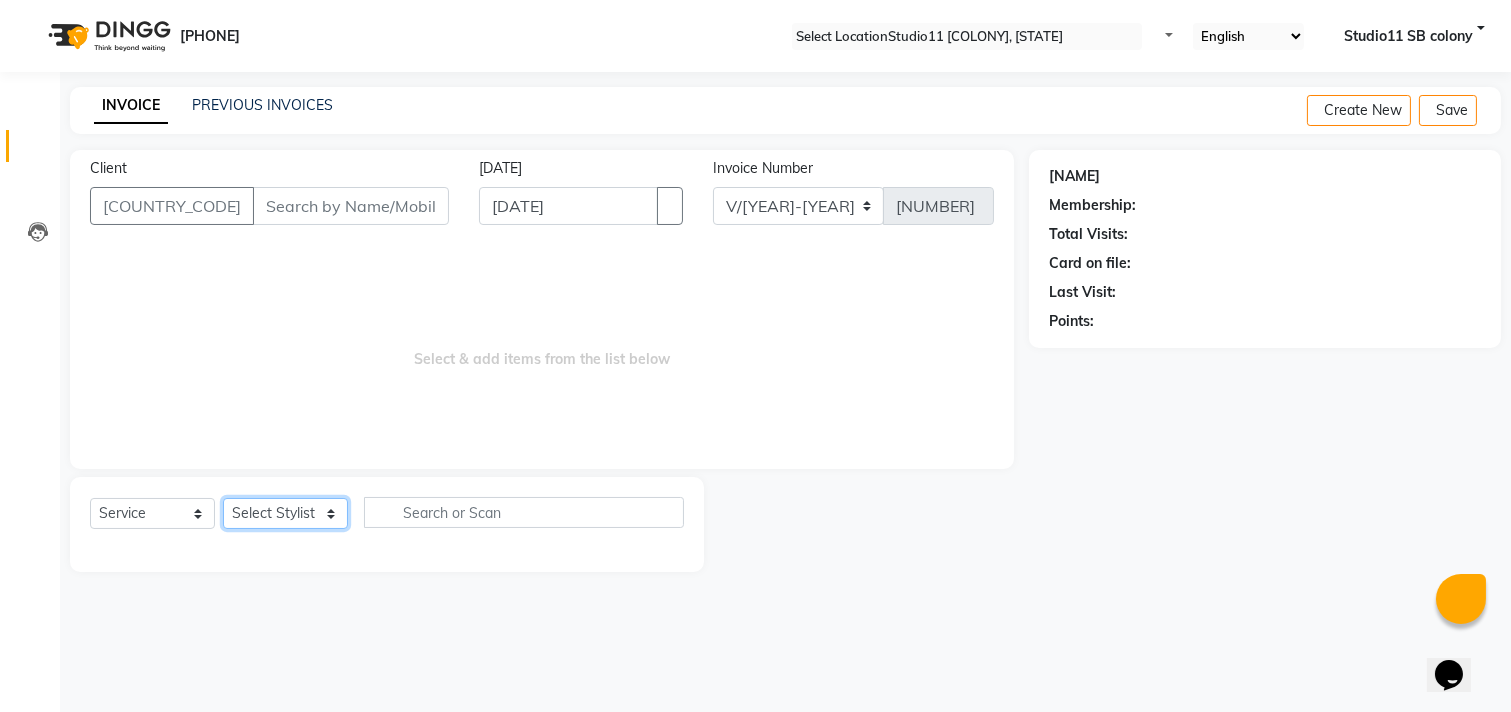 click on "Select Stylist [NAME] [NAME] [NAME] [NAME] [NAME] [NAME] [NAME] [NAME] [NAME] Studio11 [COLONY] [NAME] [NAME]" at bounding box center (285, 513) 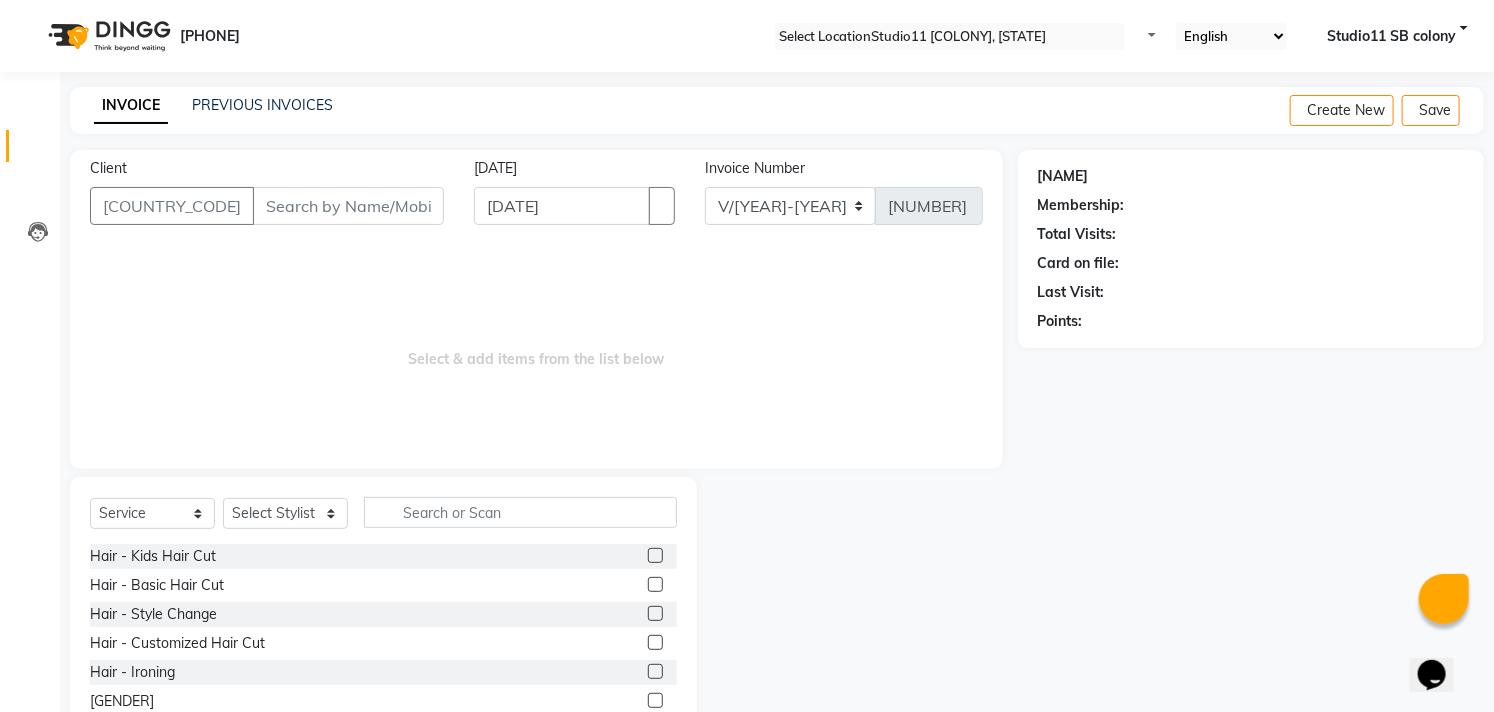 click at bounding box center (655, 584) 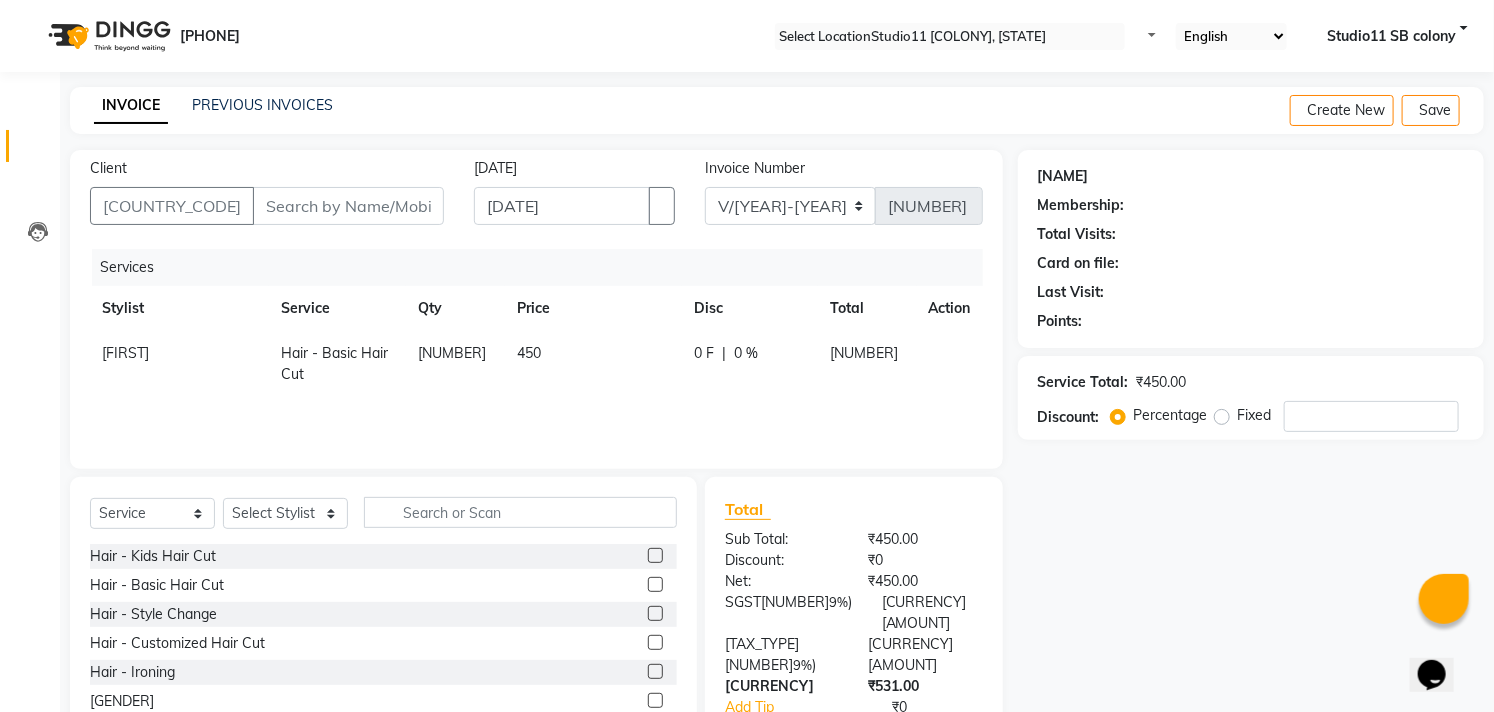 click on "450" at bounding box center (593, 364) 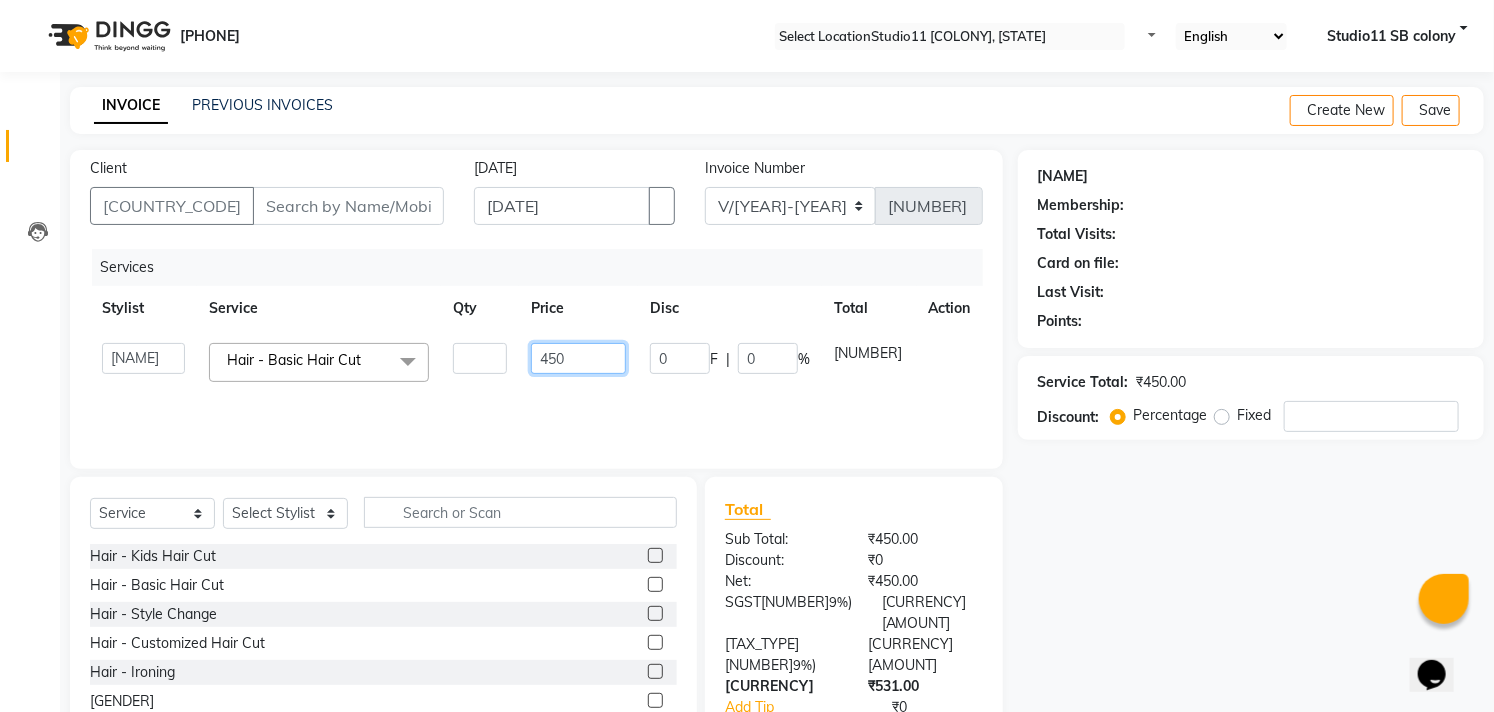 drag, startPoint x: 544, startPoint y: 357, endPoint x: 514, endPoint y: 370, distance: 32.695564 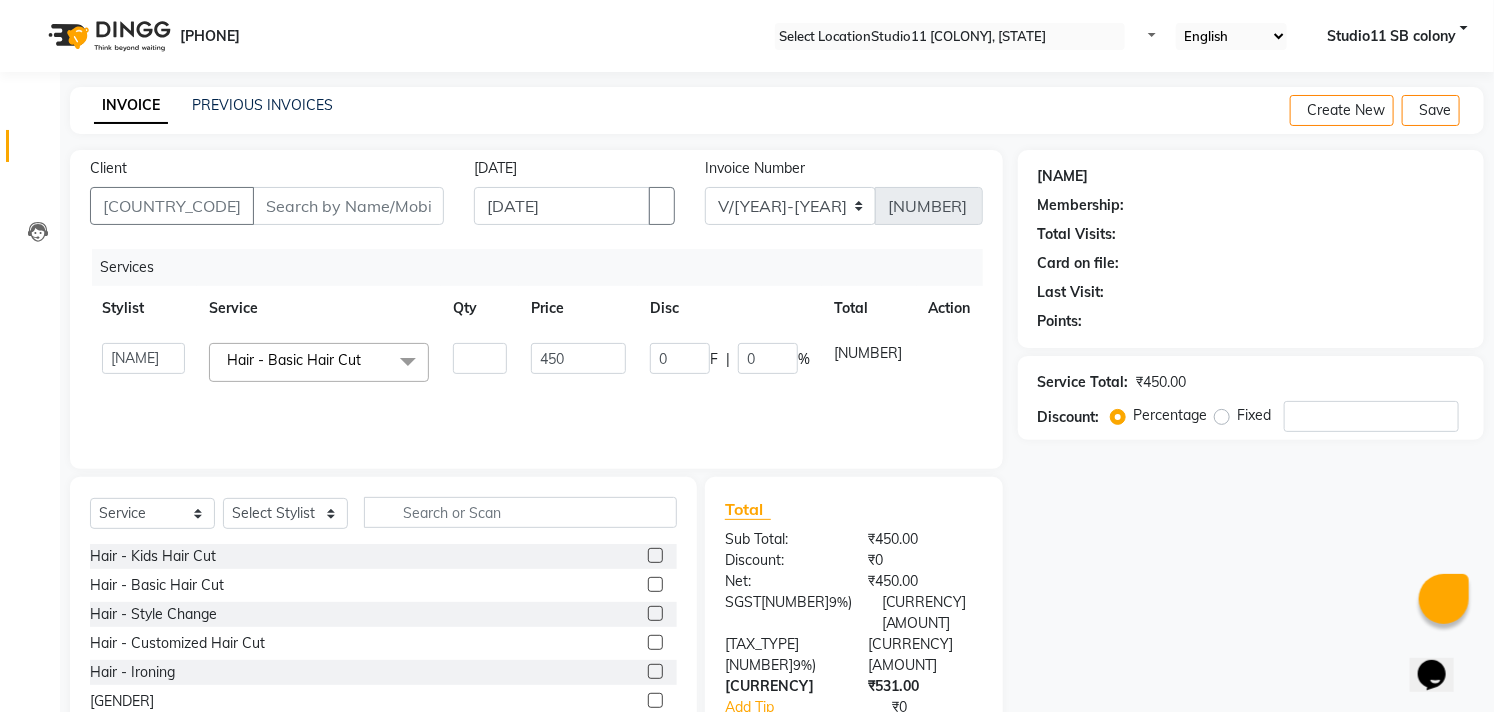 click on "Services Stylist Service Qty Price Disc Total Action  [NAME]   [NAME]   [NAME]   [NAME]   [NAME]   [NAME]   [NAME]   [NAME]   [NAME]   Studio11 [COLONY]   [NAME]   [NAME]  Hair - Basic Hair Cut  x Hair - Kids Hair Cut Hair - Basic Hair Cut Hair - Style Change Hair - Customized Hair Cut Hair - Ironing Hair - Tongs Hair - Roller Sets Hair Advance - Hair Do-Basic Hair Advance - Hair -Up Do Hair Technical - Straightening Hair Technical - Smoothening Hair Technical - Rebonding Hair Technical - Keratin Hair Technical - Kera Smooth Colouring - Root Touch Up(Ammonia) Colouring - Root Touch Up(Ammonia Free) Colouring - Global Color(Ammonia) Colouring - Global Color(Ammonia Free) Fashion Colour - Global Ammonia Fashion Colour - Global Ammonia Free Fashion Colour - Fashion Streaks(Min 3 Streaks) Fashion Colour - Highlights Half Fashion Colour - Highlights Full Wash&Blowdry - Blowdry Wash&Blowdry - Blowdry & Hair Wash Wash&Blowdry - Hair Wash & Setting Wash&Blowdry - Moroccan Hairwash & Conditioning Skin - U Las Face Mask 1" at bounding box center (536, 349) 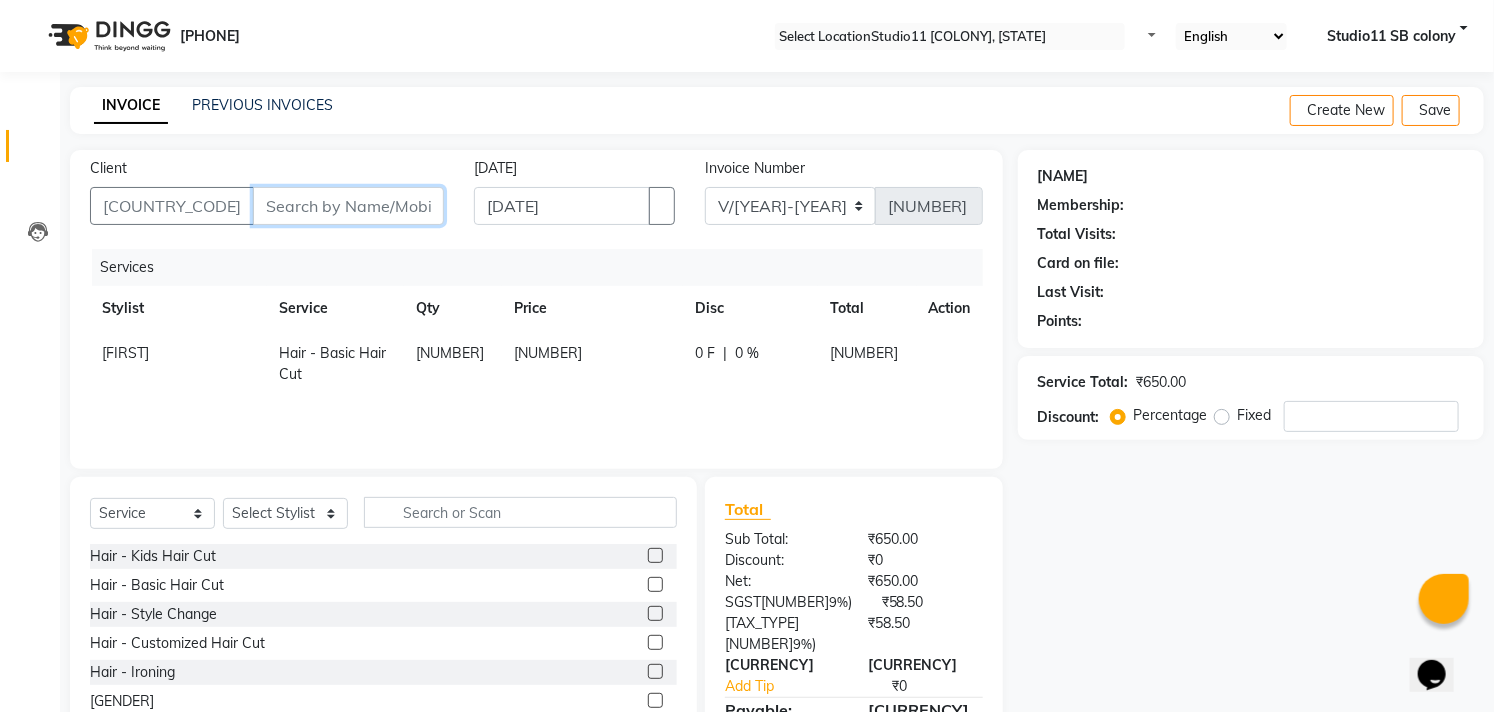 click on "Client" at bounding box center [348, 206] 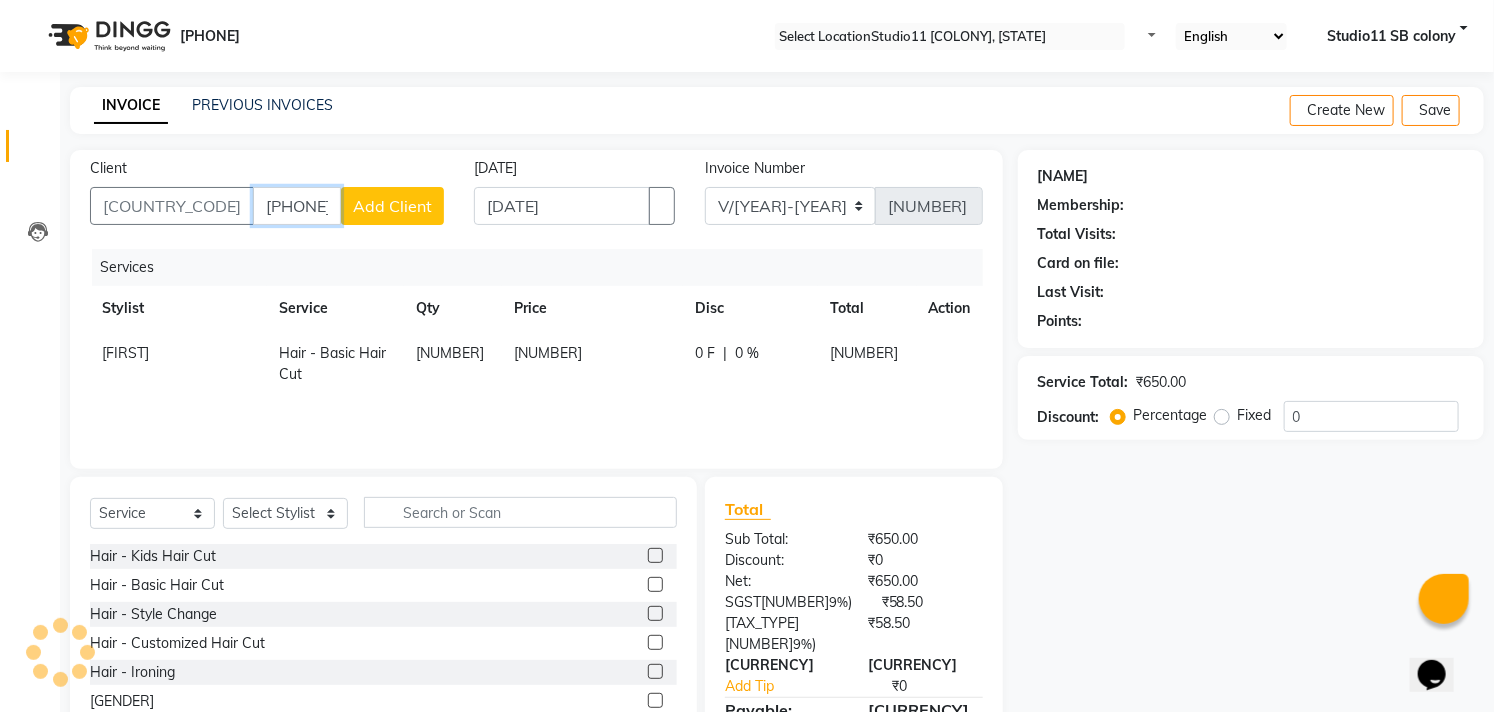 type on "[PHONE]" 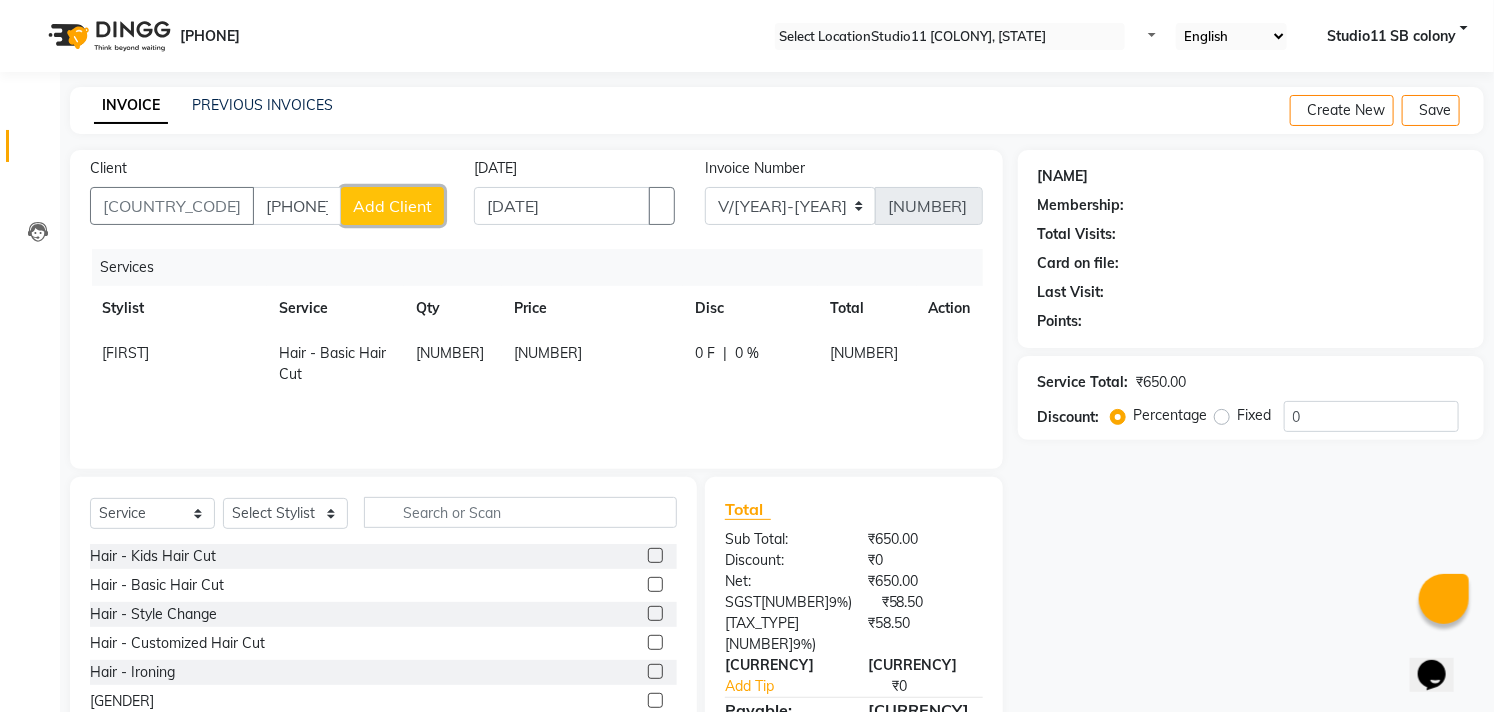 click on "Add Client" at bounding box center (392, 206) 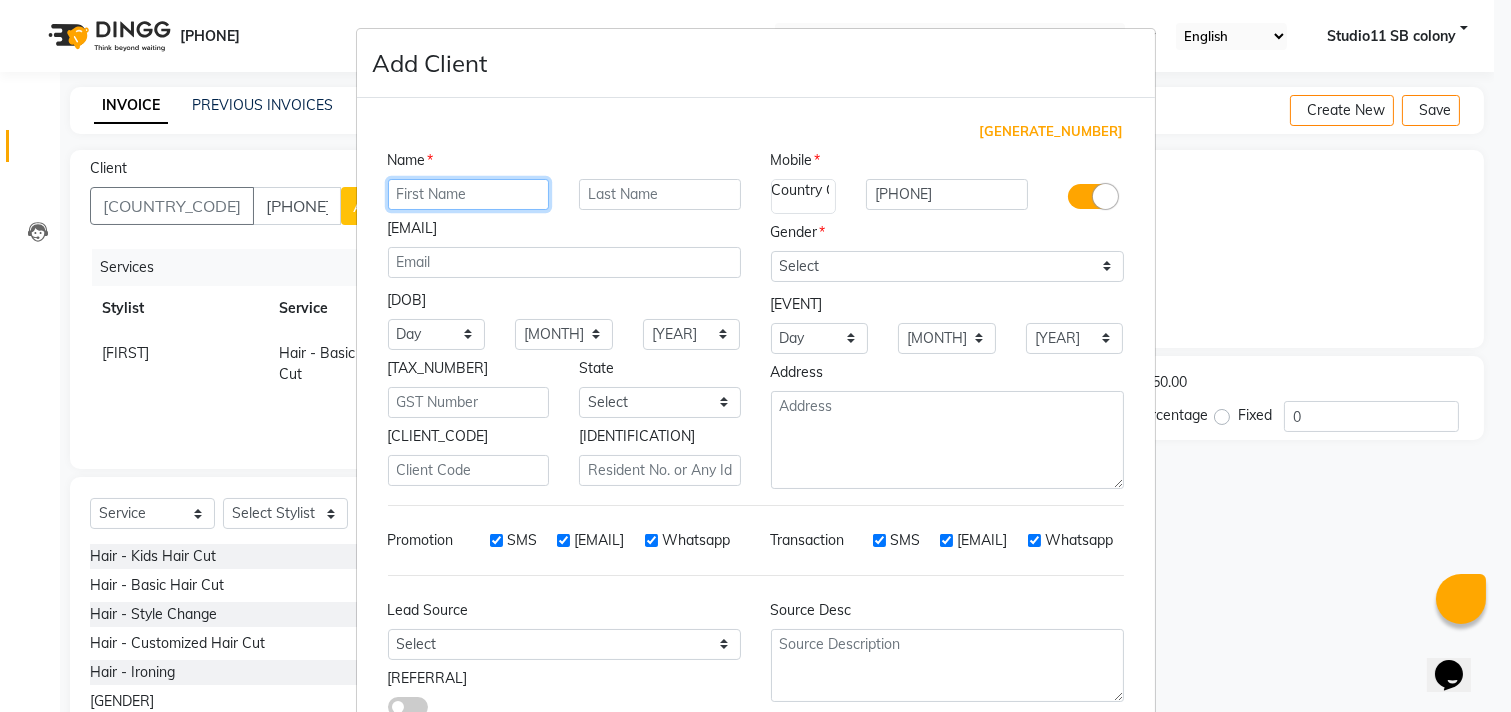 click at bounding box center (469, 194) 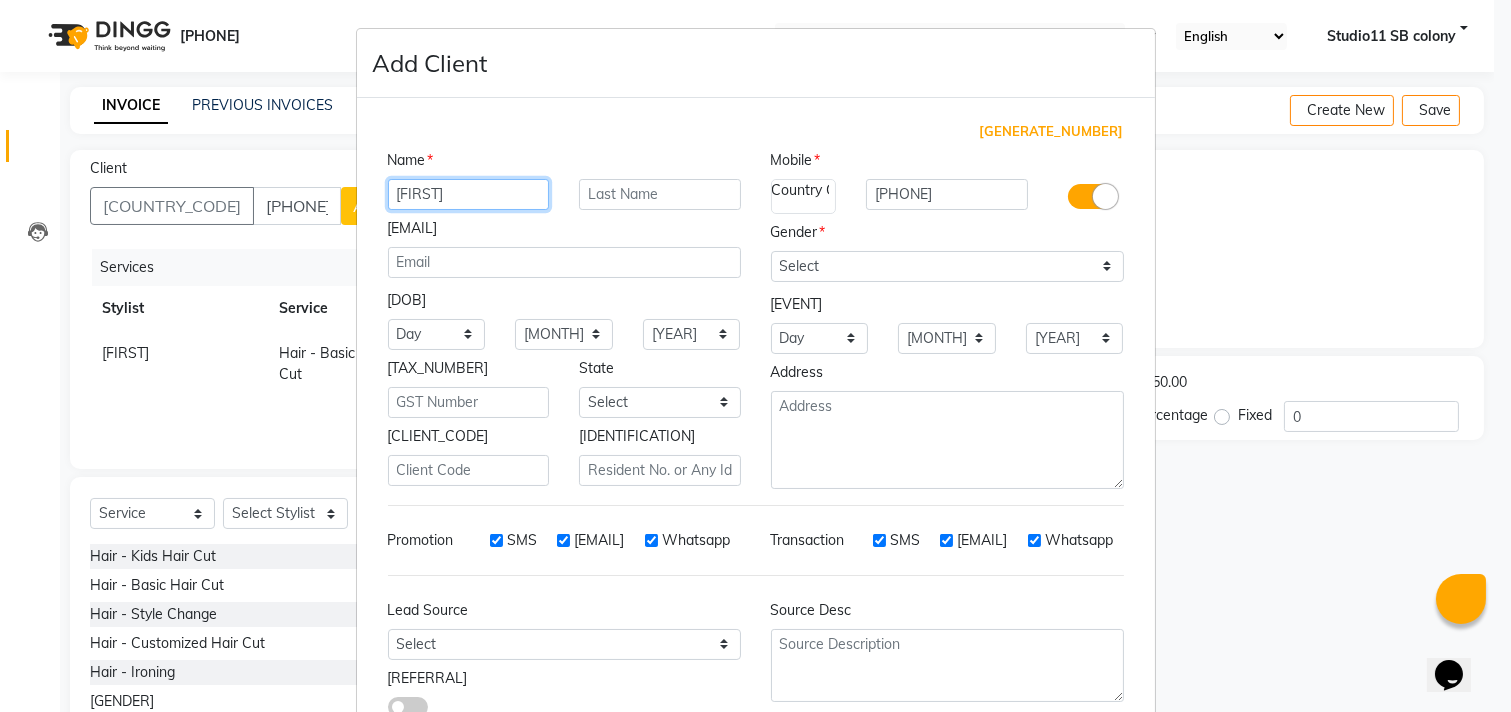type on "[FIRST]" 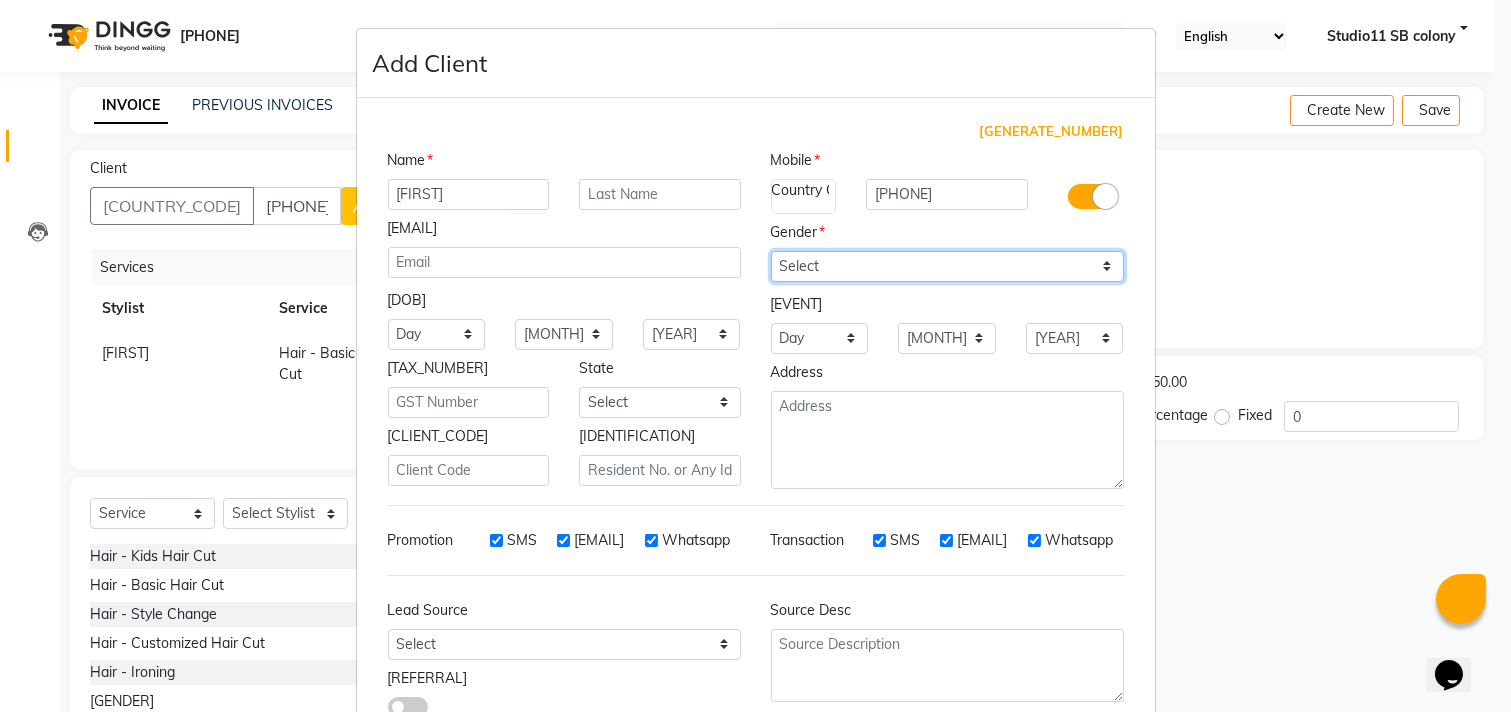 click on "Select Male Female Other Prefer Not To Say" at bounding box center [947, 266] 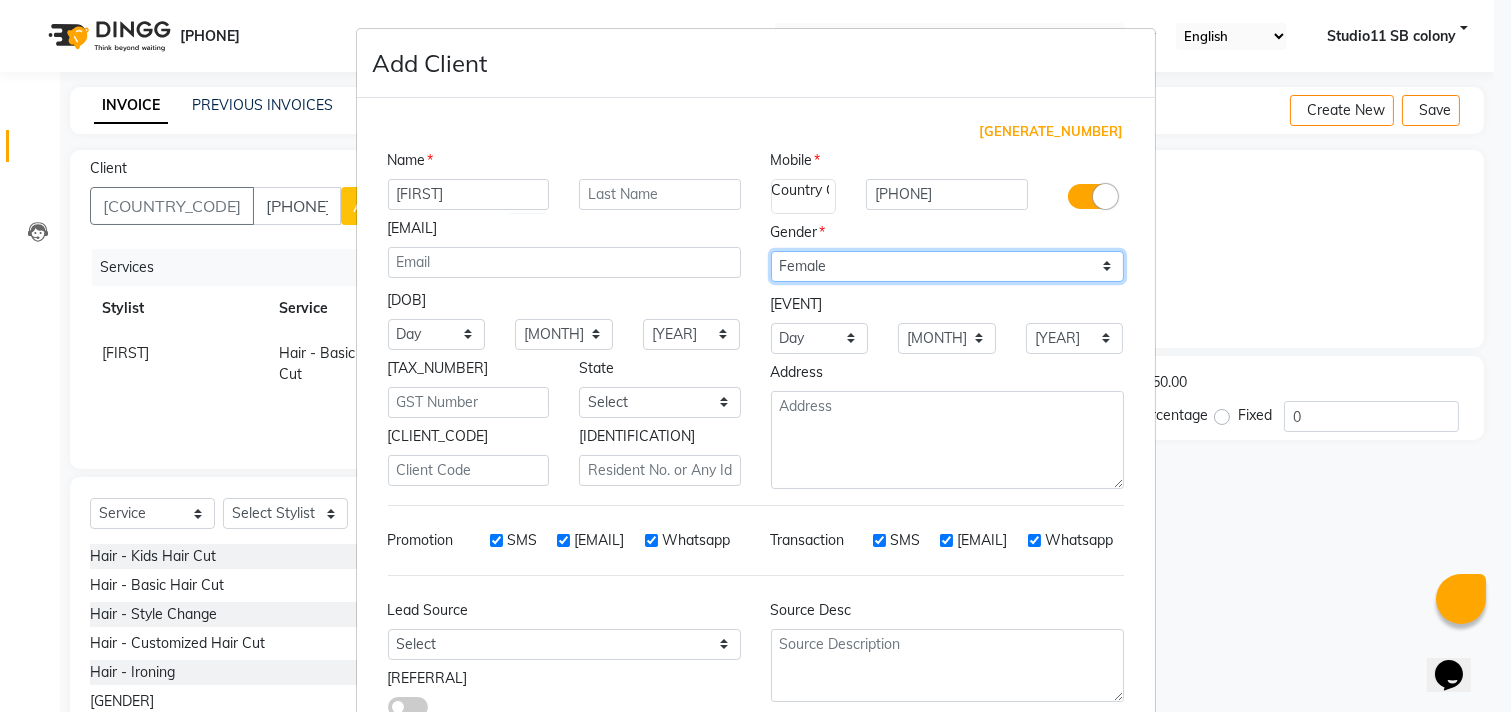 click on "Select Male Female Other Prefer Not To Say" at bounding box center (947, 266) 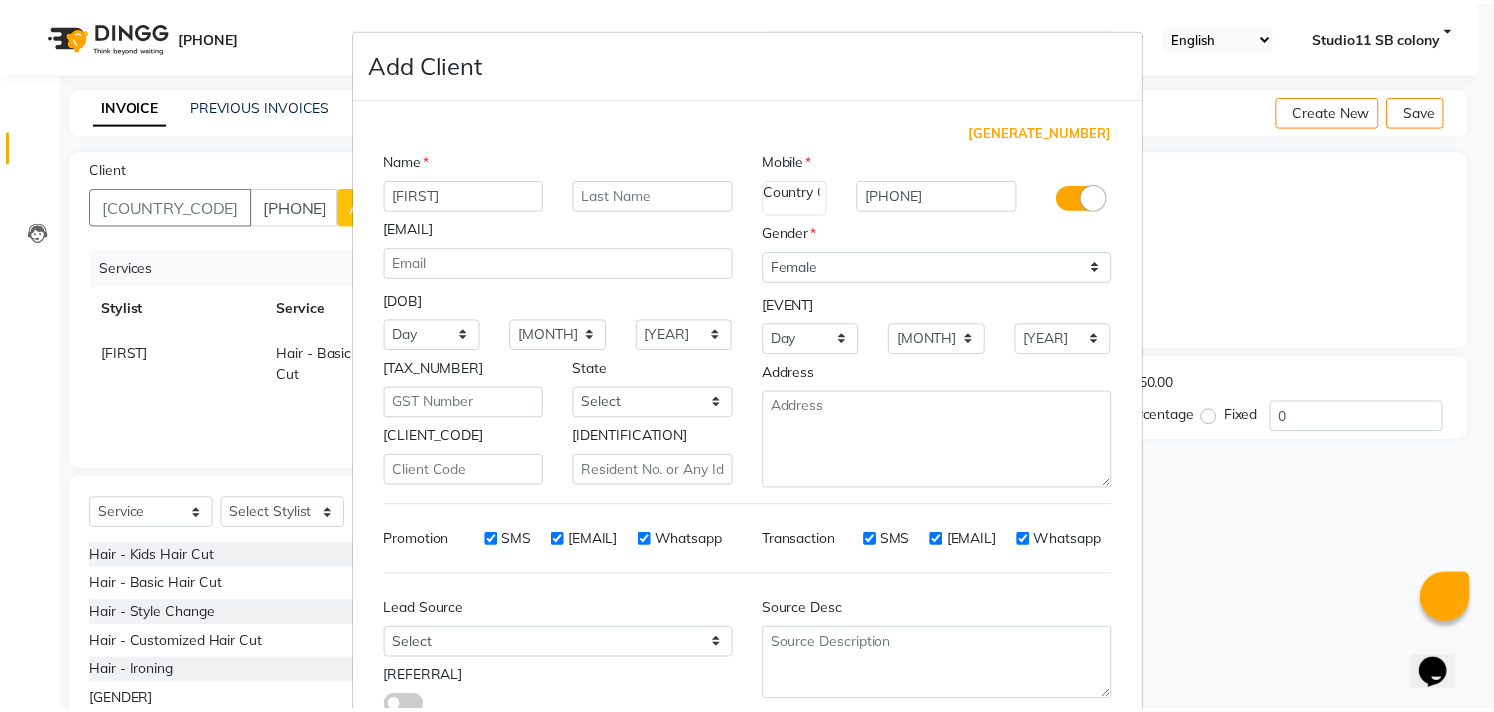 scroll, scrollTop: 138, scrollLeft: 0, axis: vertical 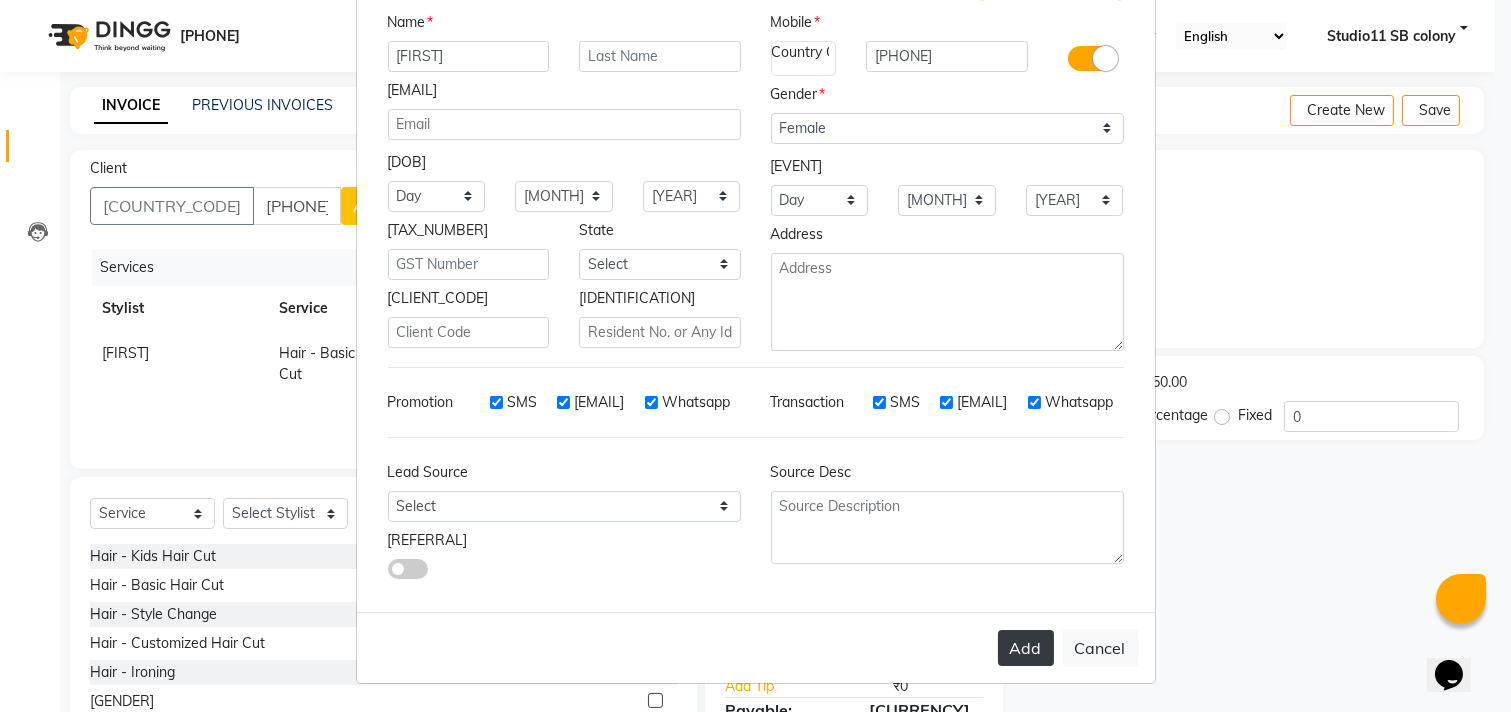 click on "Add   Cancel" at bounding box center (756, 647) 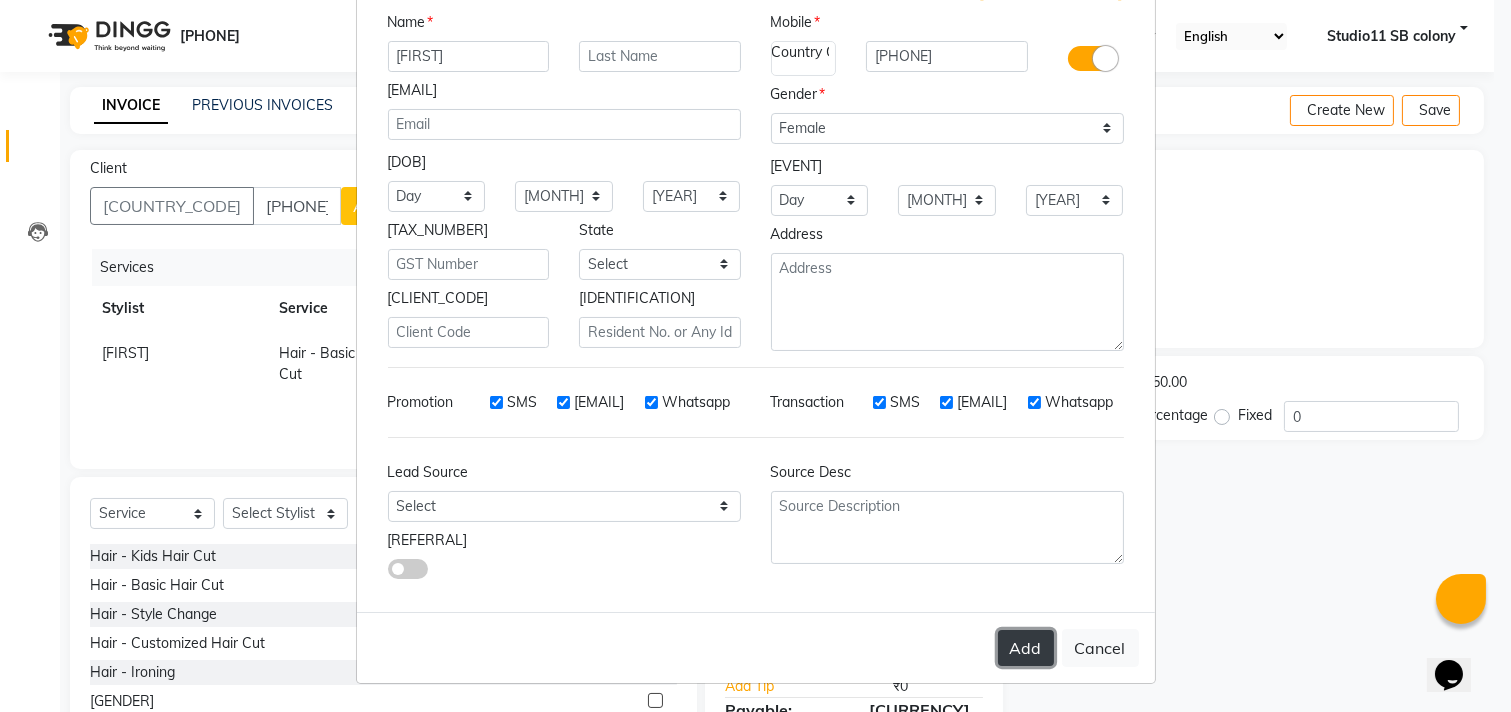 click on "Add" at bounding box center (1026, 648) 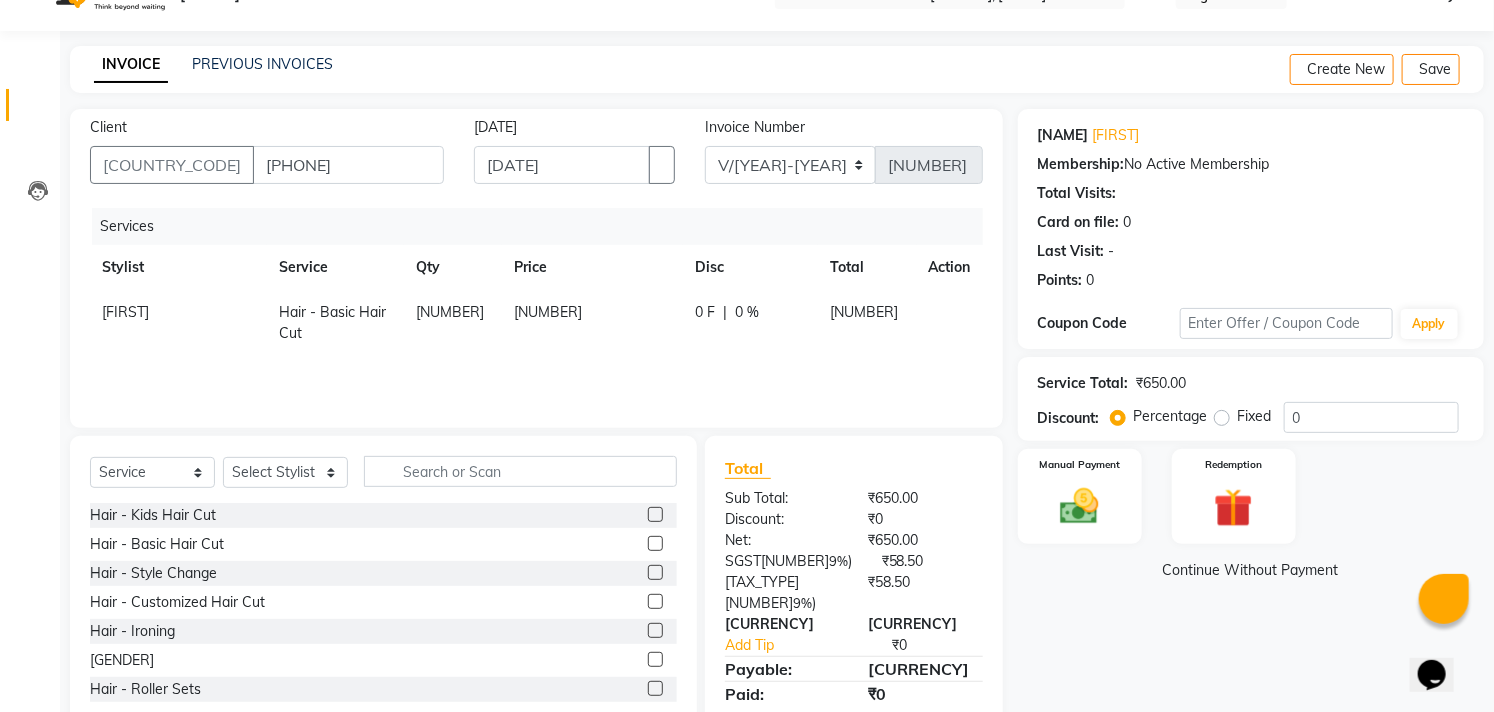 scroll, scrollTop: 88, scrollLeft: 0, axis: vertical 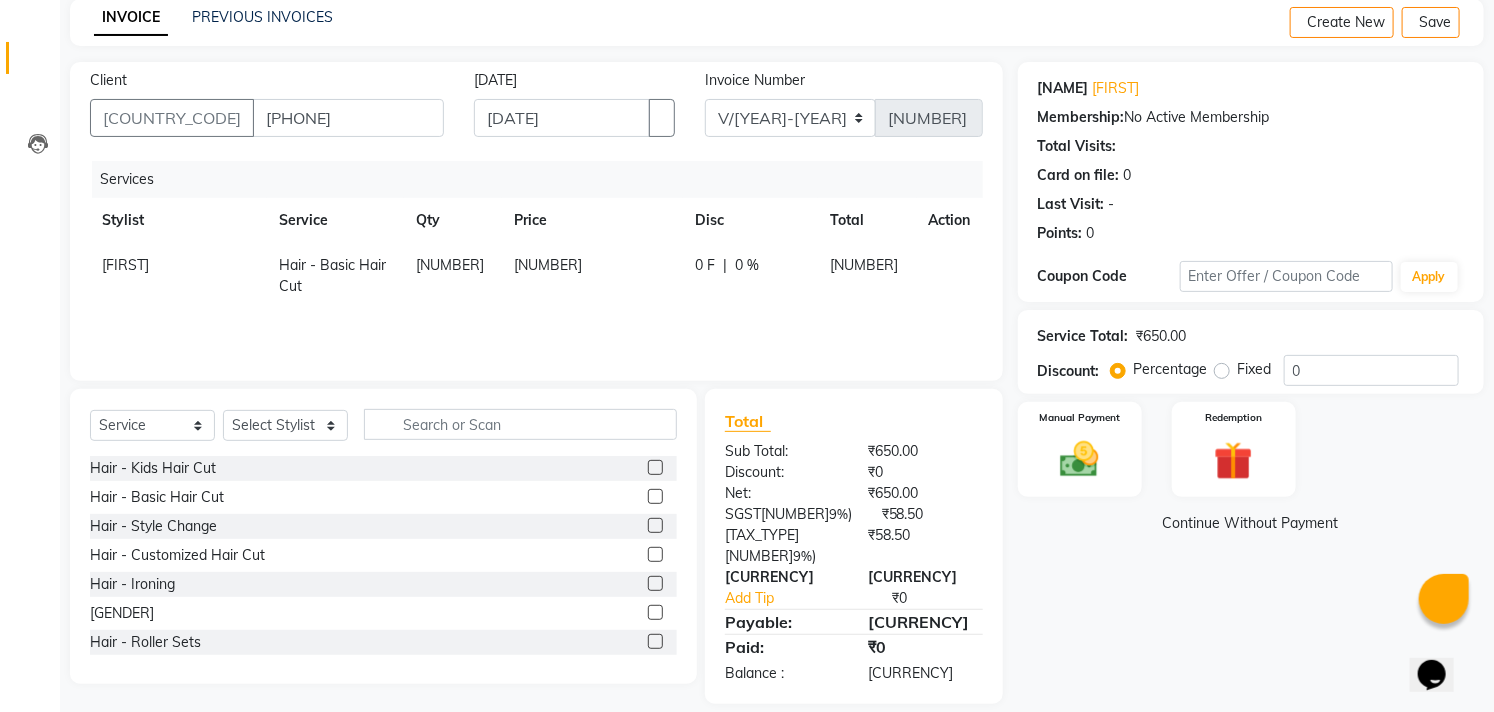 click on "Services Stylist Service Qty Price Disc Total Action Jeni Hair - Basic Hair Cut 1 650 0 F | 0 % 767" at bounding box center (536, 261) 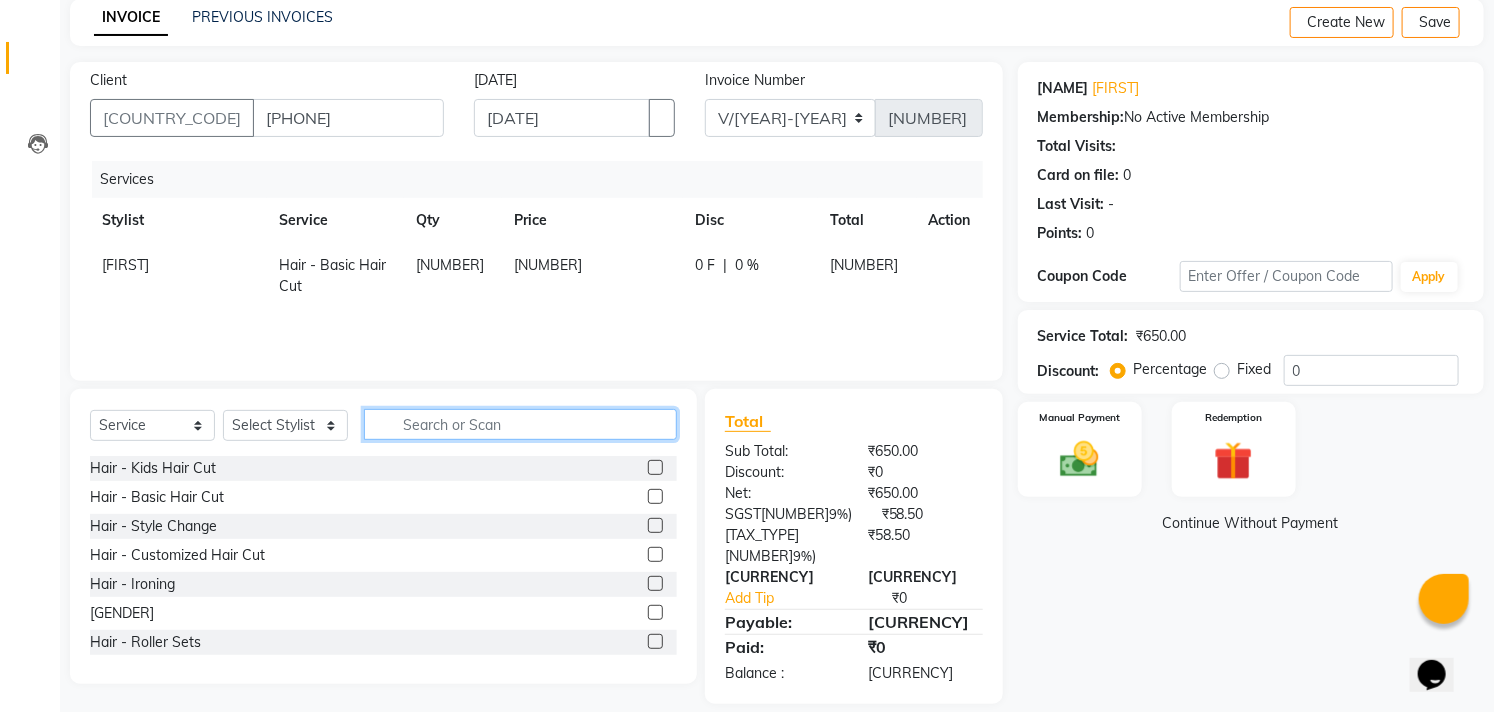 click at bounding box center (520, 424) 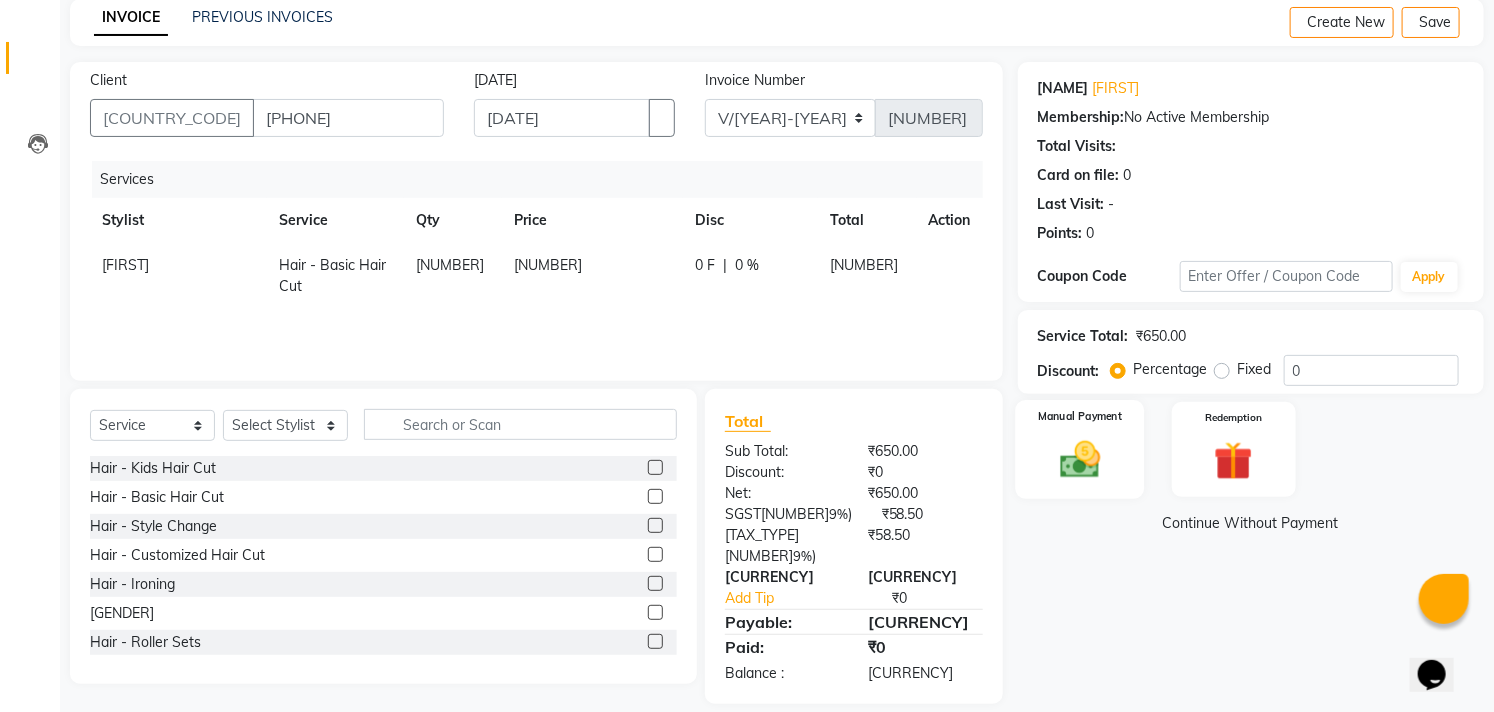 click at bounding box center (1080, 459) 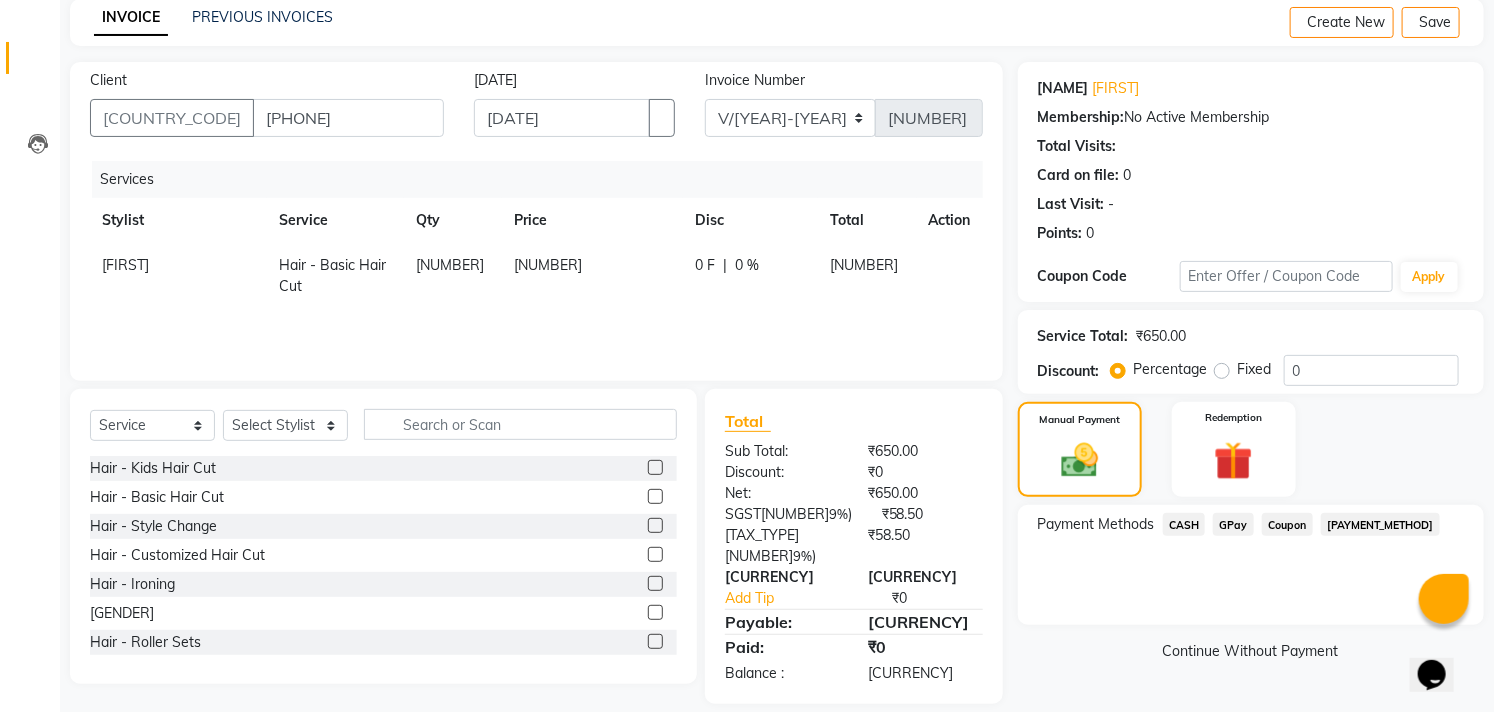click on "[PAYMENT_METHOD]" at bounding box center (1184, 524) 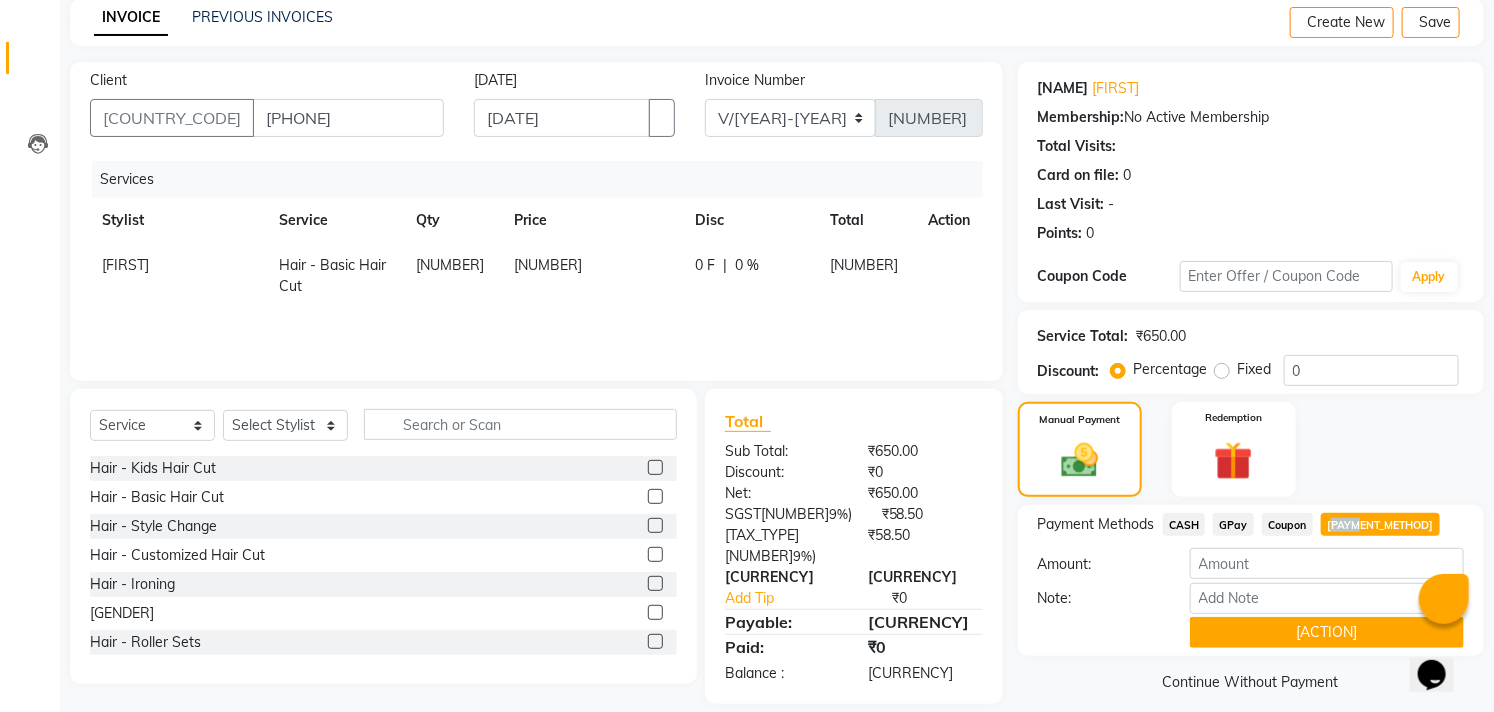 scroll, scrollTop: 104, scrollLeft: 0, axis: vertical 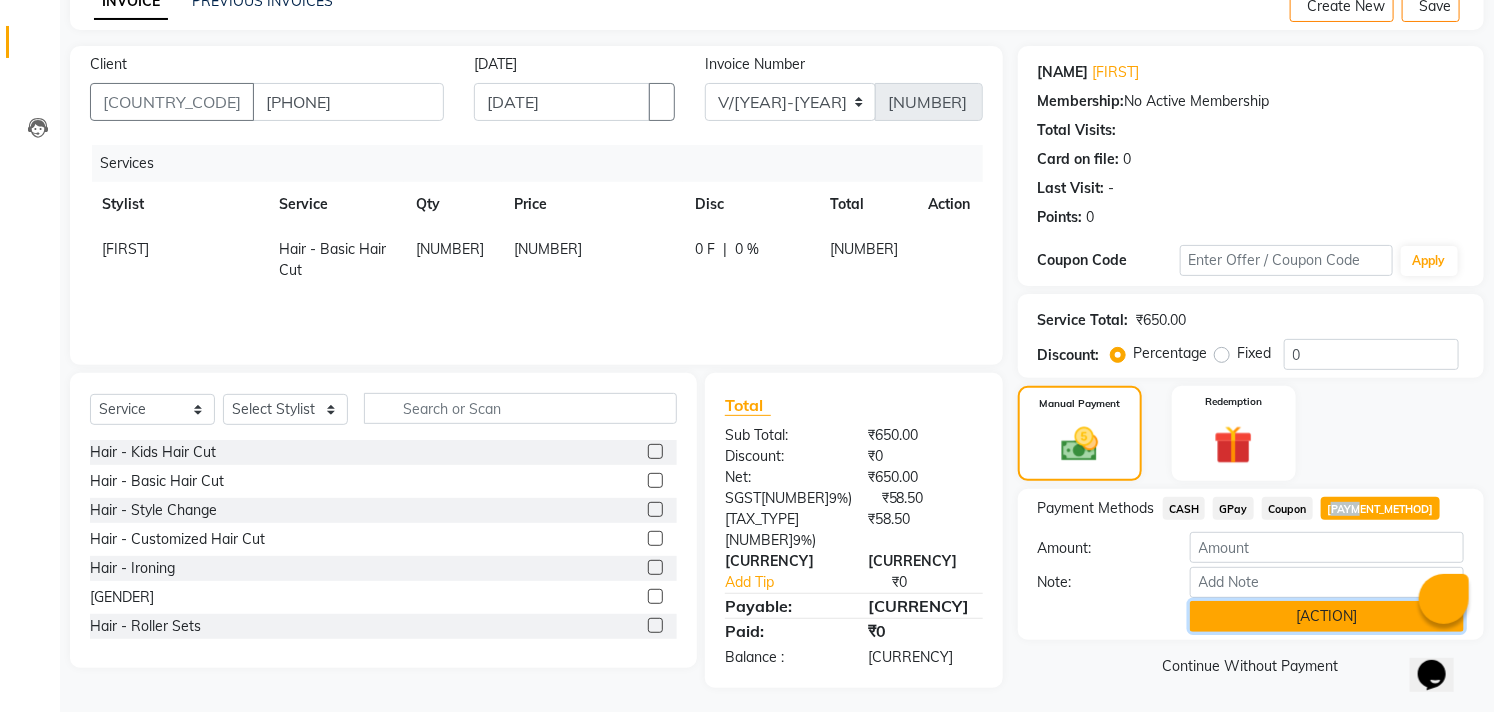 click on "[ACTION]" at bounding box center (1327, 616) 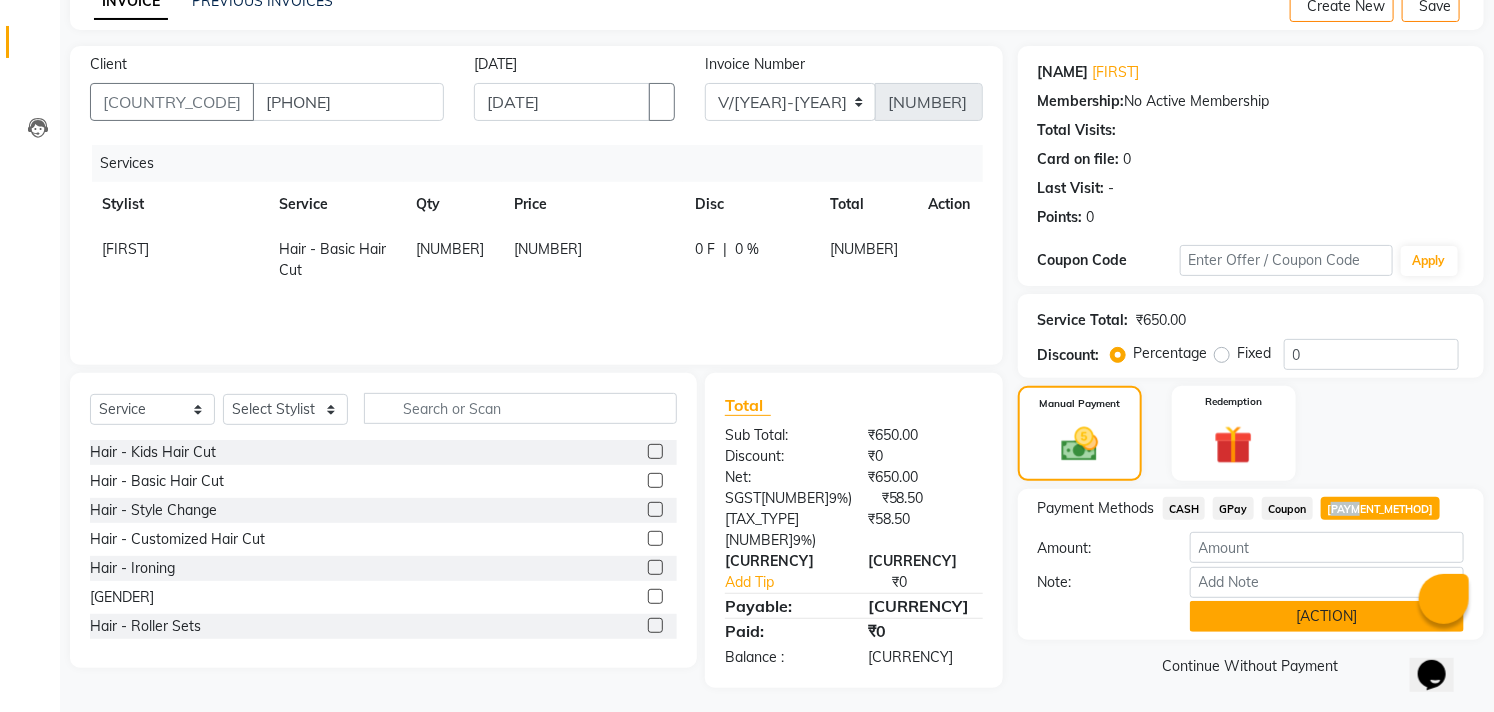 click on "Name: [NAME] Membership:  No Active Membership  Total Visits:   Card on file:  0 Last Visit:   - Points:   0  Coupon Code Apply Service Total:  ₹650.00  Discount:  Percentage   Fixed  0 Manual Payment Redemption Payment Methods  CASH   GPay   Coupon   CARD  Amount: 767 Note: Add Payment  Continue Without Payment" at bounding box center (1258, 367) 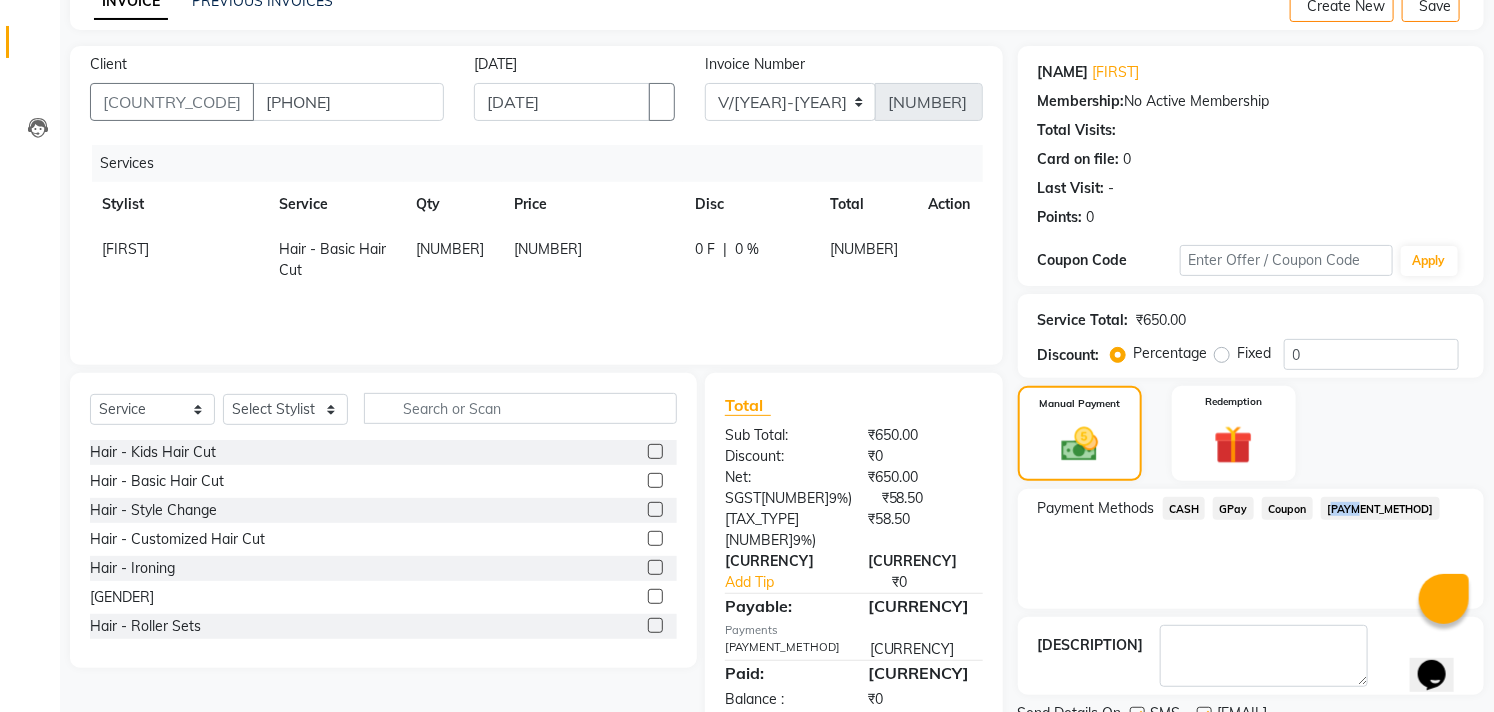 click on "[PAYMENT_METHOD]" at bounding box center (1184, 508) 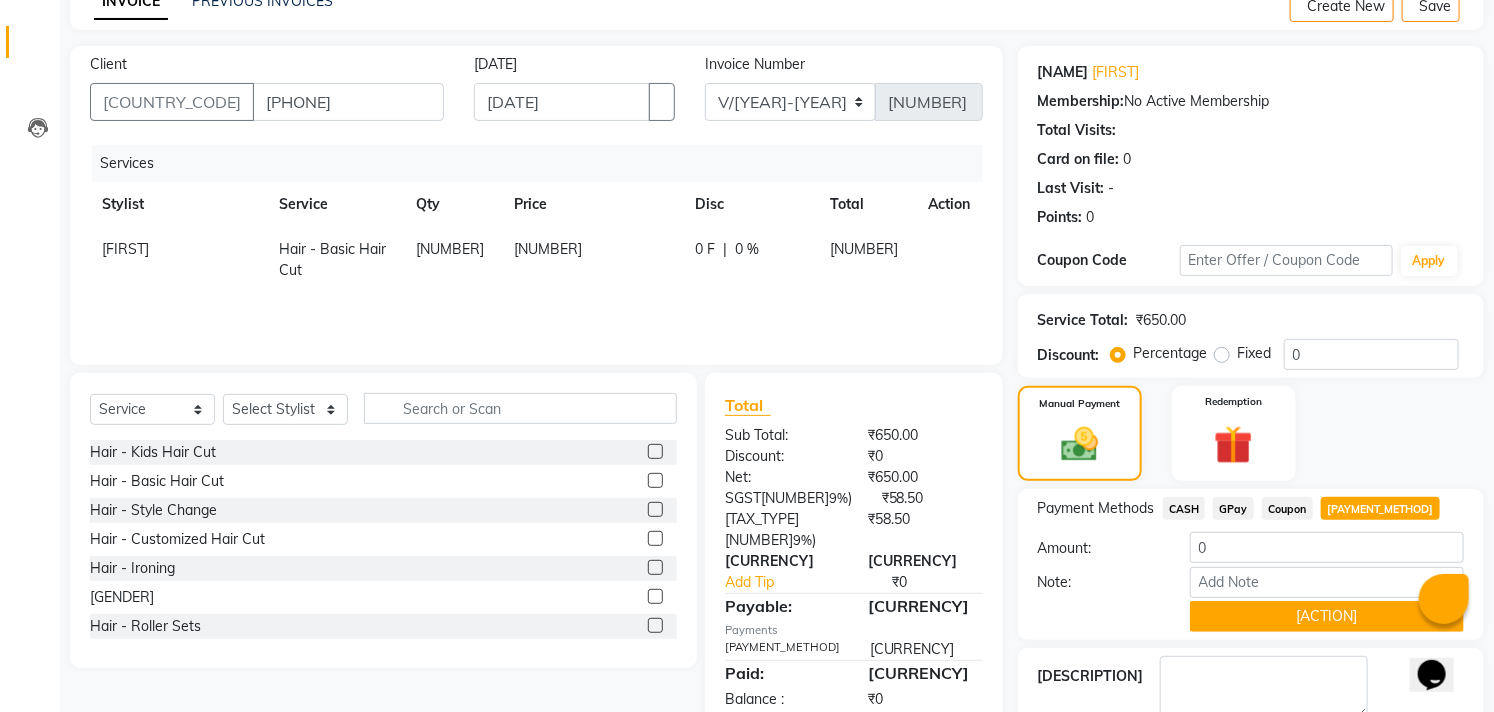 drag, startPoint x: 1454, startPoint y: 516, endPoint x: 1510, endPoint y: 471, distance: 71.8401 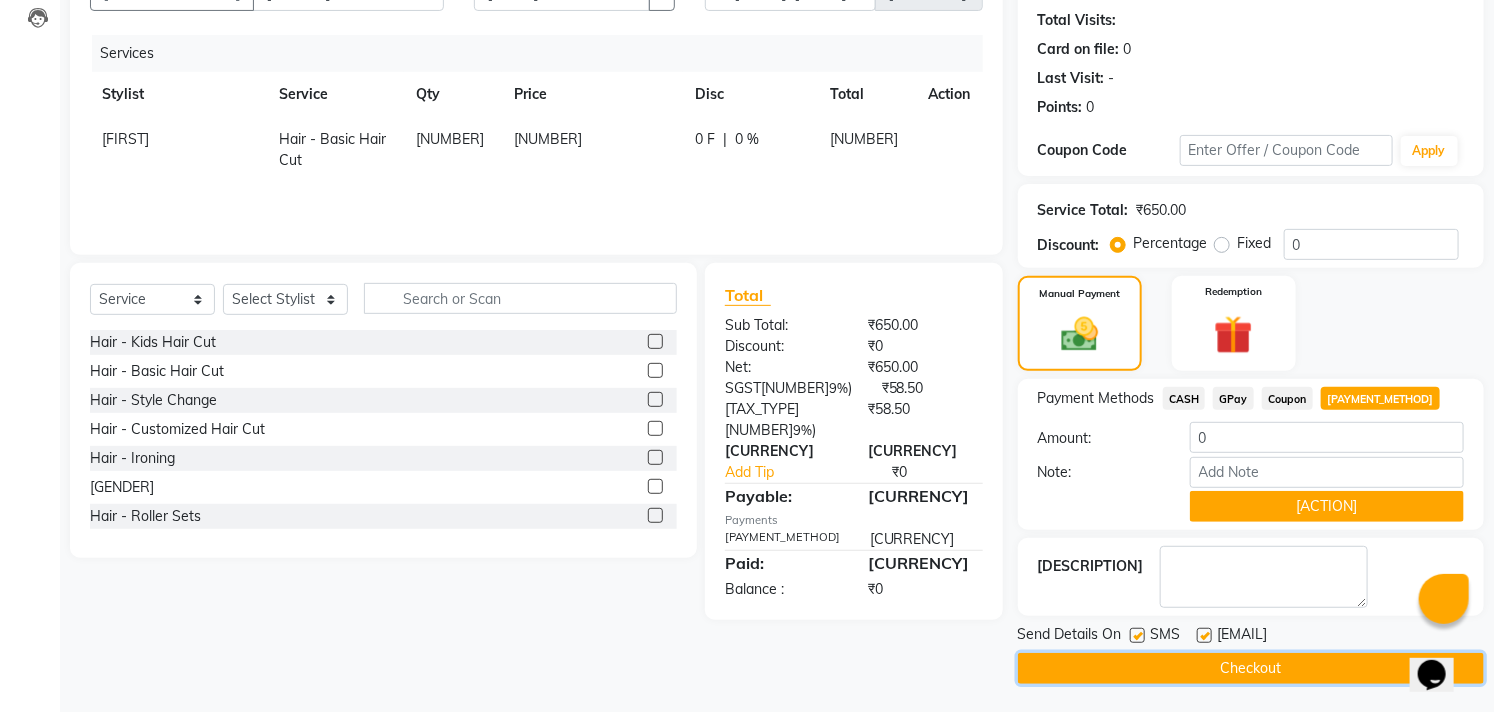 click on "Checkout" at bounding box center [1251, 668] 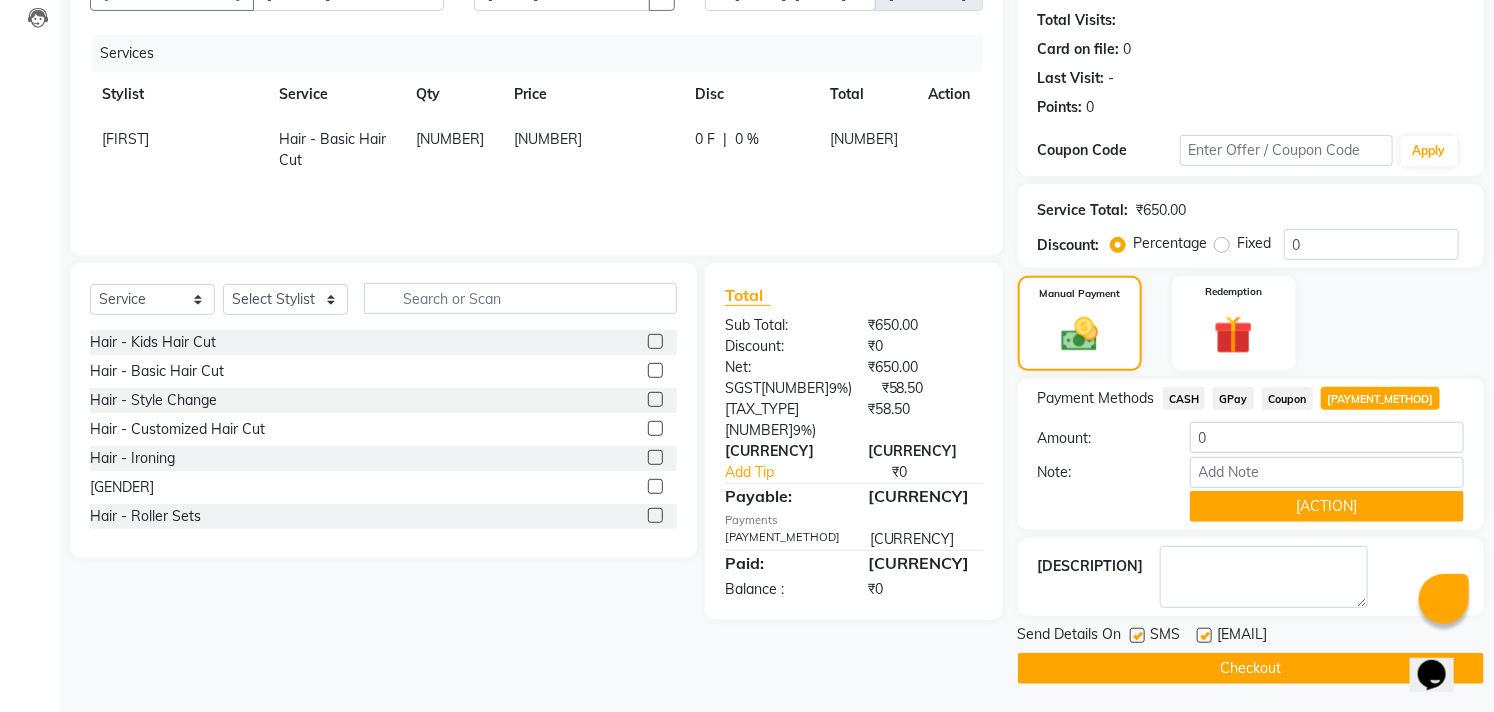 scroll, scrollTop: 217, scrollLeft: 0, axis: vertical 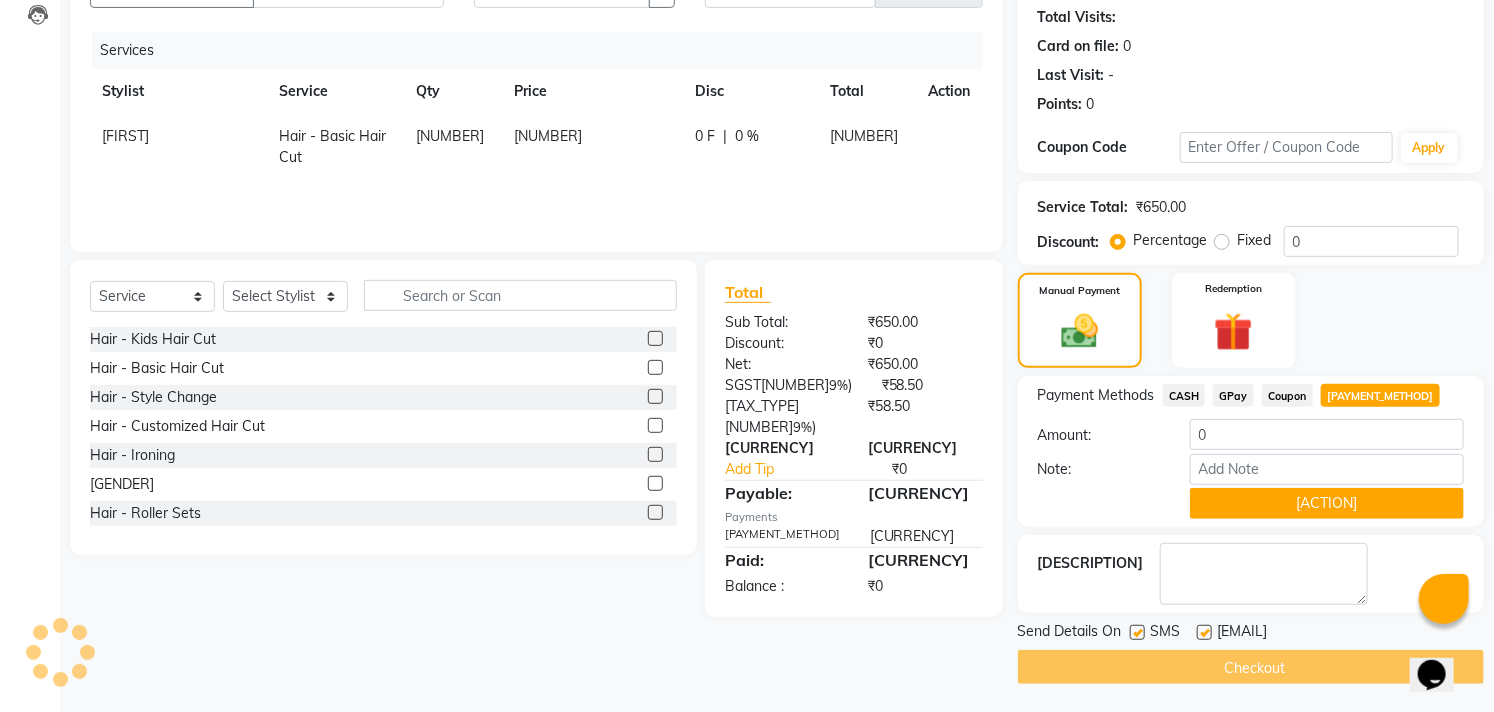click on "Amount:" at bounding box center (1099, 435) 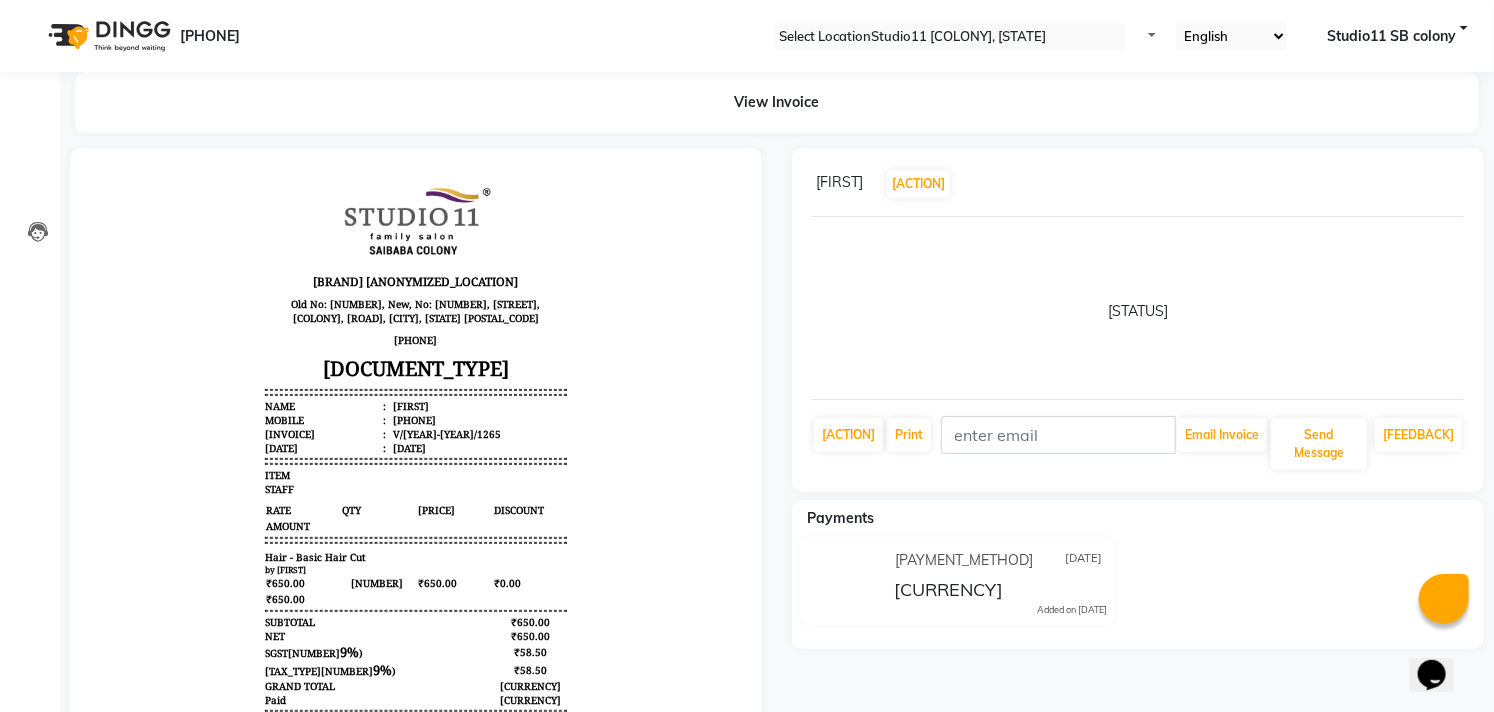 scroll, scrollTop: 0, scrollLeft: 0, axis: both 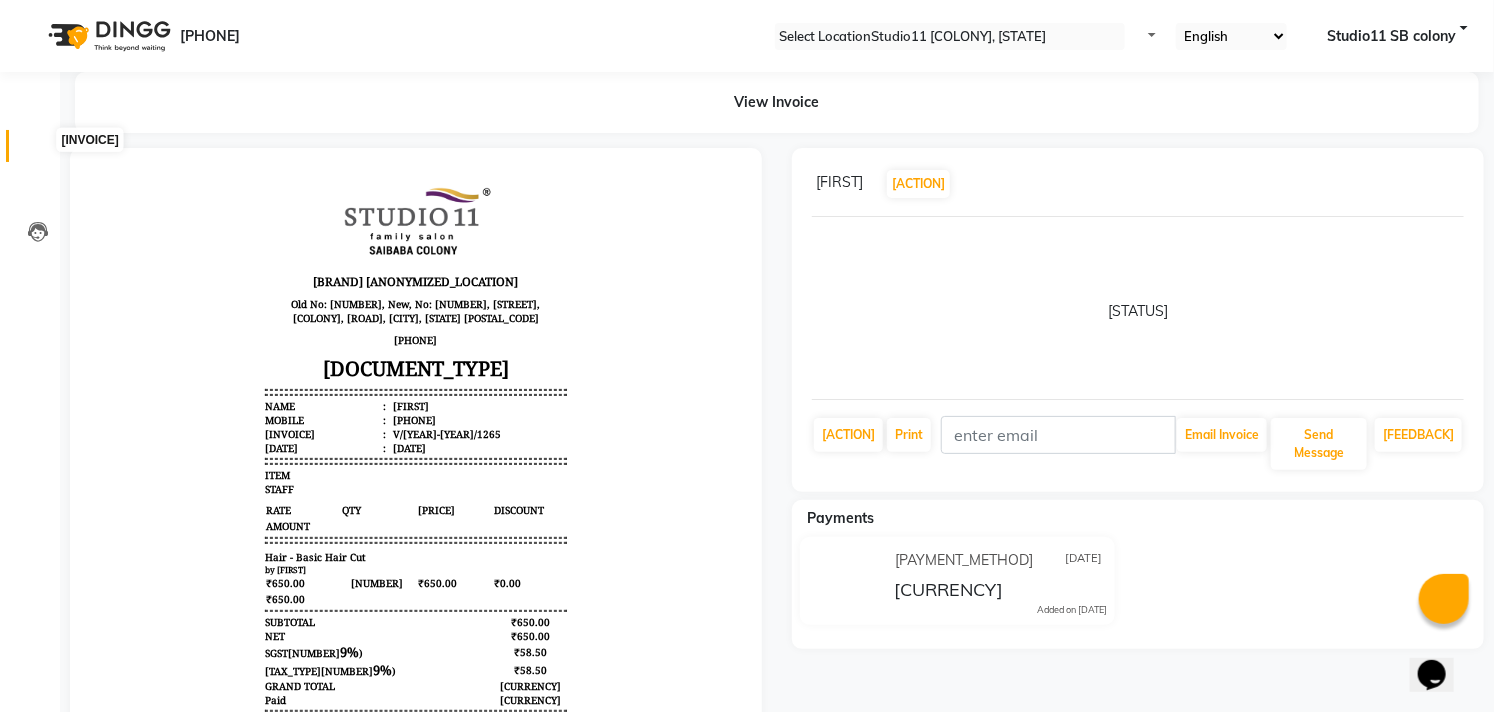 click at bounding box center (38, 151) 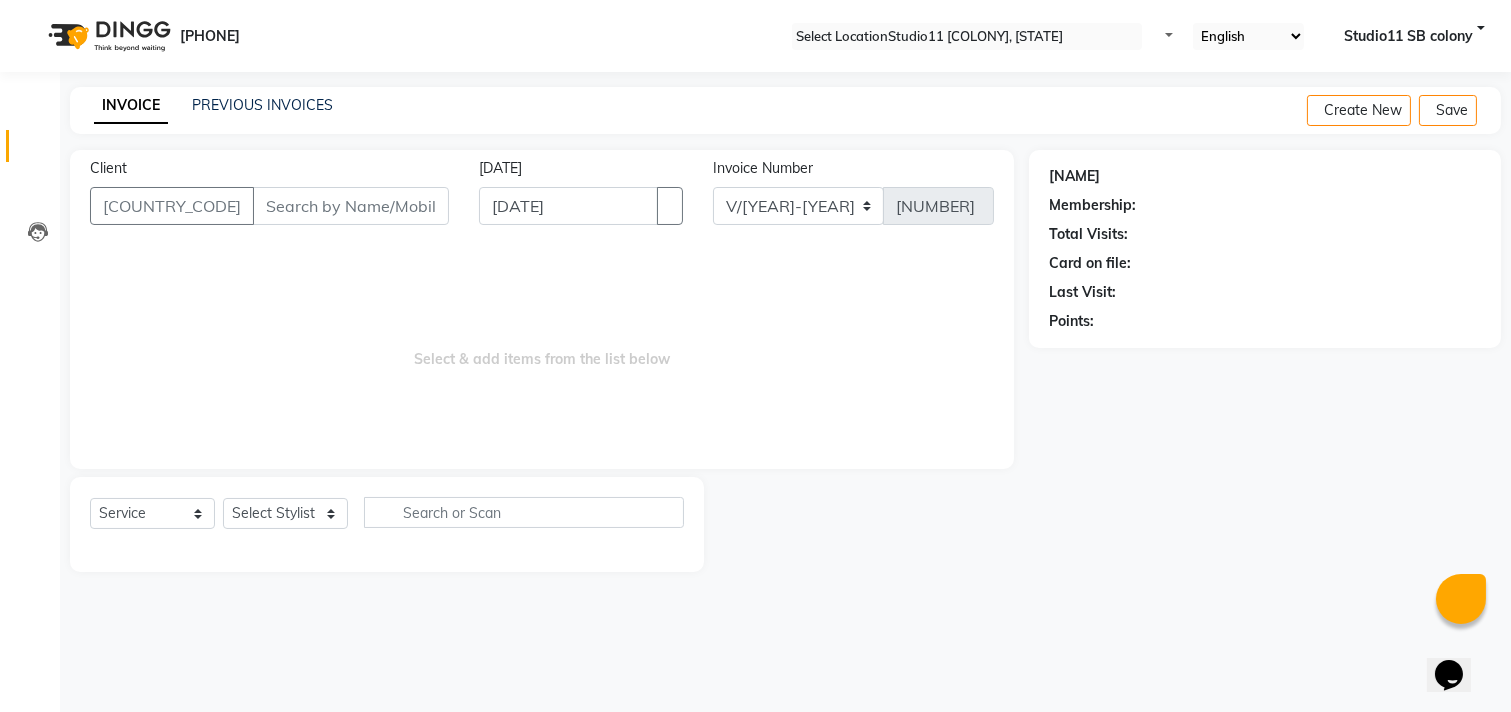 click on "INVOICE PREVIOUS INVOICES Create New   Save" at bounding box center [785, 110] 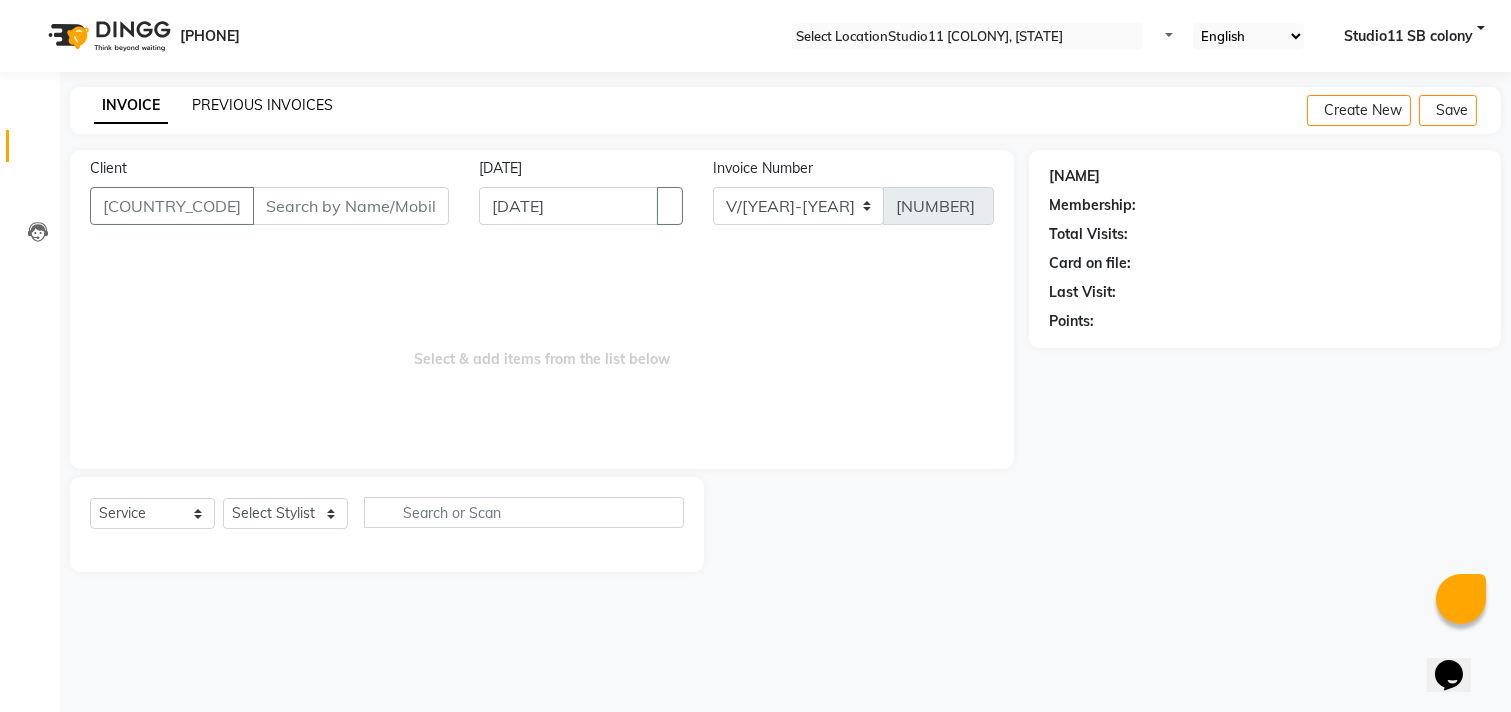 click on "PREVIOUS INVOICES" at bounding box center [262, 105] 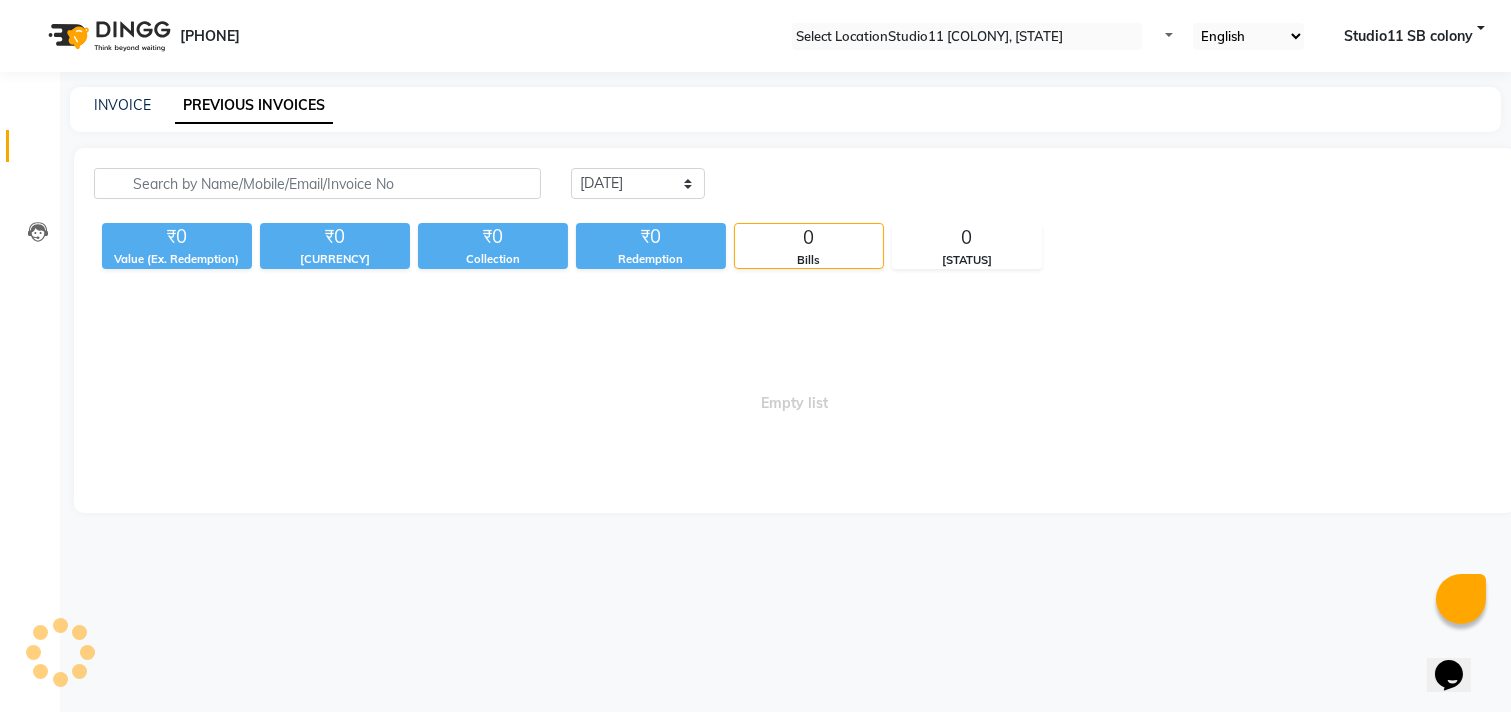 click on "PREVIOUS INVOICES" at bounding box center (254, 106) 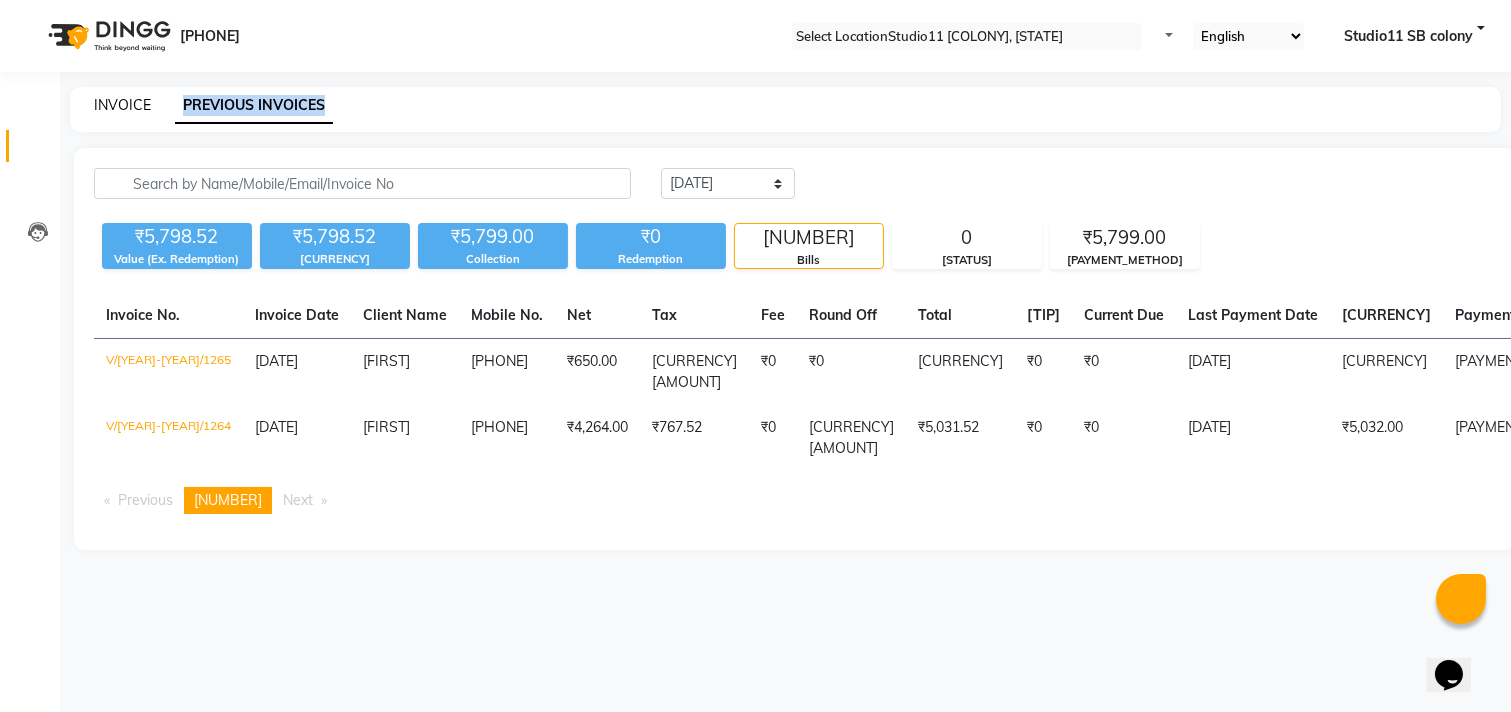 click on "INVOICE" at bounding box center (122, 105) 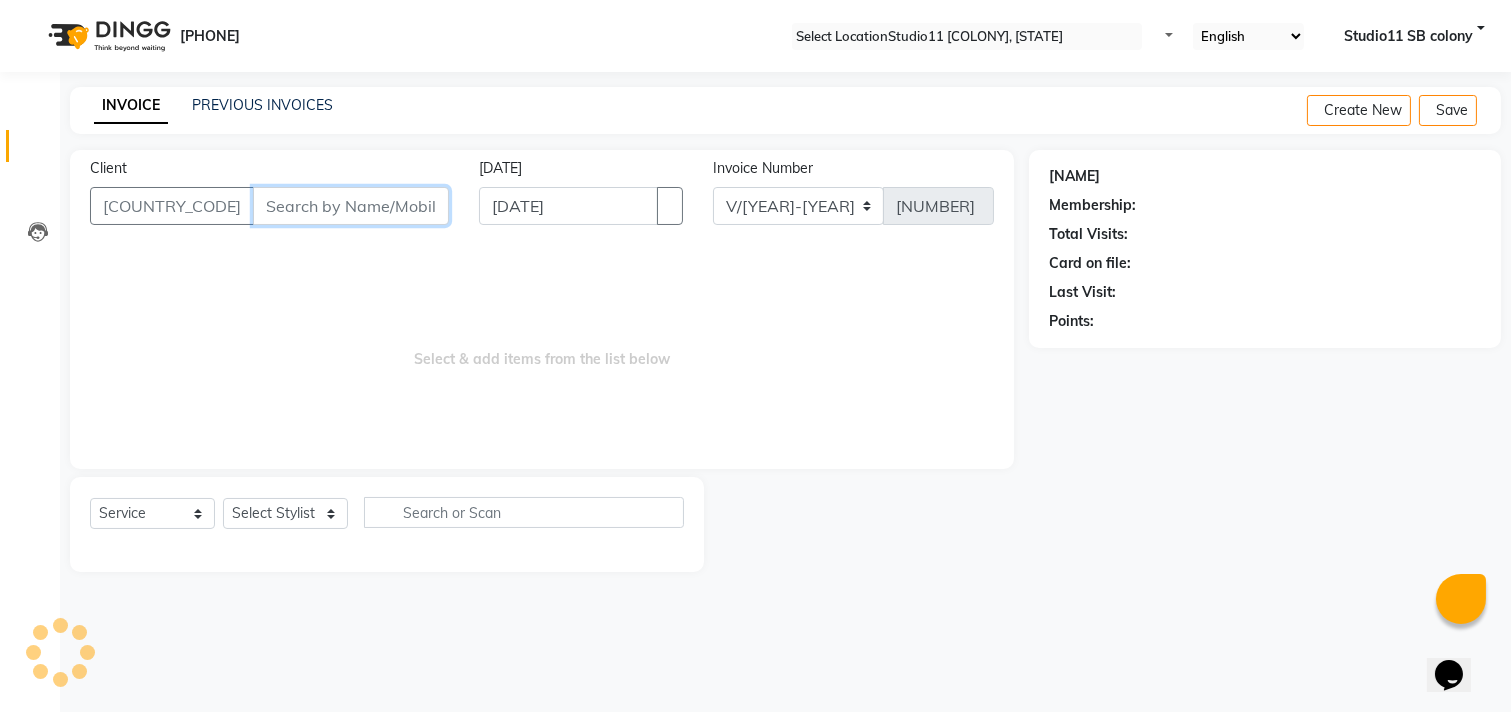 click on "Client" at bounding box center (351, 206) 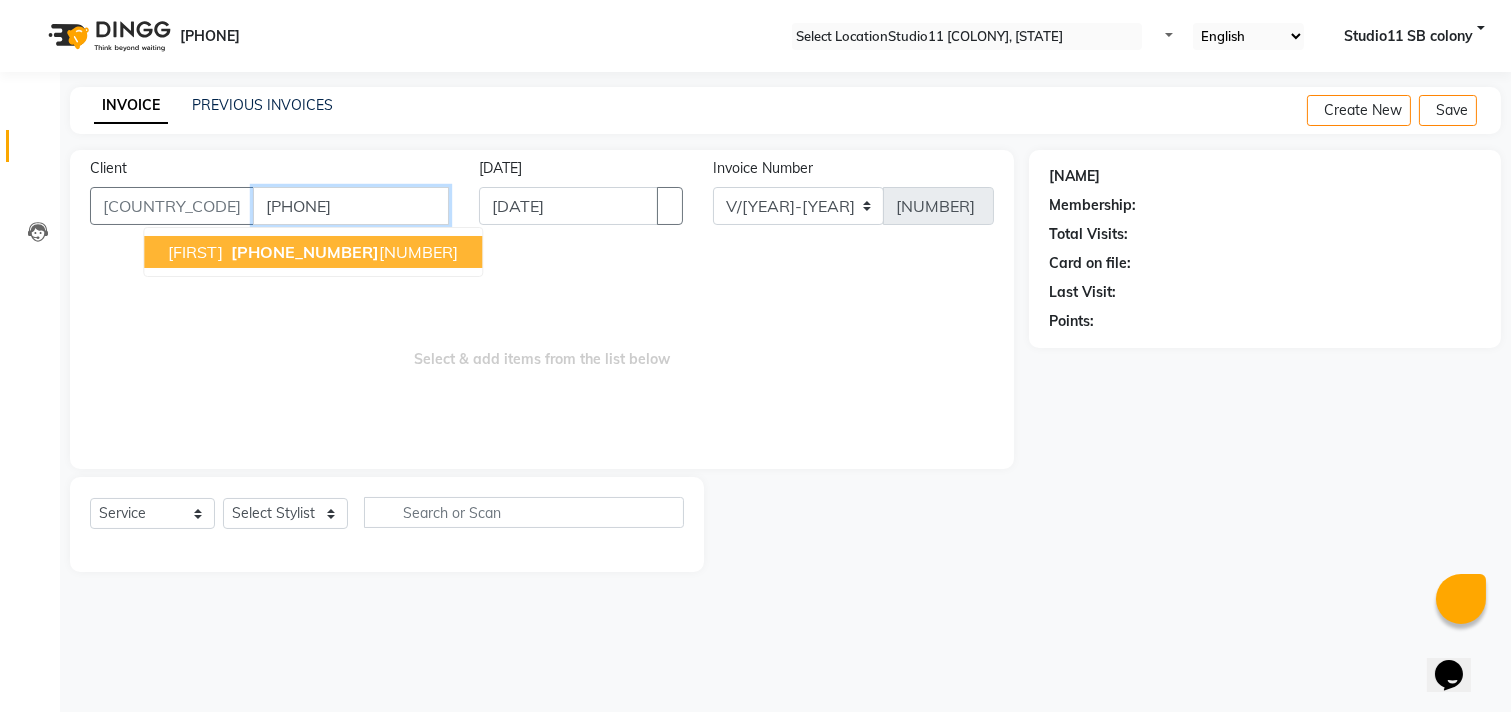 type on "[PHONE]" 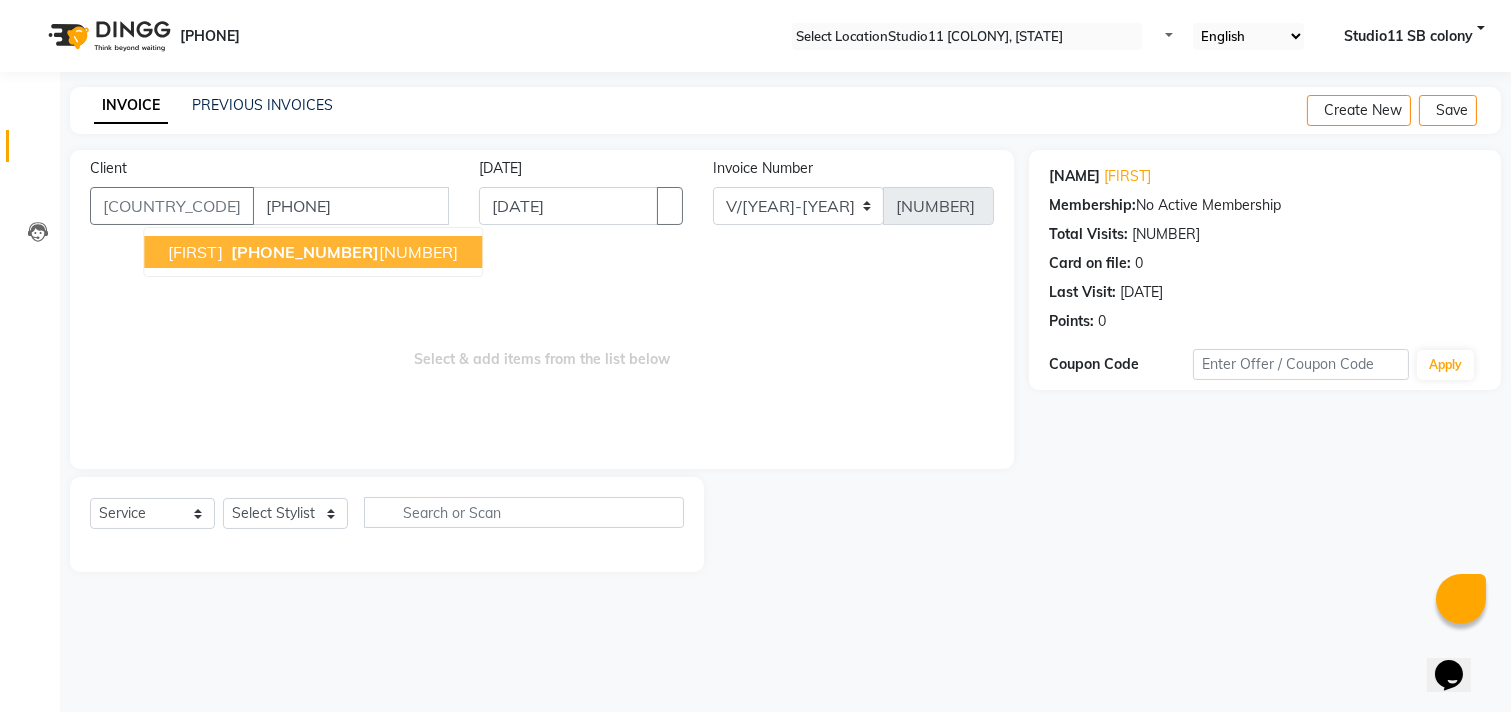 click on "[PHONE_PREFIX]" at bounding box center (342, 252) 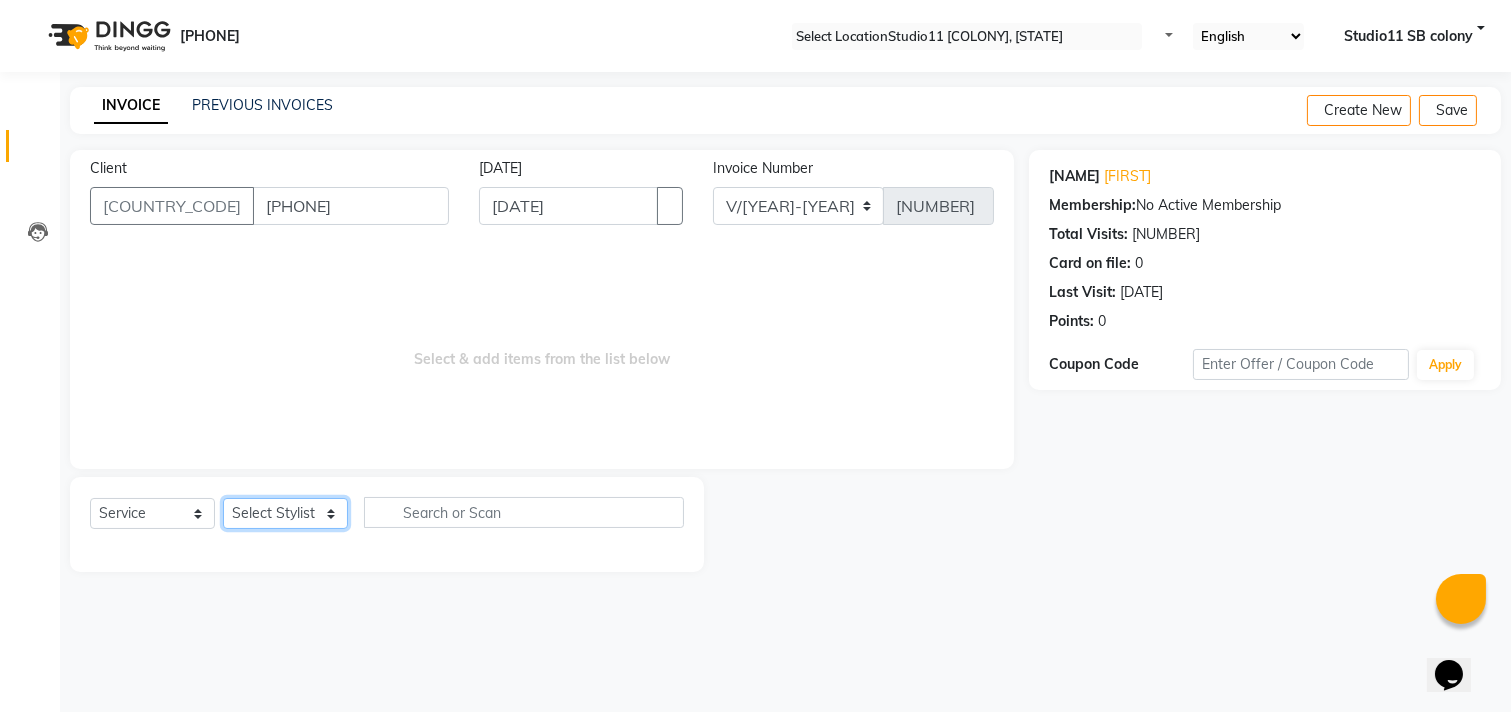 click on "Select Stylist [NAME] [NAME] [NAME] [NAME] [NAME] [NAME] [NAME] [NAME] [NAME] Studio11 [COLONY] [NAME] [NAME]" at bounding box center (285, 513) 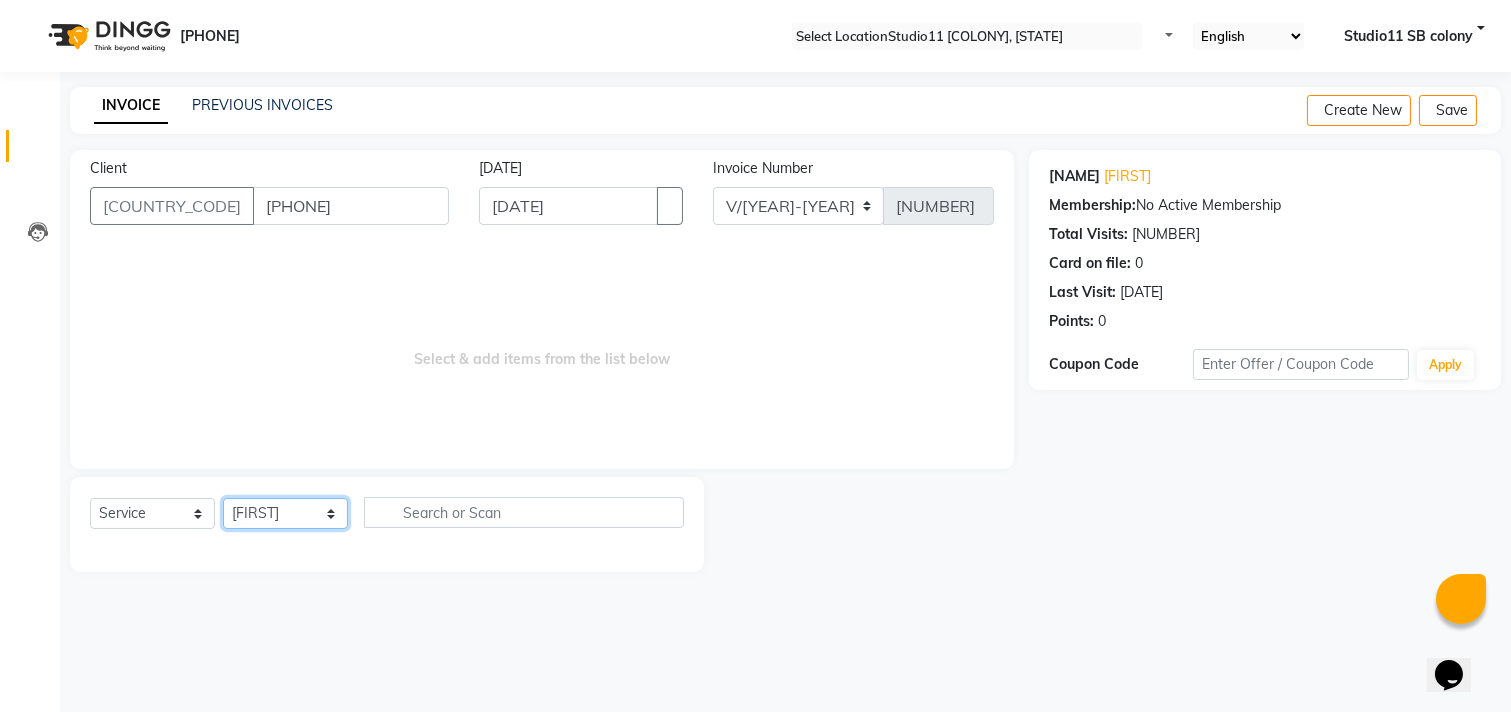click on "Select Stylist [NAME] [NAME] [NAME] [NAME] [NAME] [NAME] [NAME] [NAME] [NAME] Studio11 [COLONY] [NAME] [NAME]" at bounding box center (285, 513) 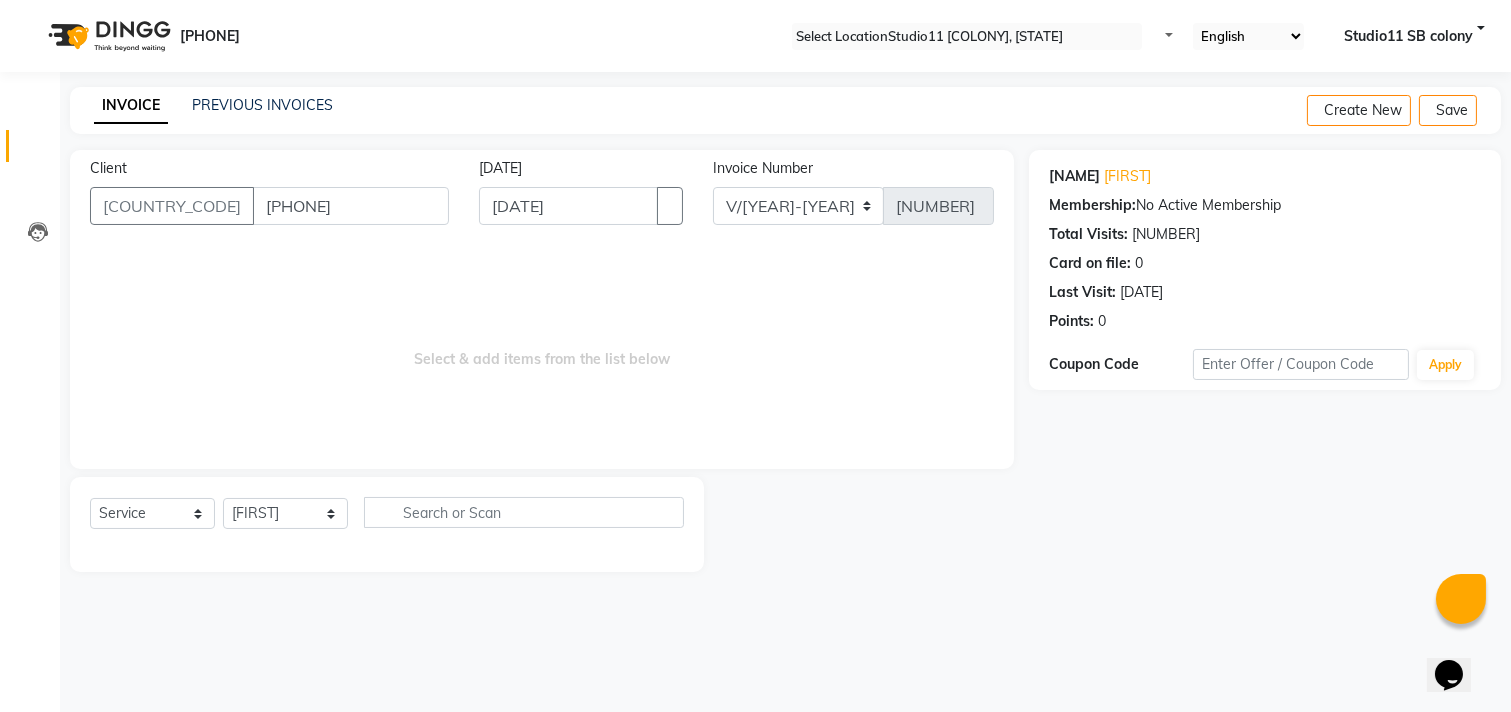 click on "Select & add items from the list below" at bounding box center (542, 349) 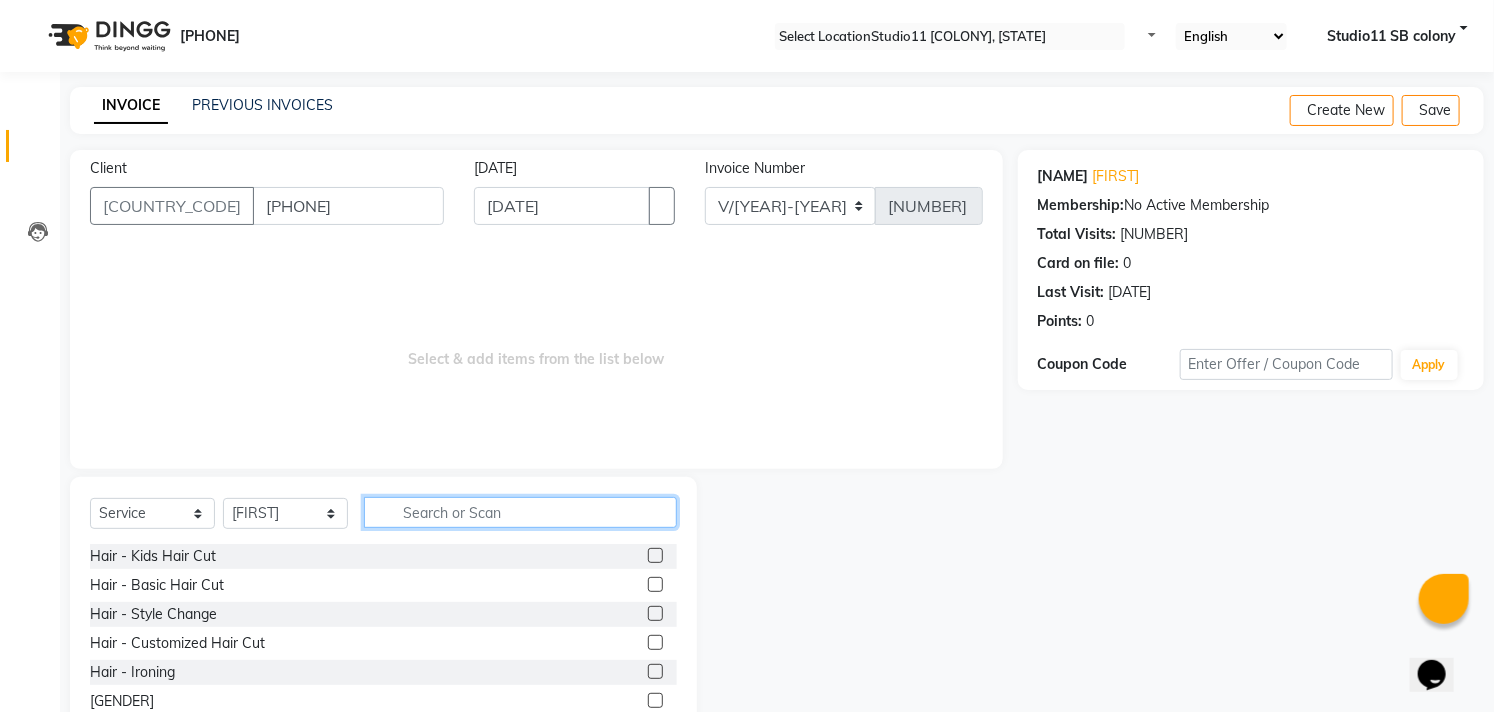 drag, startPoint x: 431, startPoint y: 516, endPoint x: 402, endPoint y: 535, distance: 34.669872 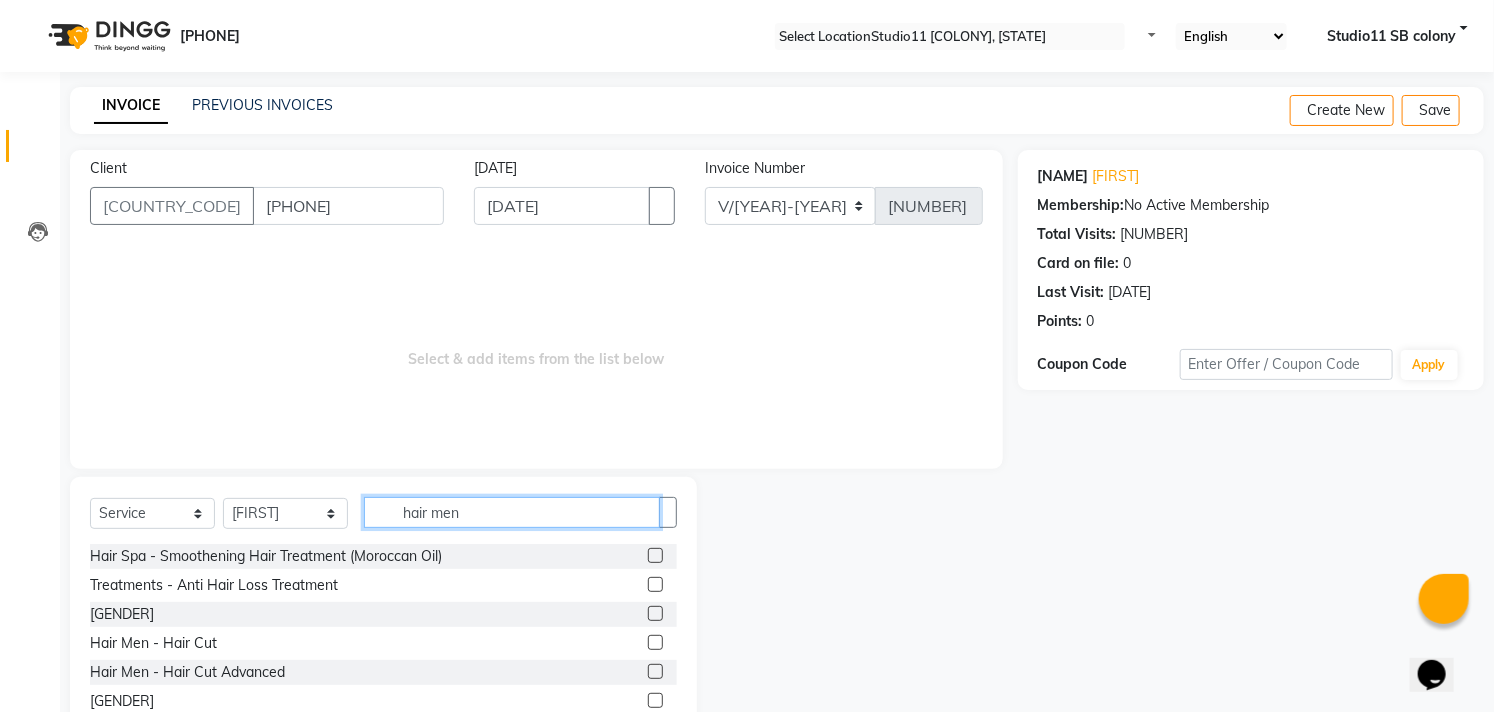 type on "hair men" 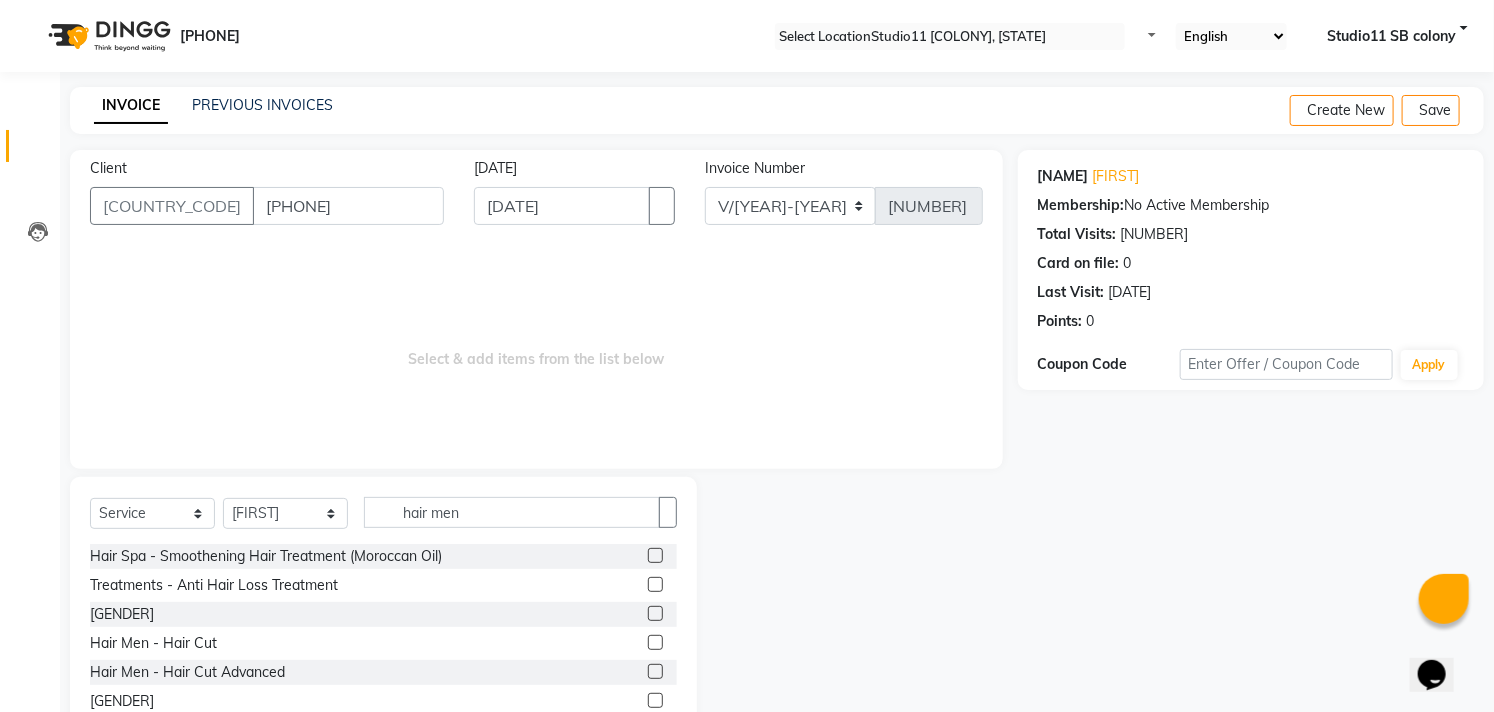 click at bounding box center [655, 642] 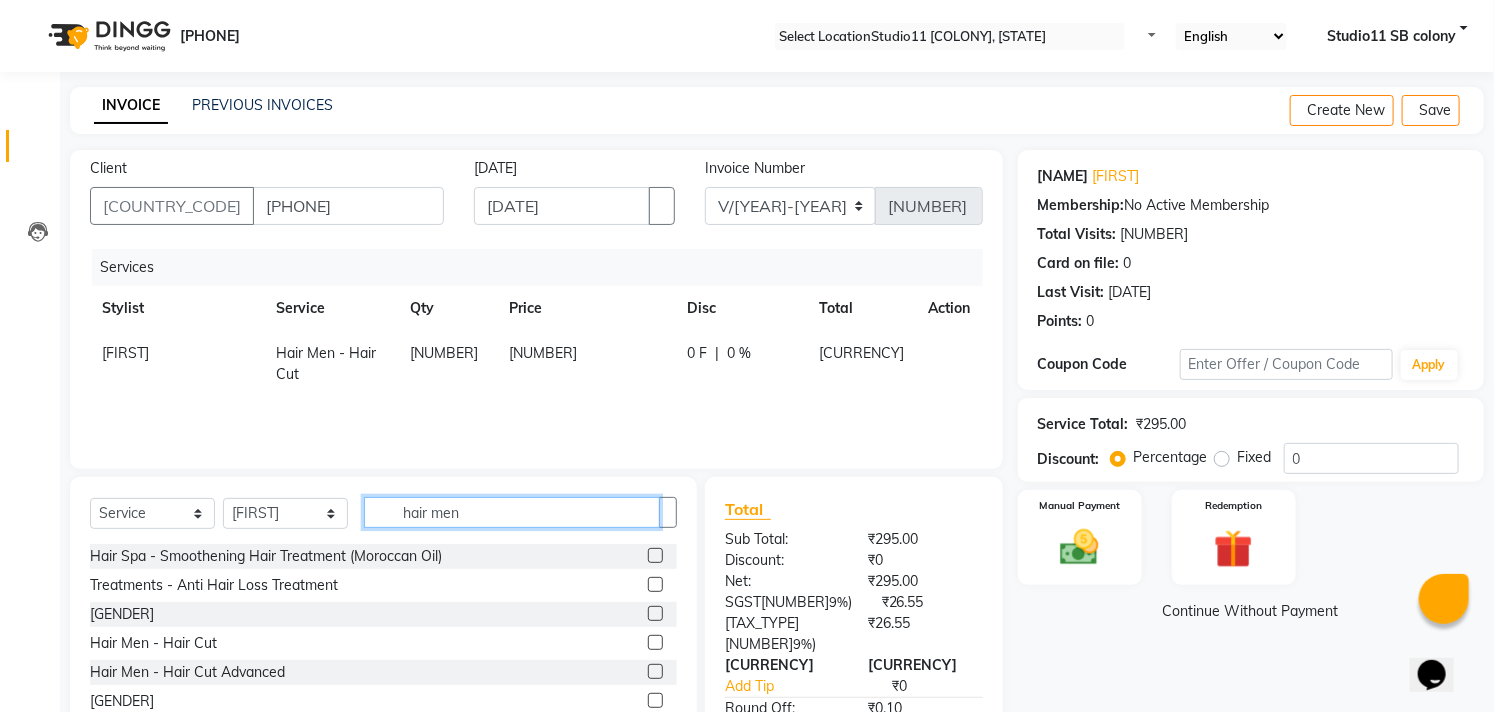 click on "hair men" at bounding box center (512, 512) 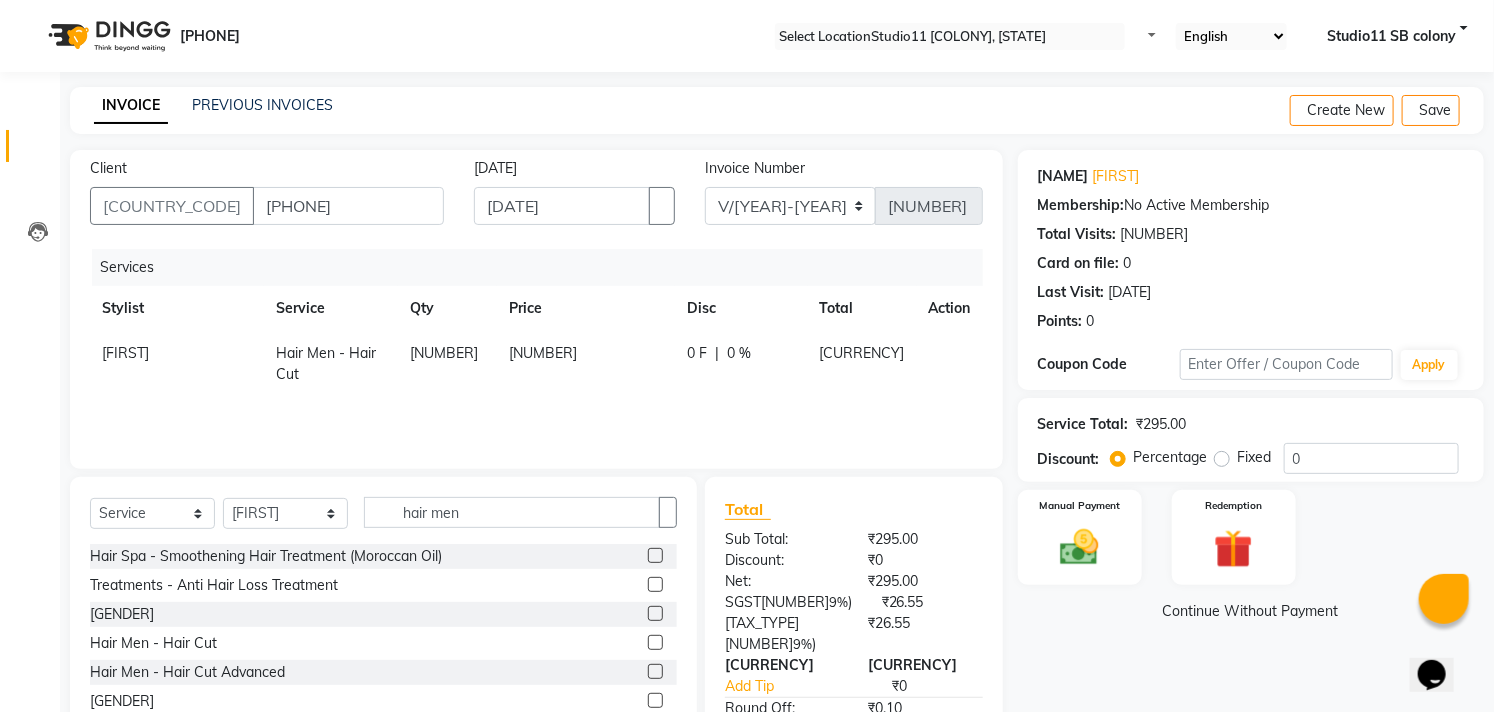 click at bounding box center [655, 642] 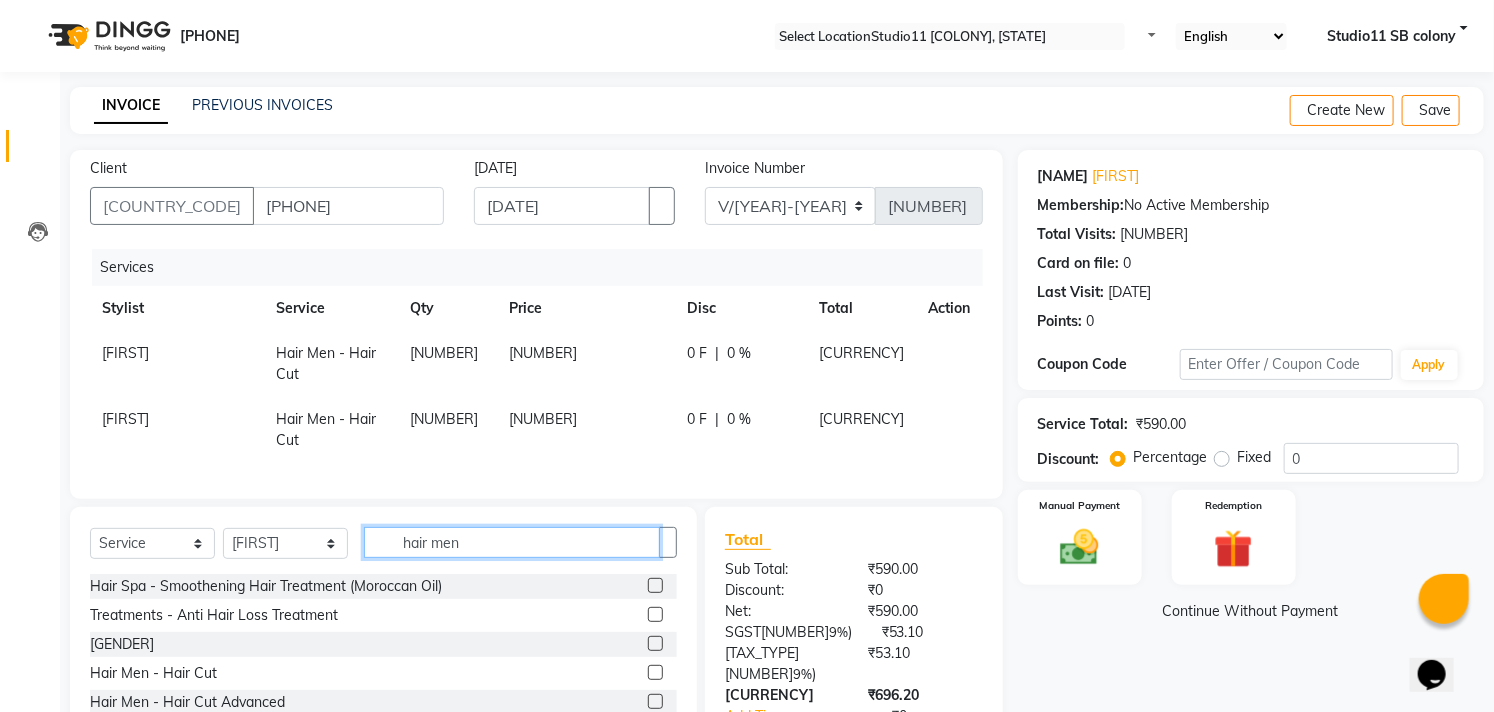 click on "hair men" at bounding box center [512, 542] 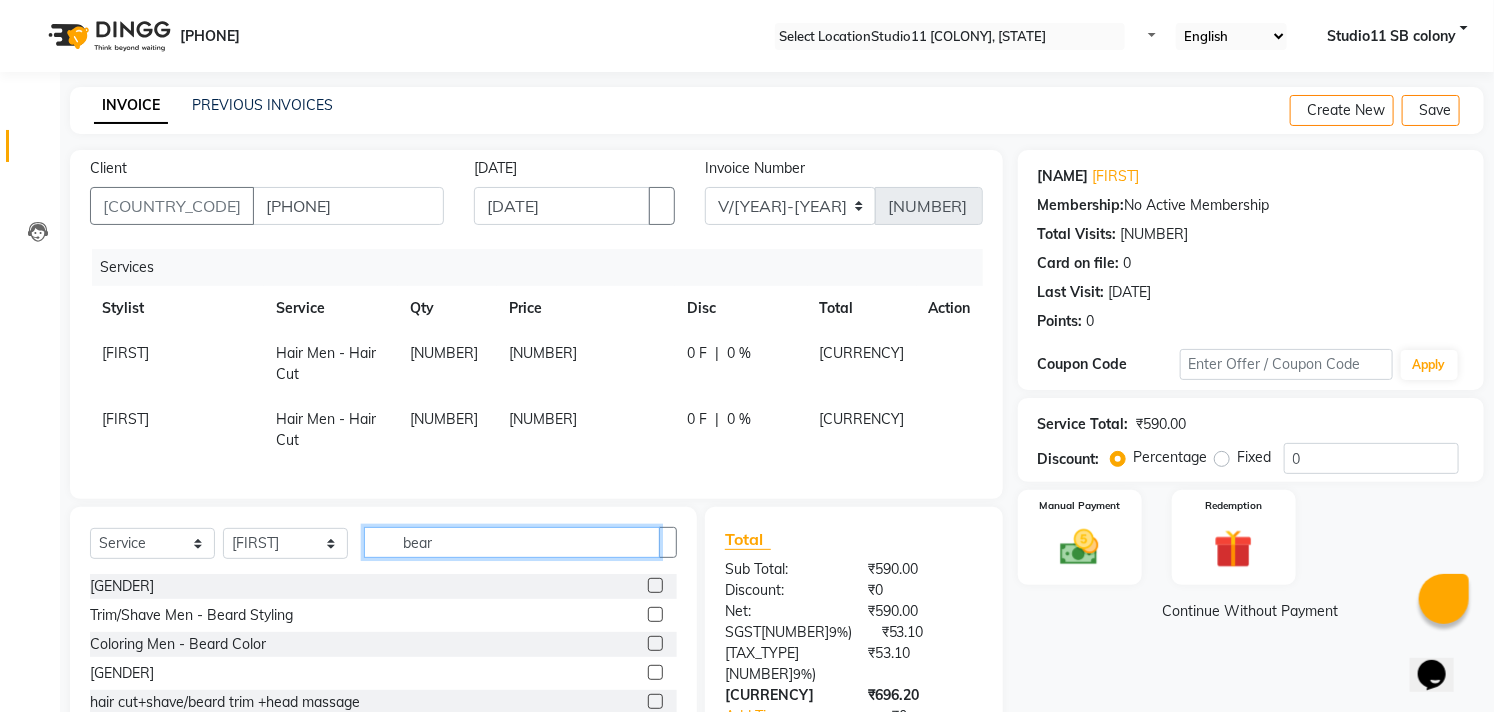type on "bear" 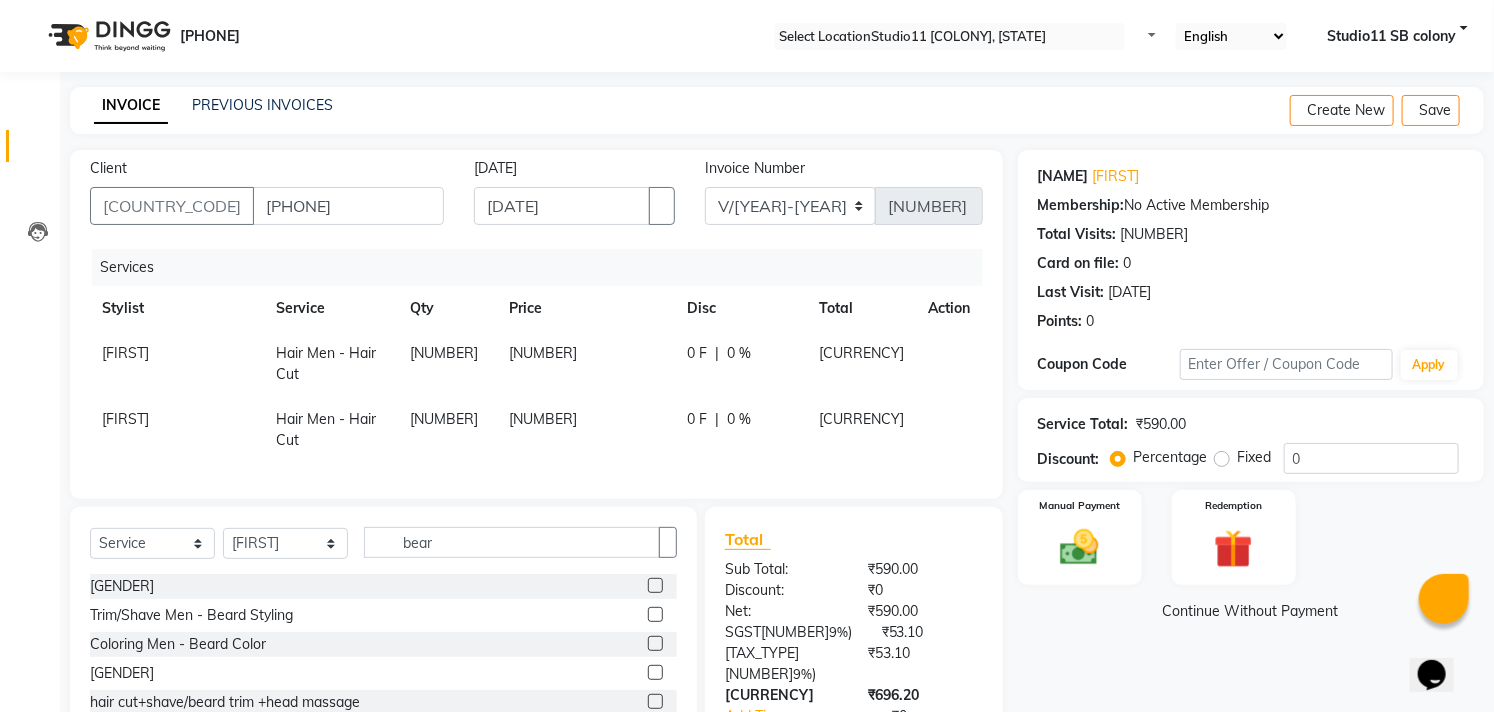 click at bounding box center [655, 585] 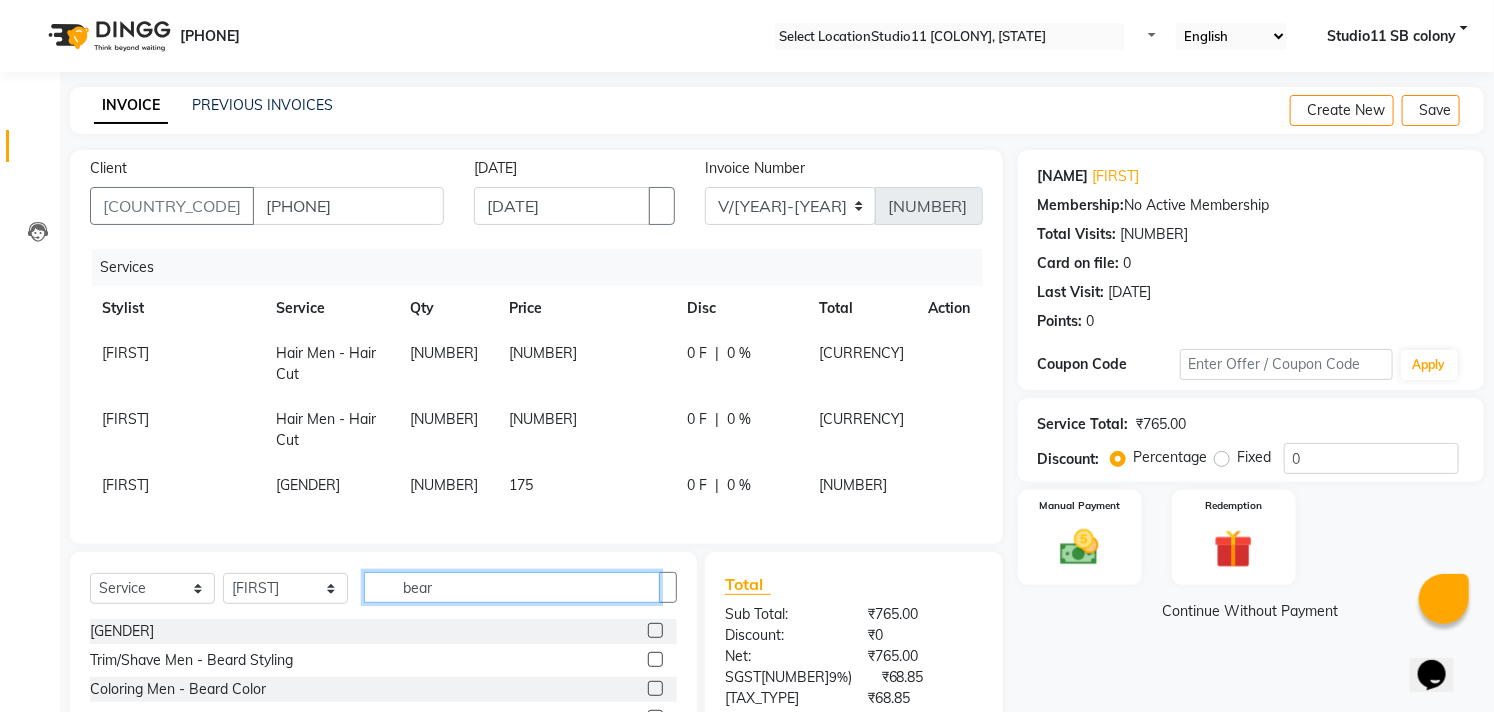 click on "bear" at bounding box center [512, 587] 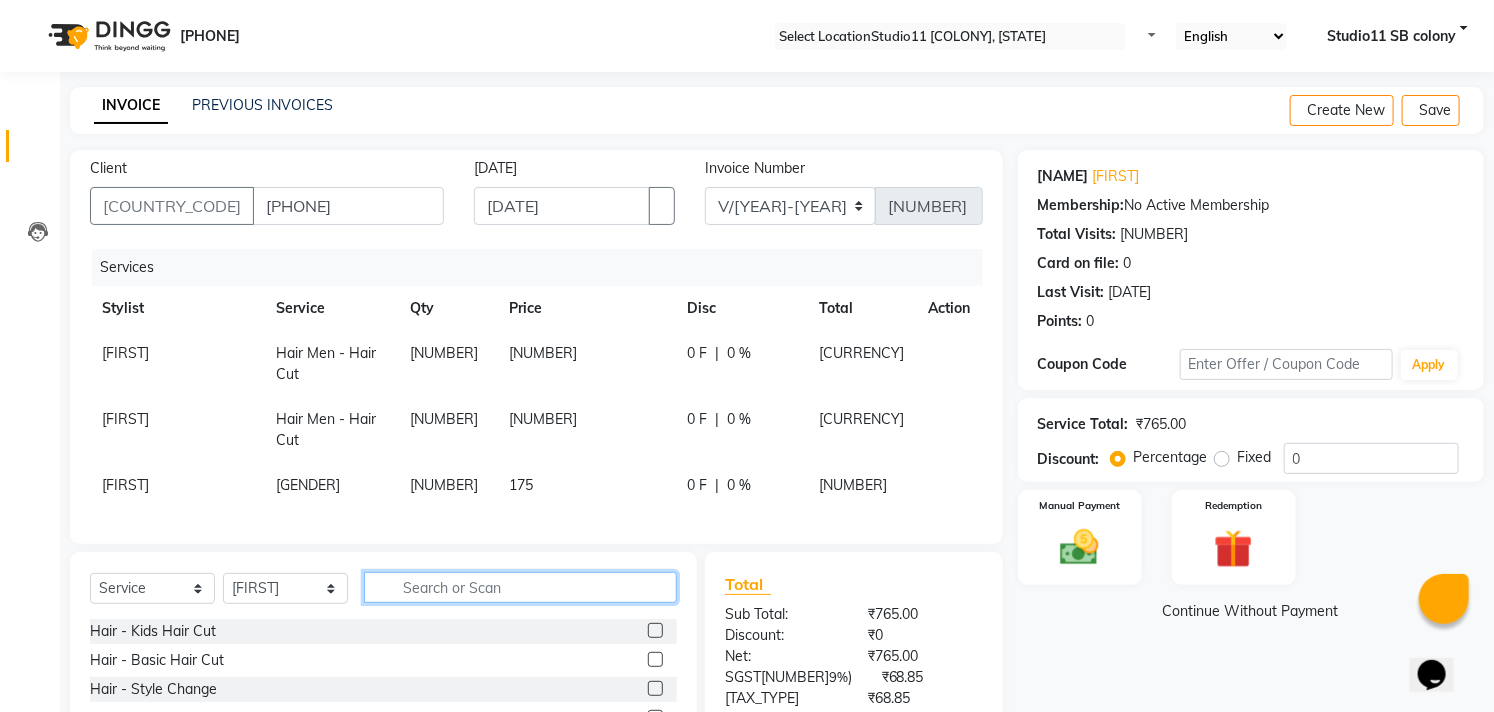 click at bounding box center [520, 587] 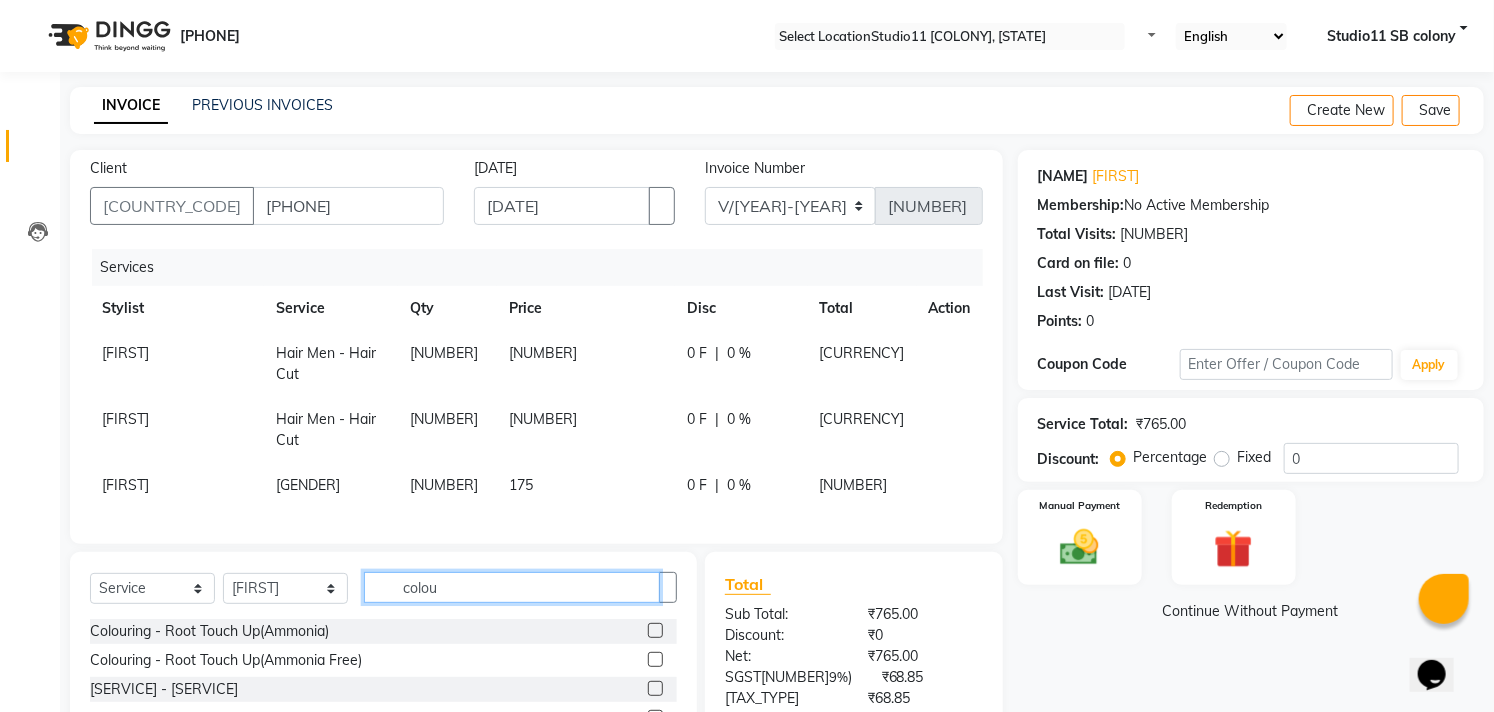 type on "colou" 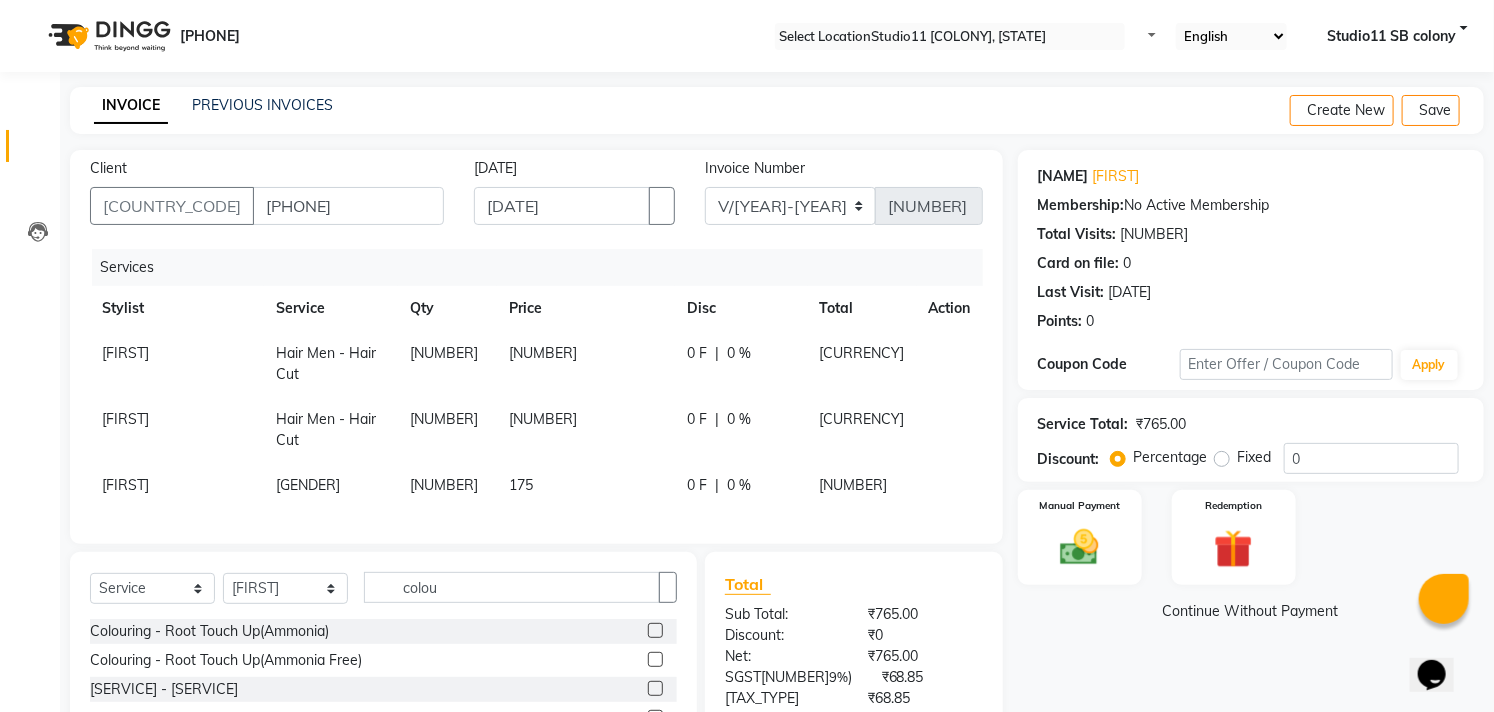 click at bounding box center [655, 659] 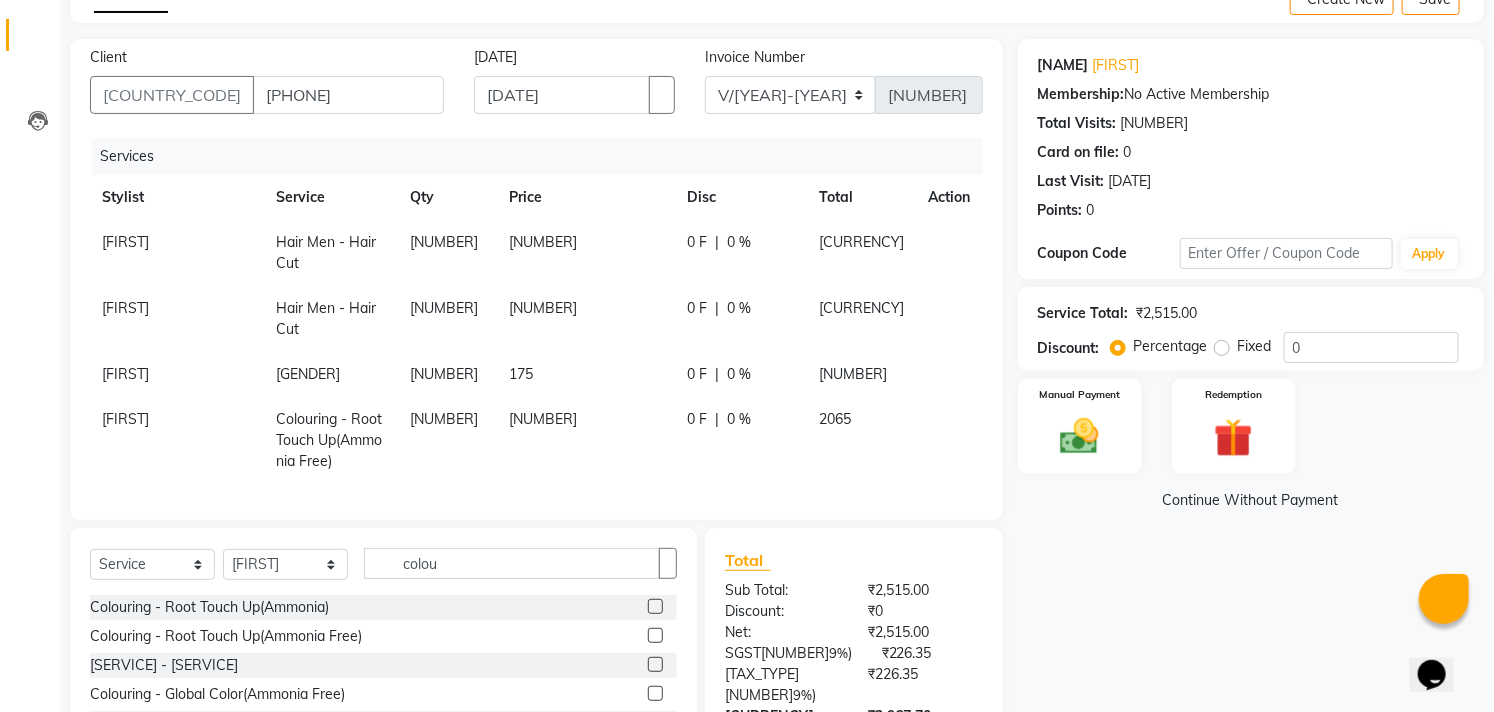 scroll, scrollTop: 0, scrollLeft: 0, axis: both 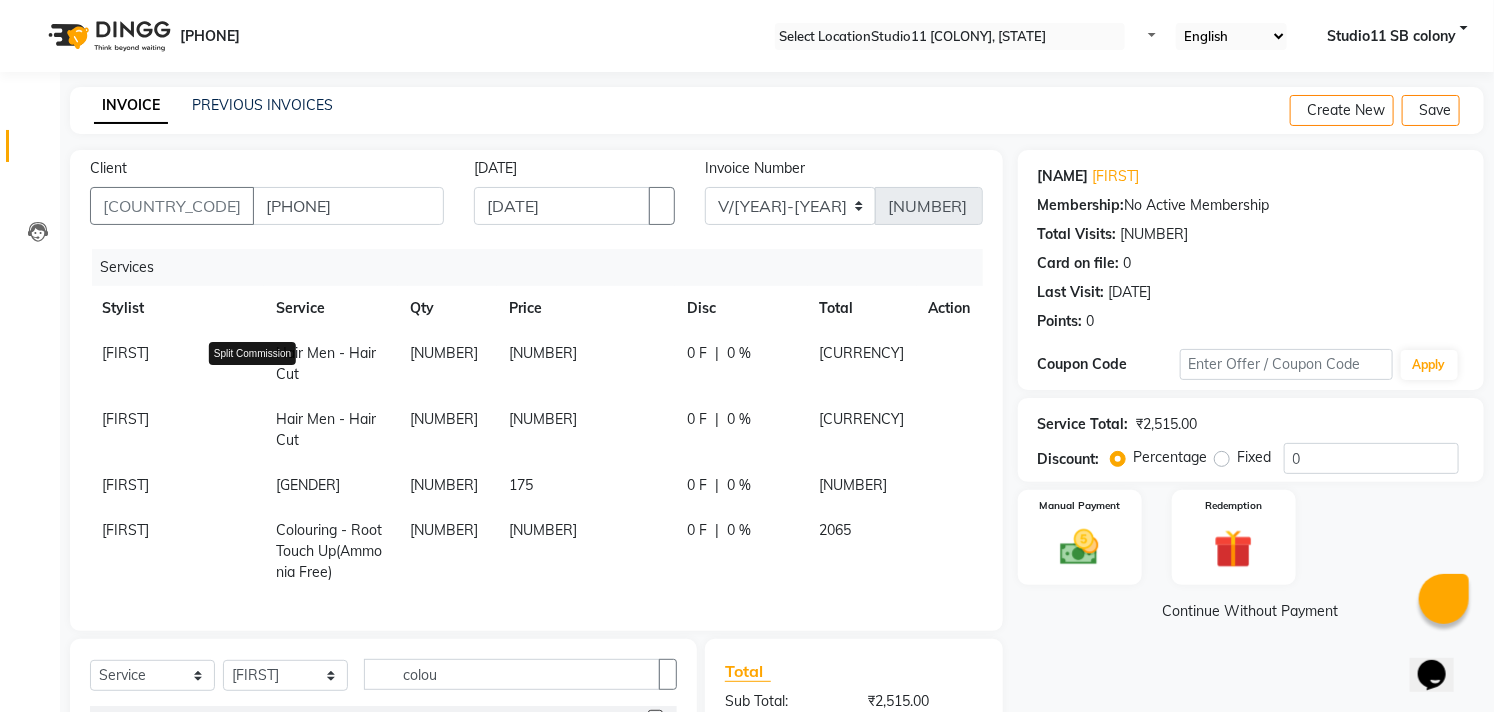 click at bounding box center [252, 409] 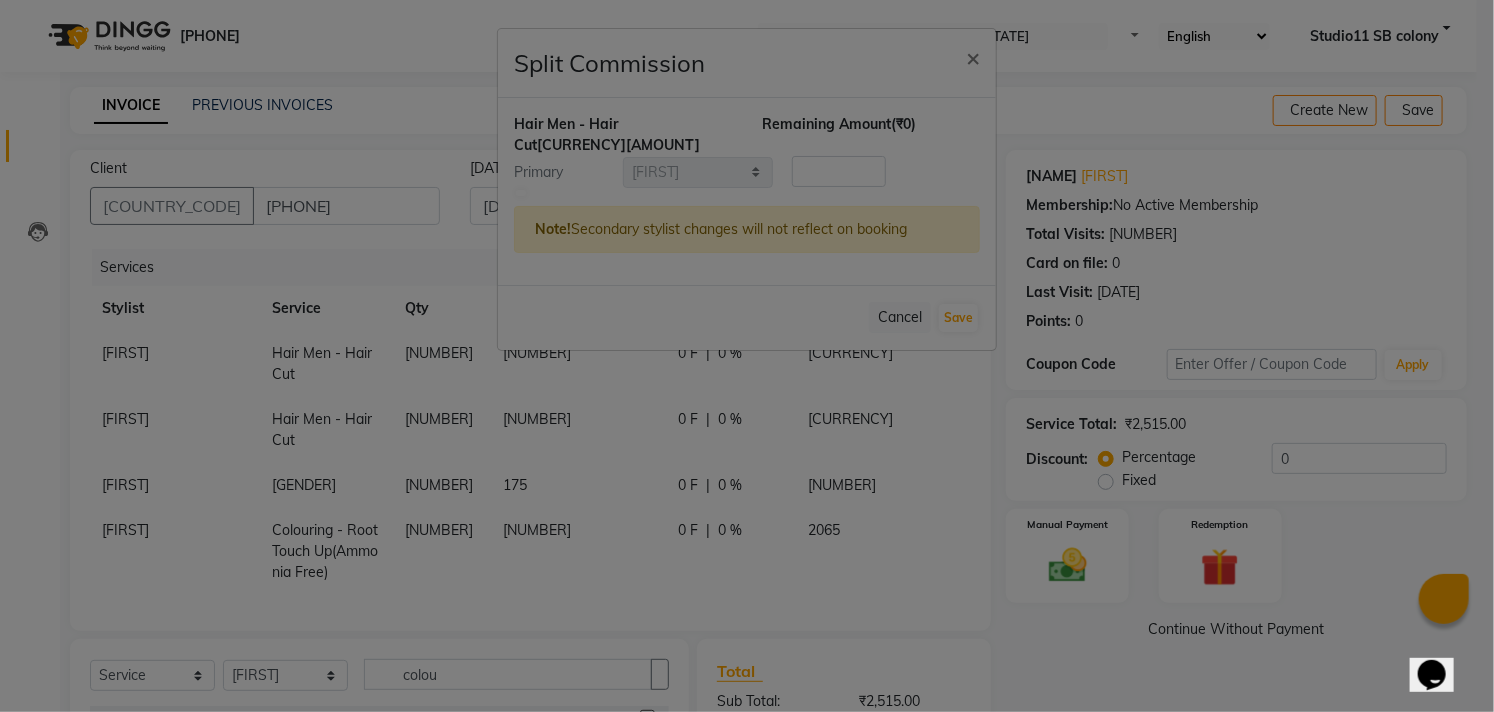 click on "Split Commission × Hair Men - Hair Cut (₹348.10) Remaining Amount (₹0) Primary Select [FIRST] [FIRST] [FIRST] [FIRST] [FIRST] [FIRST] [FIRST] [FIRST] [FIRST] Studio11 SB colony [FIRST] [FIRST] 348.1 Note! Secondary stylist changes will not reflect on booking Cancel Save" at bounding box center [747, 356] 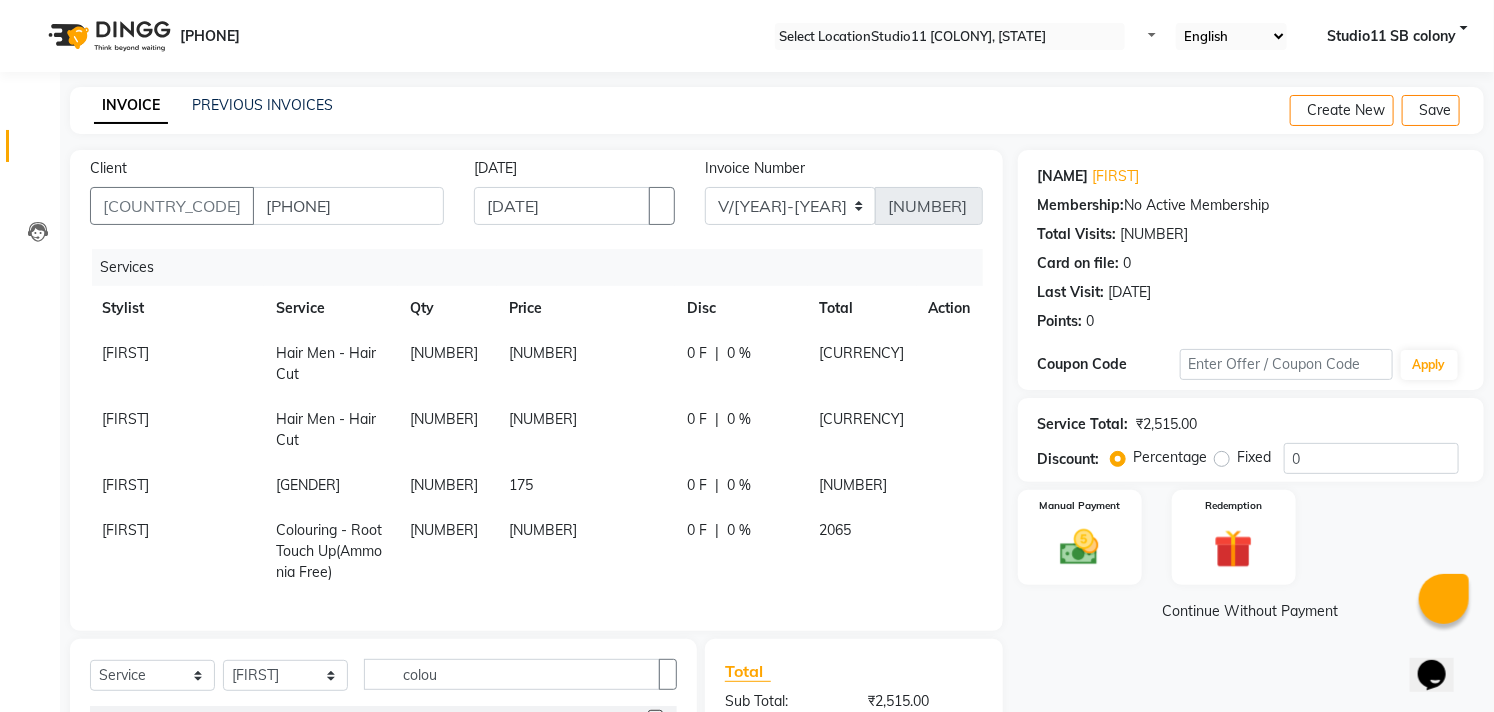 click on "[FIRST]" at bounding box center (177, 364) 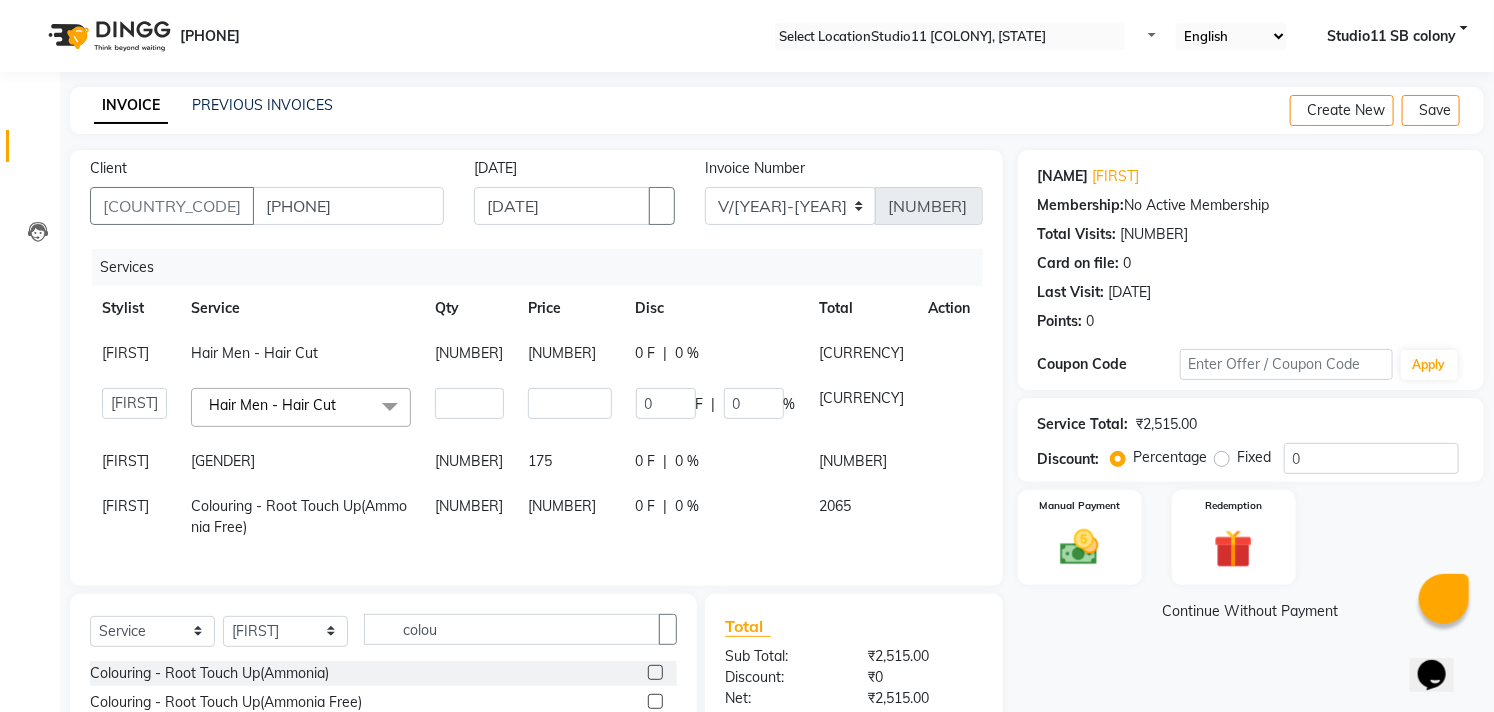 click on "Hair Men - Hair Cut x" at bounding box center [301, 407] 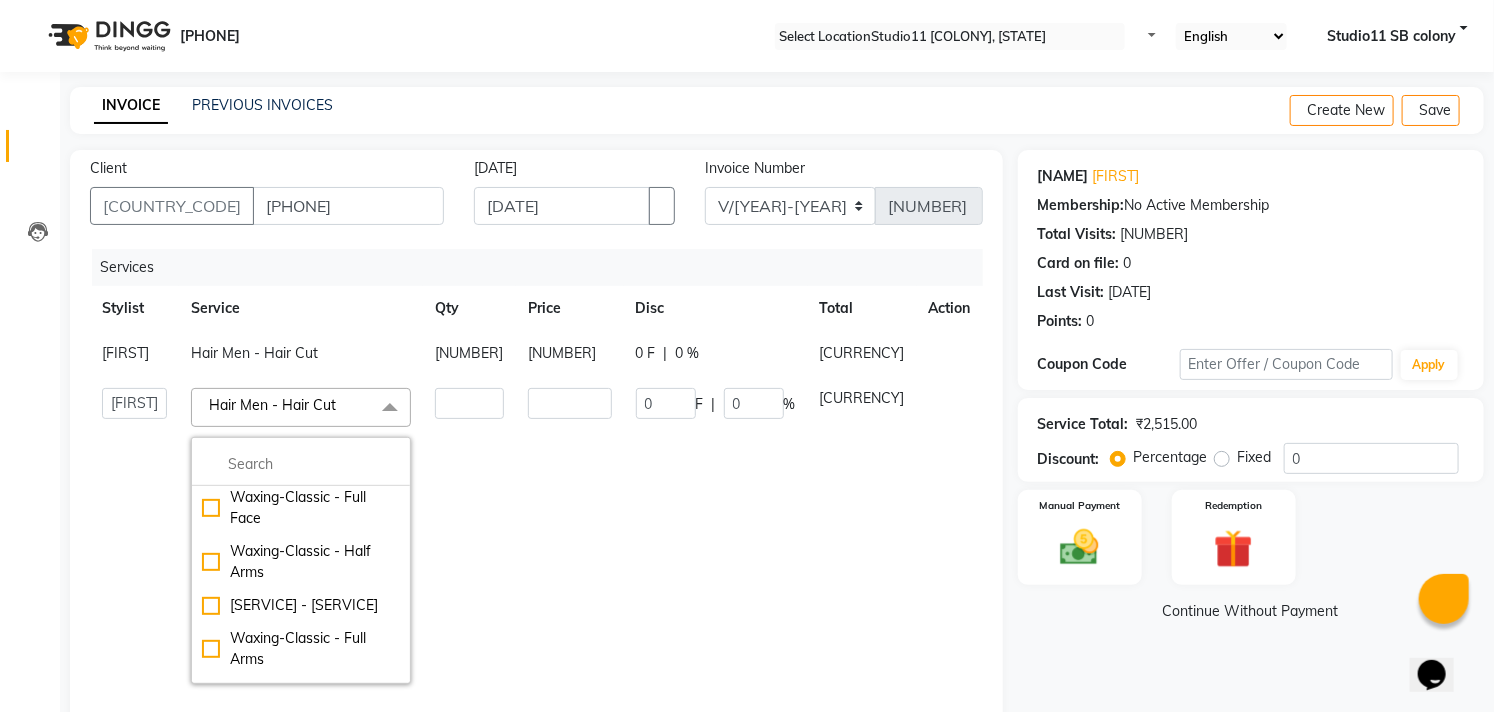 scroll, scrollTop: 0, scrollLeft: 0, axis: both 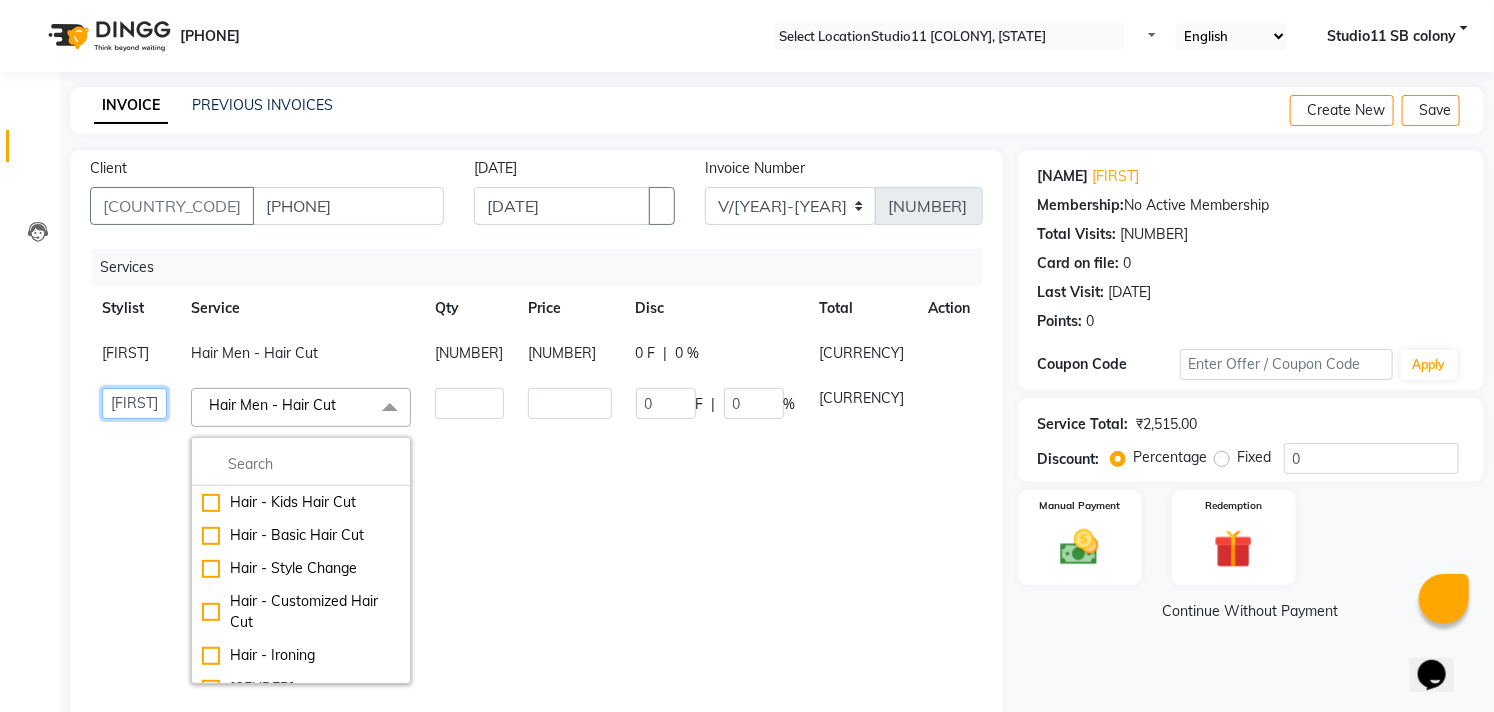 click on "[FIRST]" at bounding box center (134, 403) 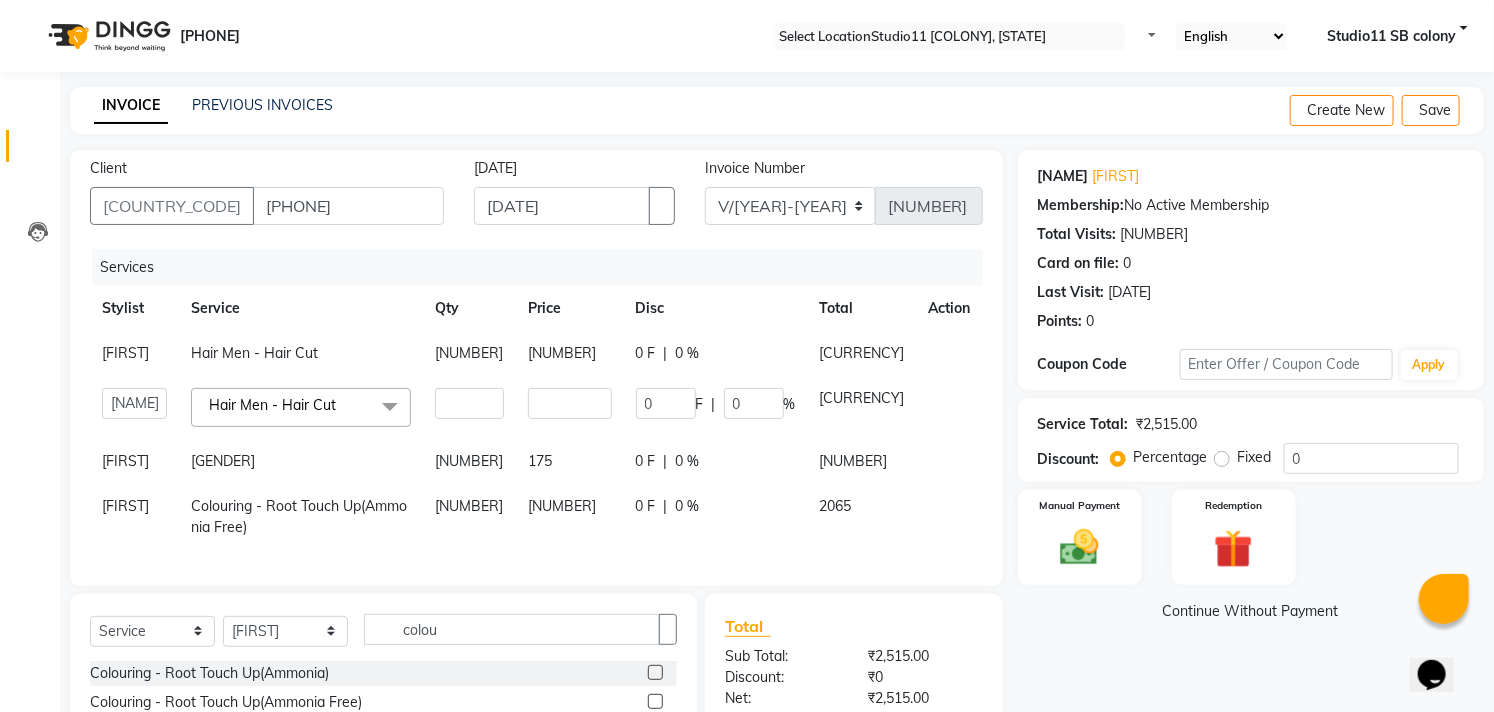 click on "[FIRST]" at bounding box center (134, 353) 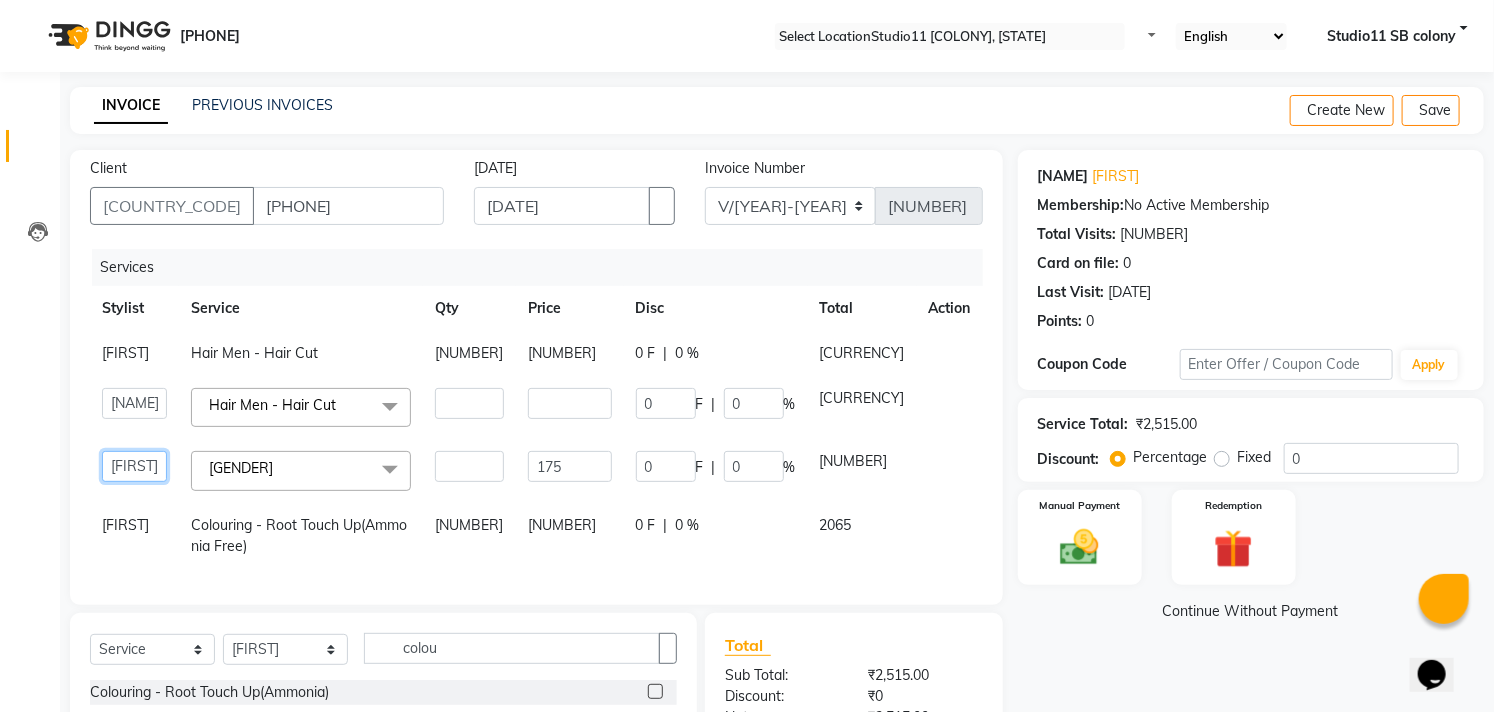 click on "[FIRST]" at bounding box center (134, 403) 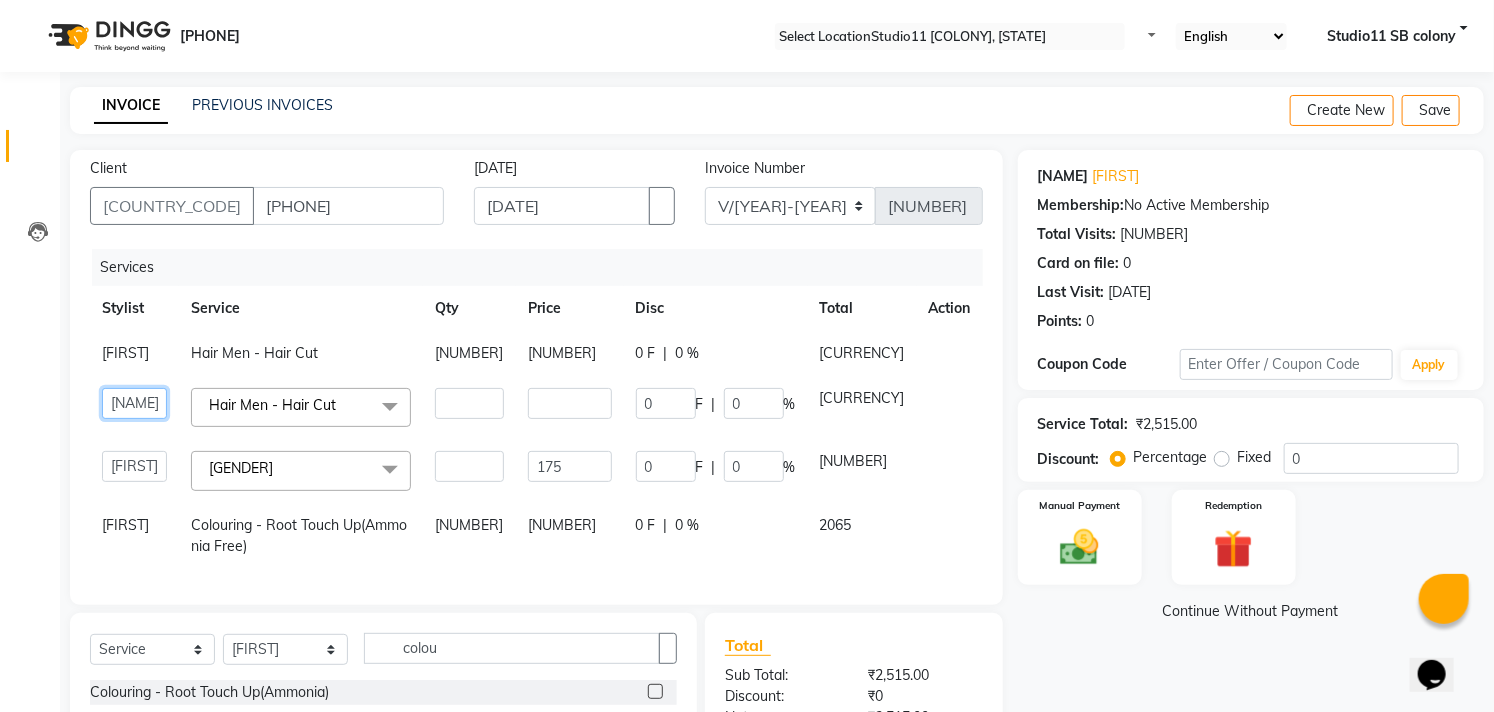 click on "[FIRST]" at bounding box center [134, 403] 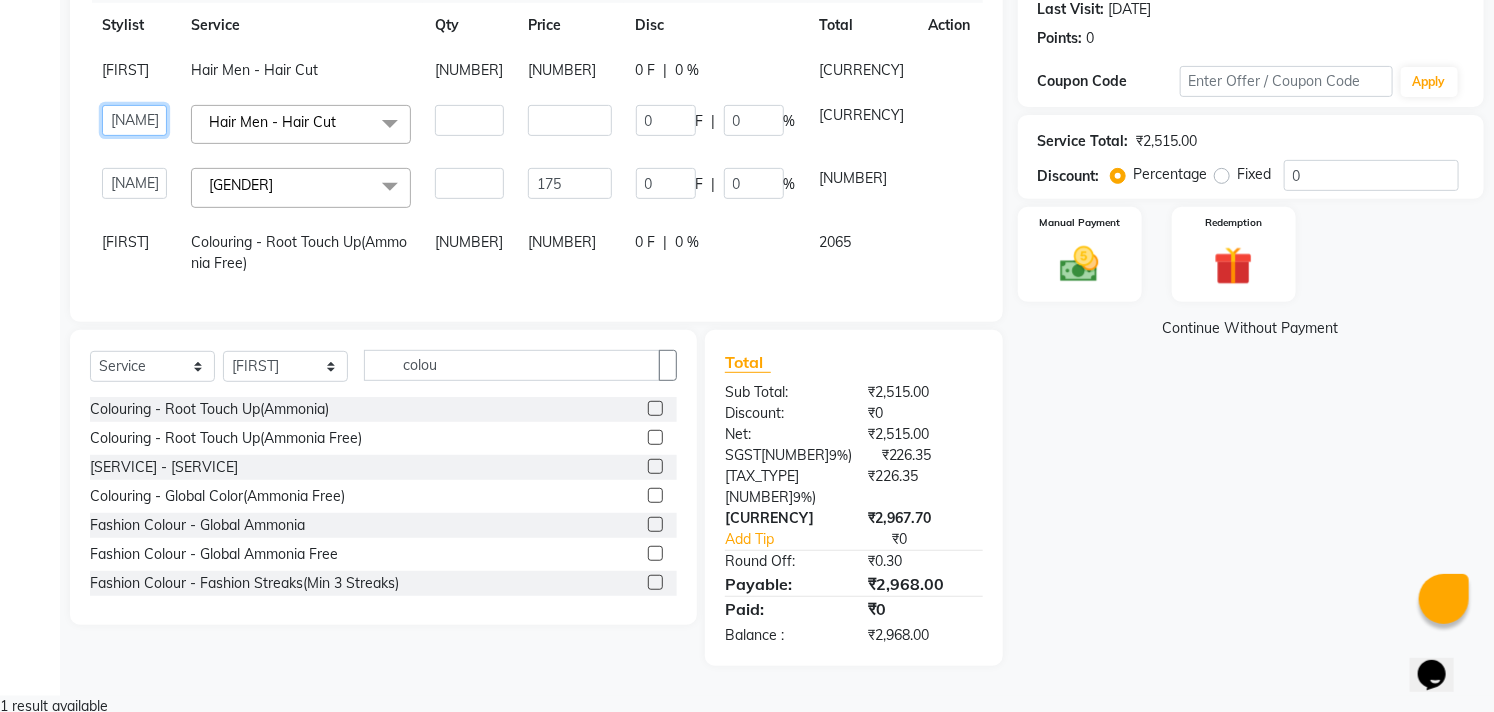 scroll, scrollTop: 295, scrollLeft: 0, axis: vertical 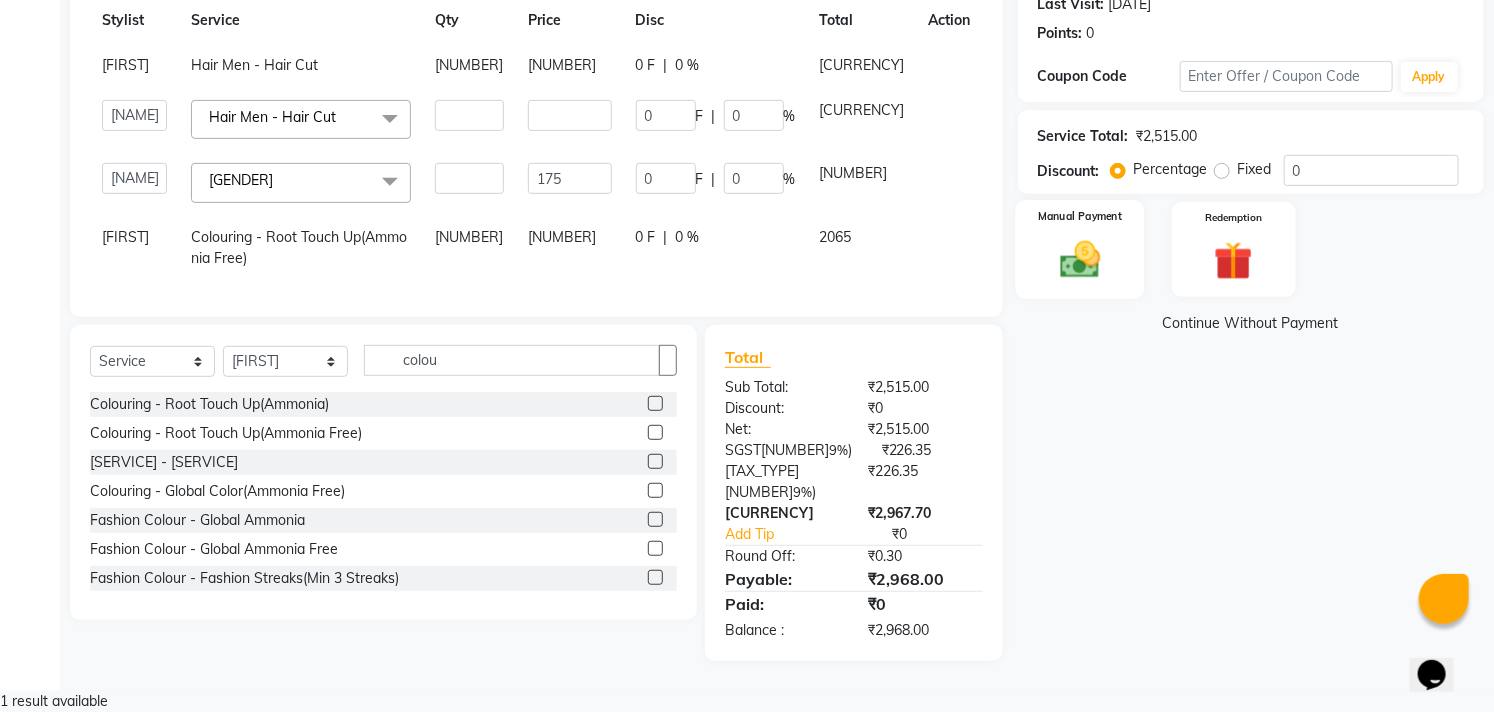 click at bounding box center (1080, 259) 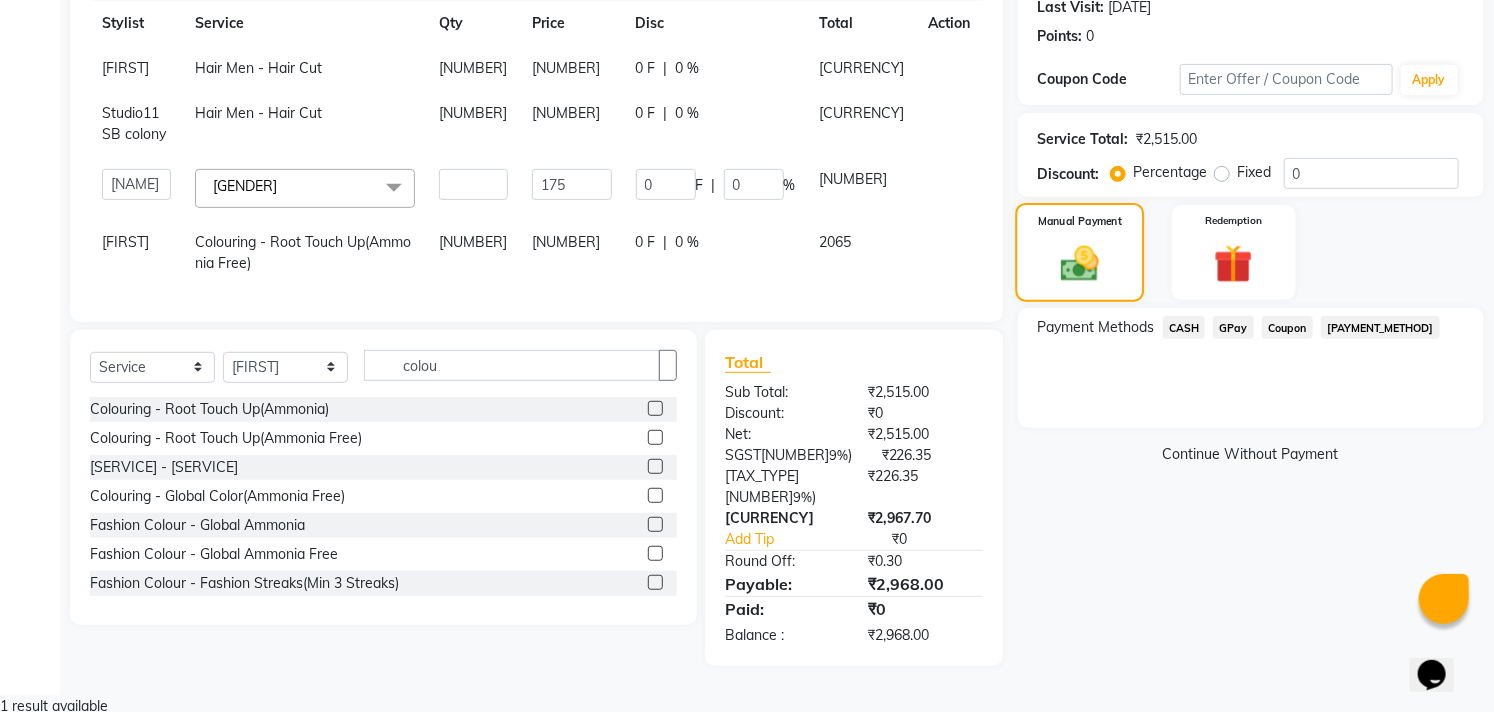 click at bounding box center [1079, 264] 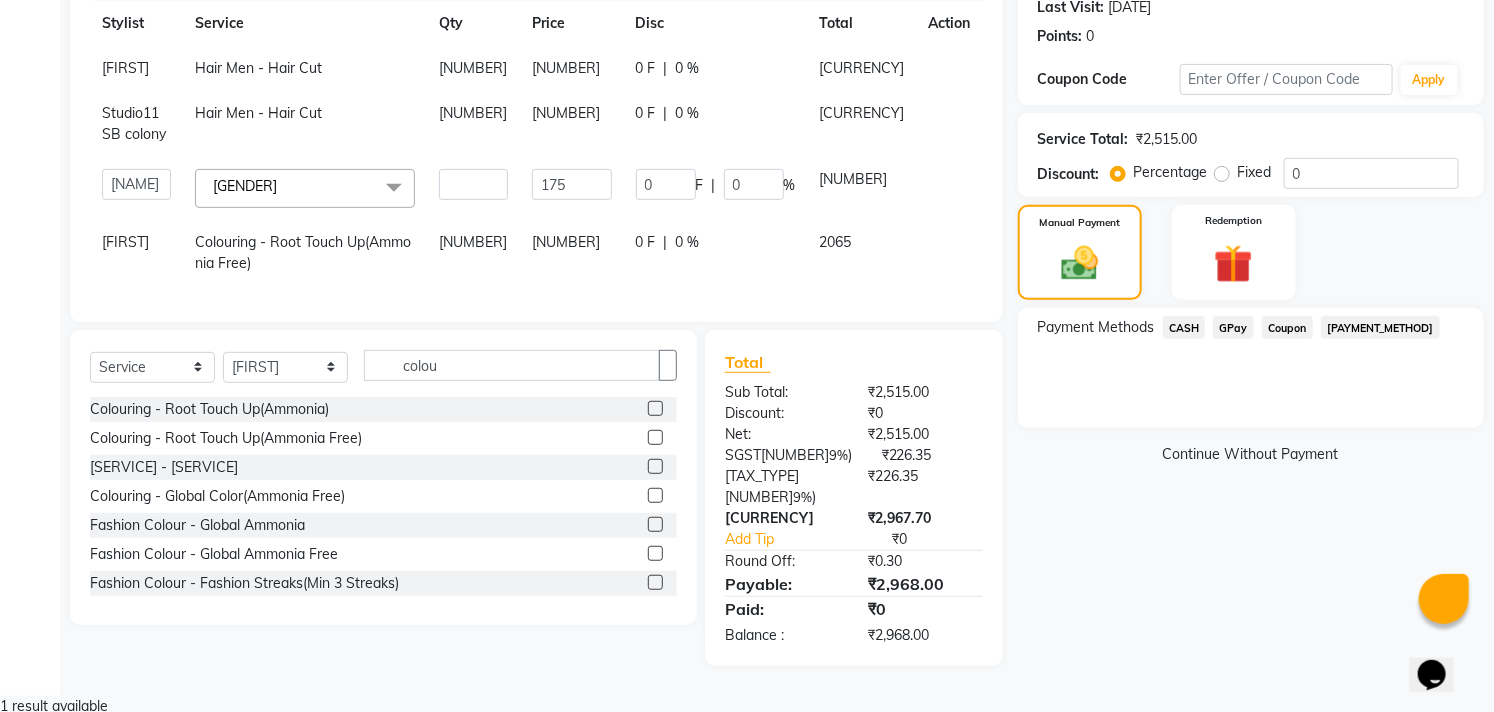 click on "GPay" at bounding box center (1184, 327) 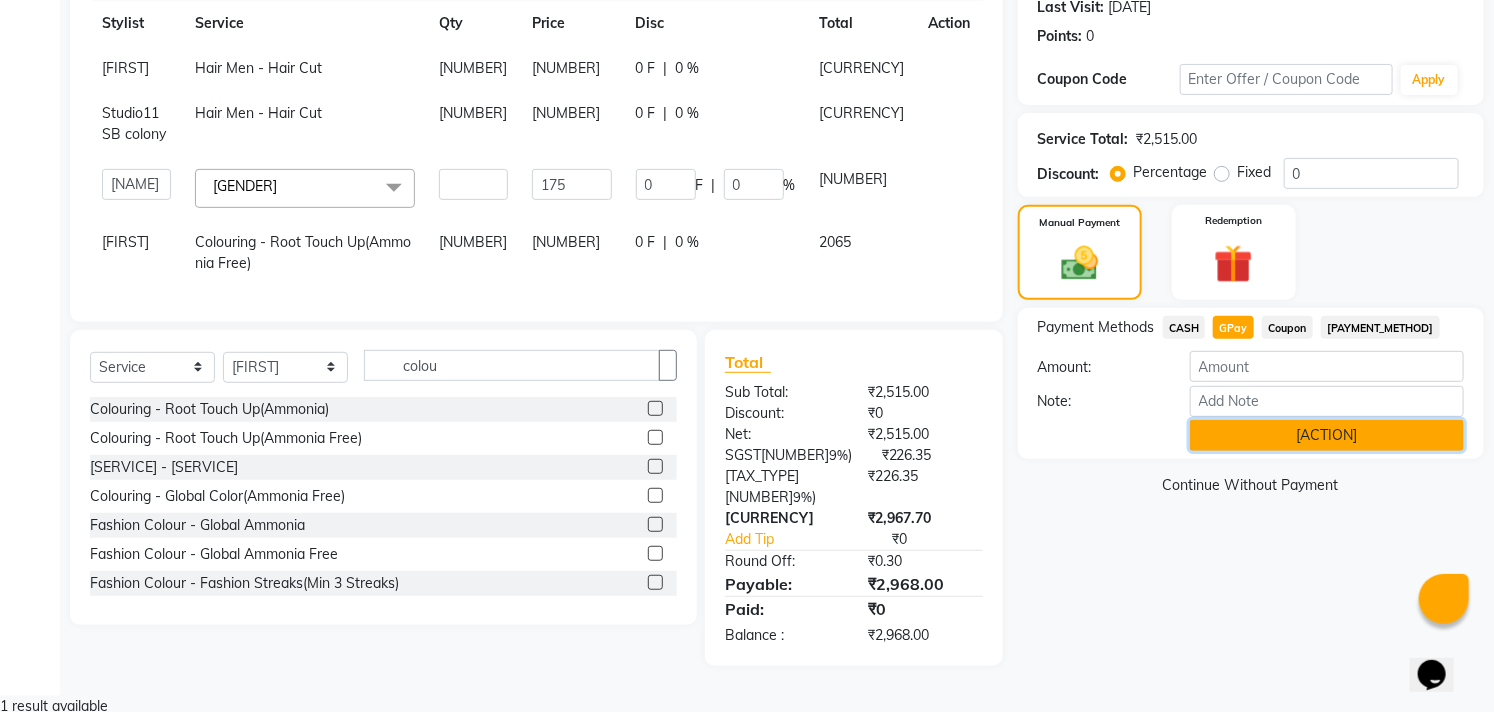 click on "[ACTION]" at bounding box center [1327, 435] 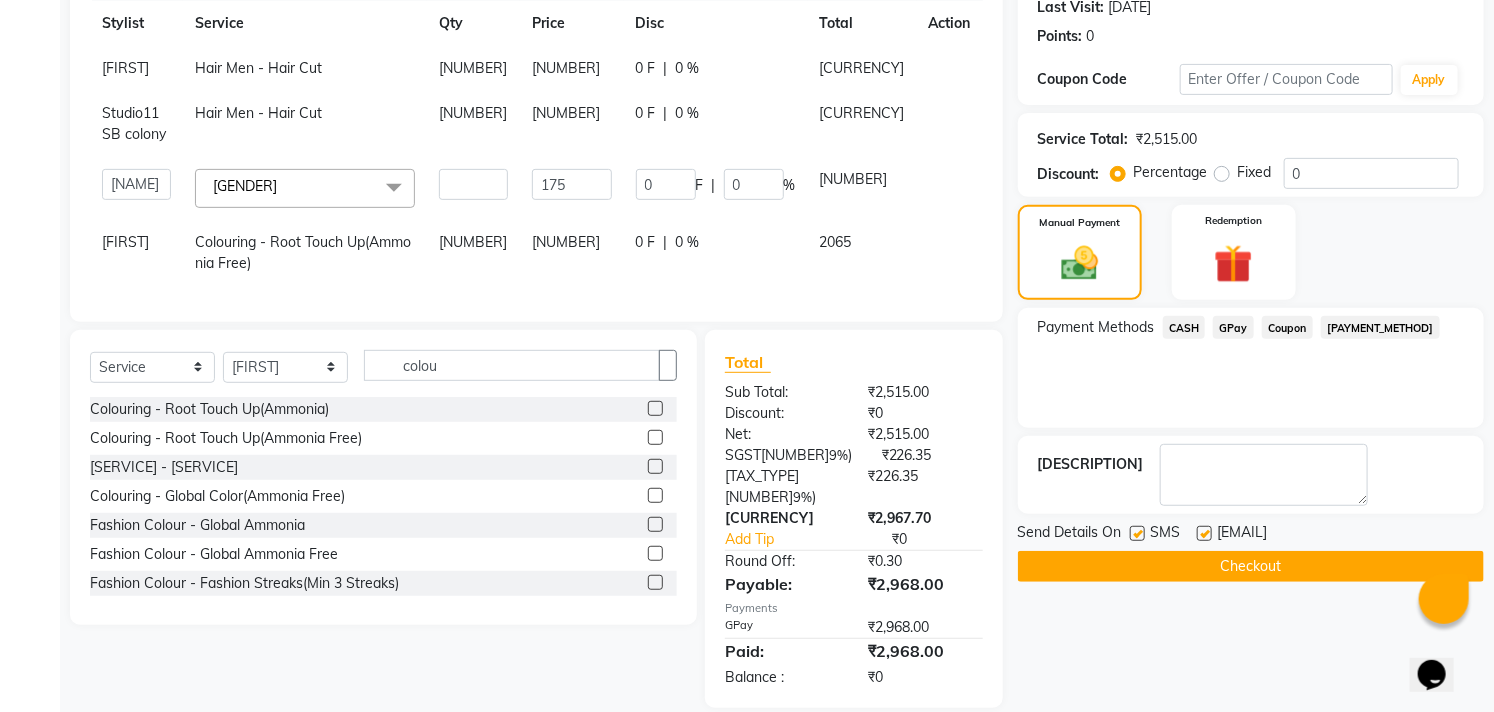 click on "[DESCRIPTION]" at bounding box center [1251, 475] 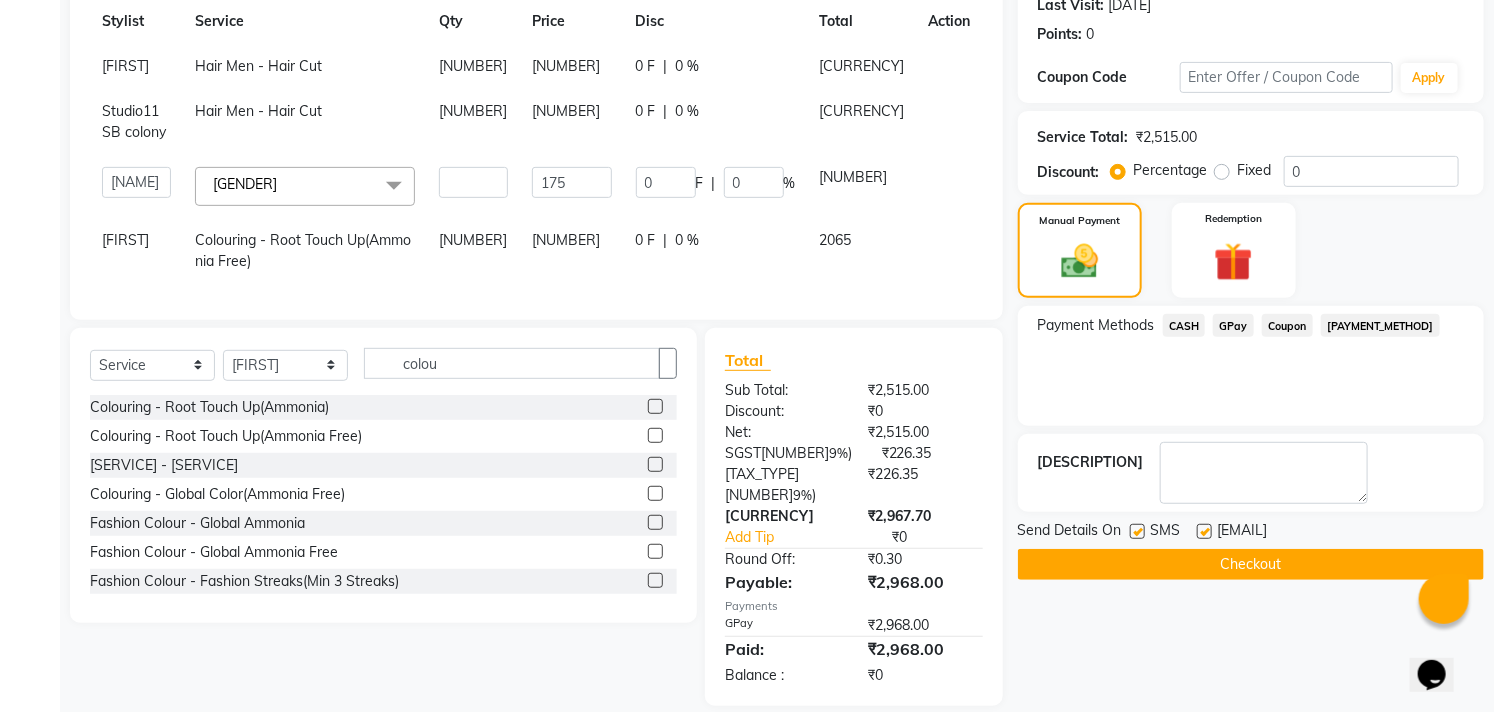 scroll, scrollTop: 327, scrollLeft: 0, axis: vertical 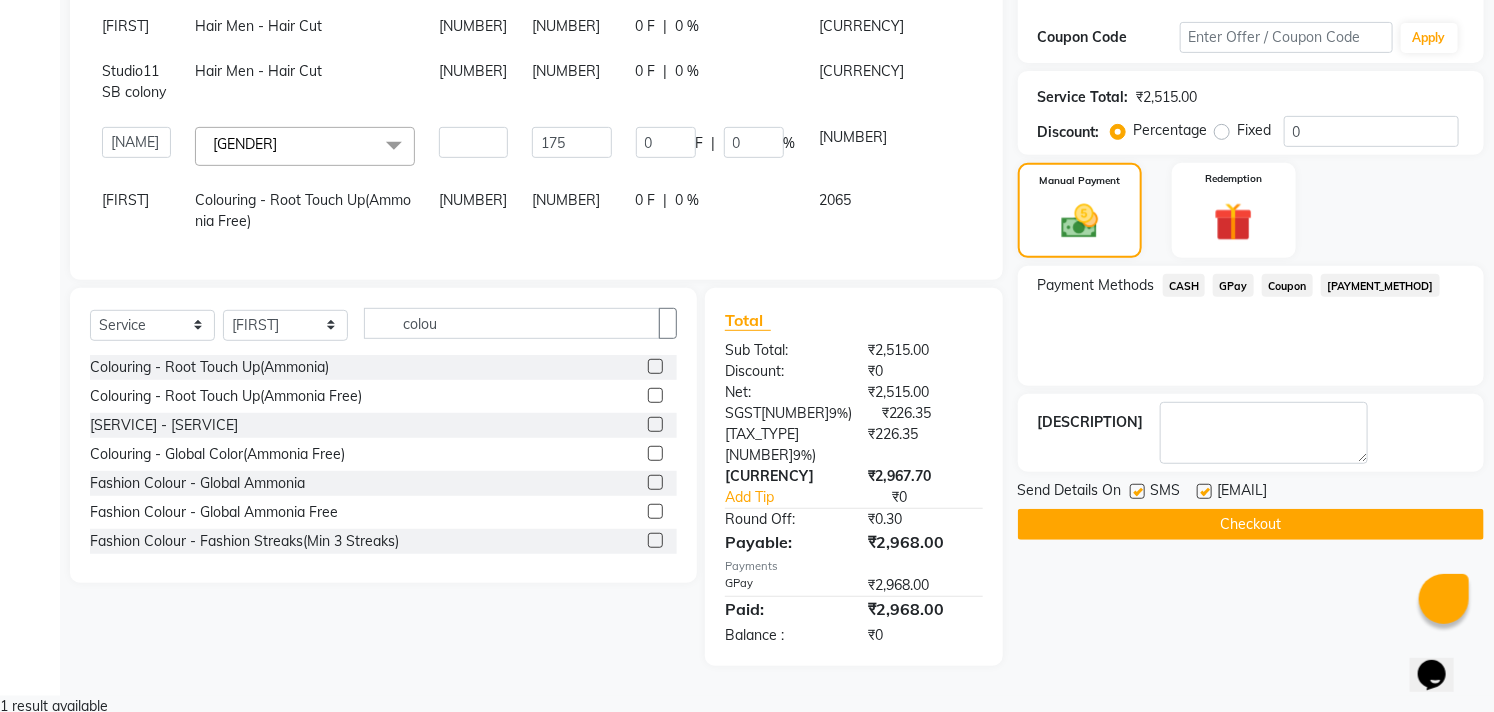 click on "[EMAIL]" at bounding box center [1166, 492] 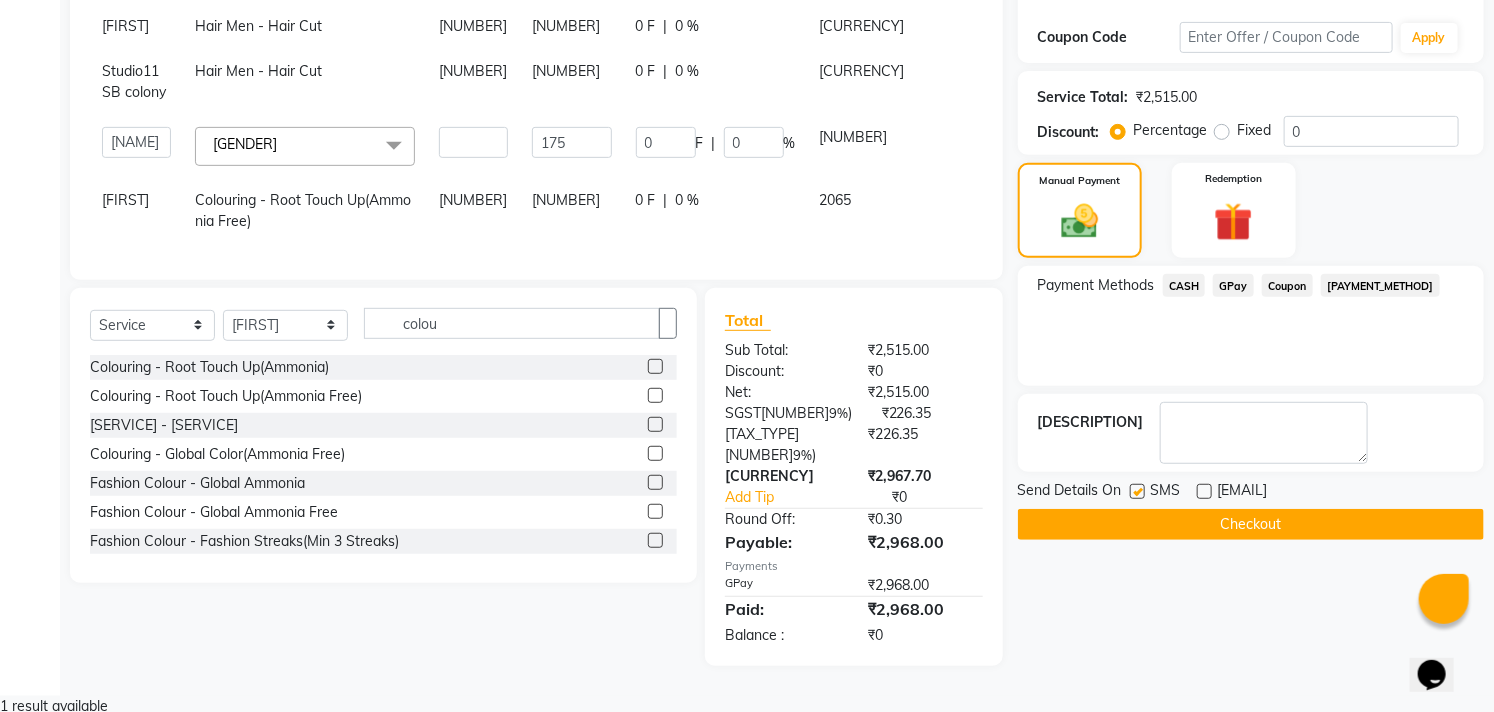 click at bounding box center (1137, 491) 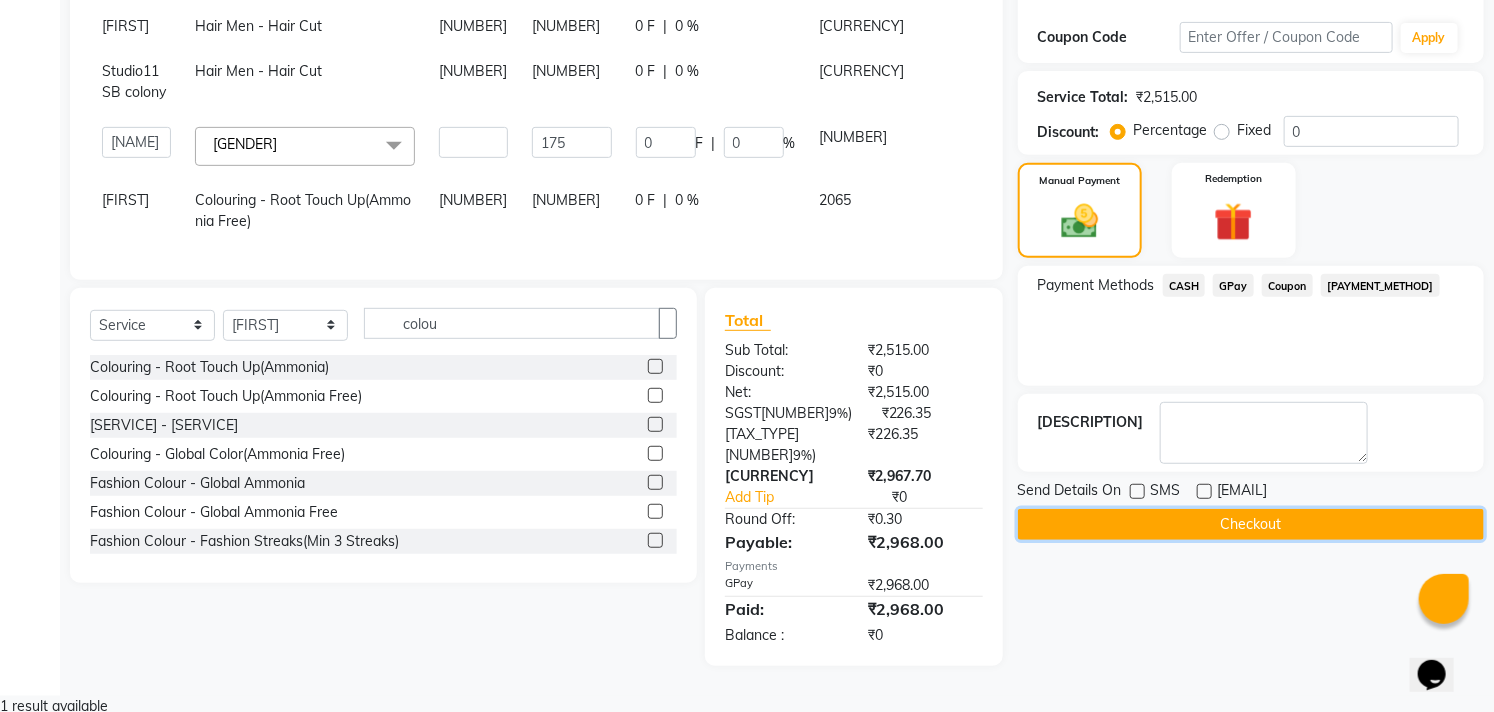 click on "Checkout" at bounding box center [1251, 524] 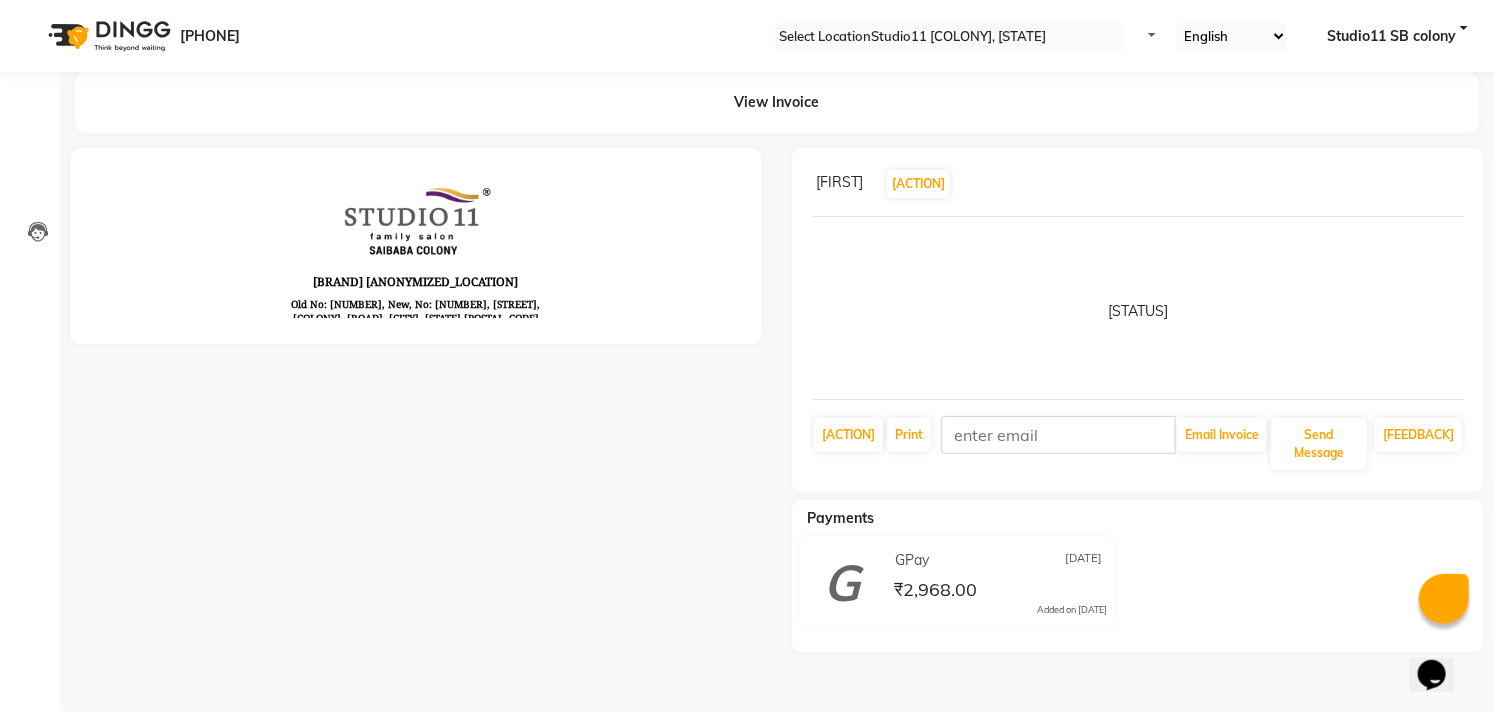 scroll, scrollTop: 0, scrollLeft: 0, axis: both 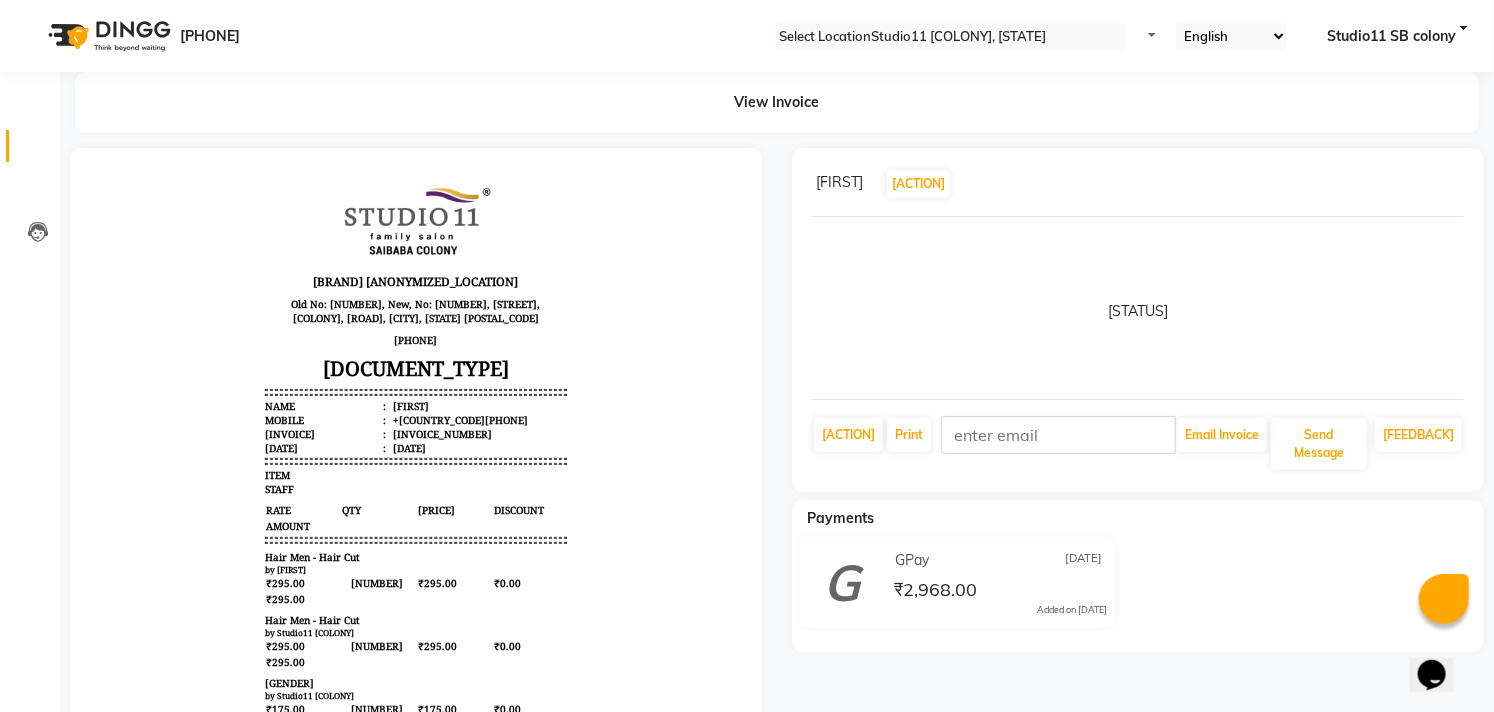 click on "[INVOICE]" at bounding box center [30, 146] 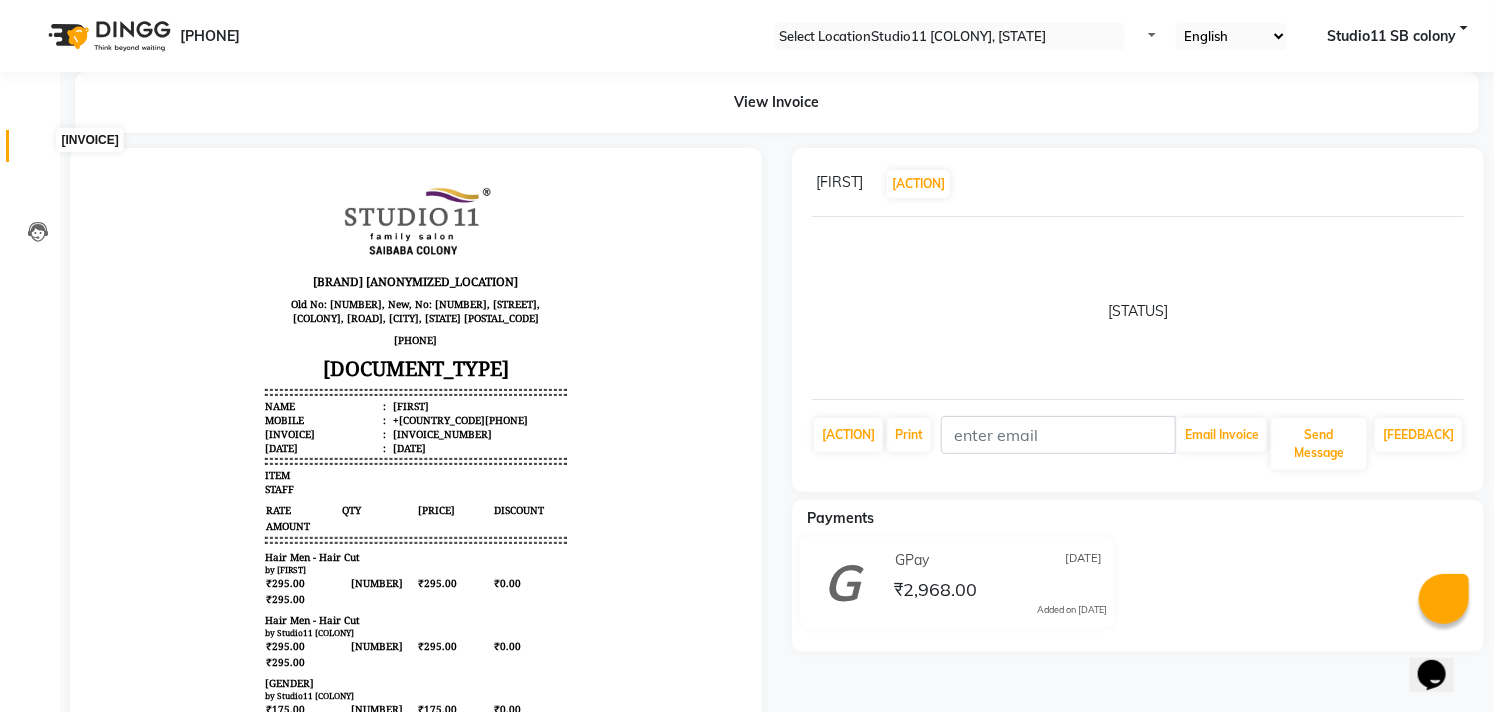 click at bounding box center (37, 151) 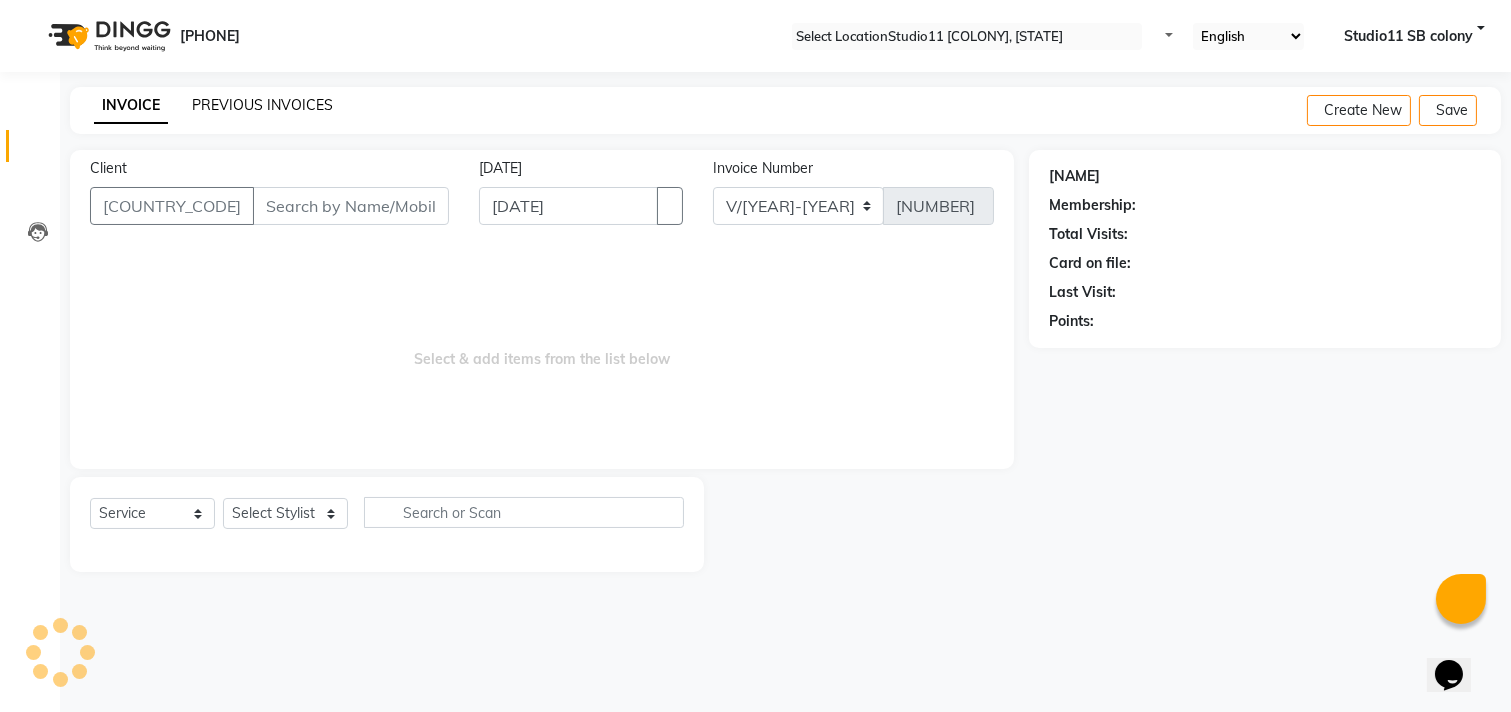 click on "PREVIOUS INVOICES" at bounding box center (262, 105) 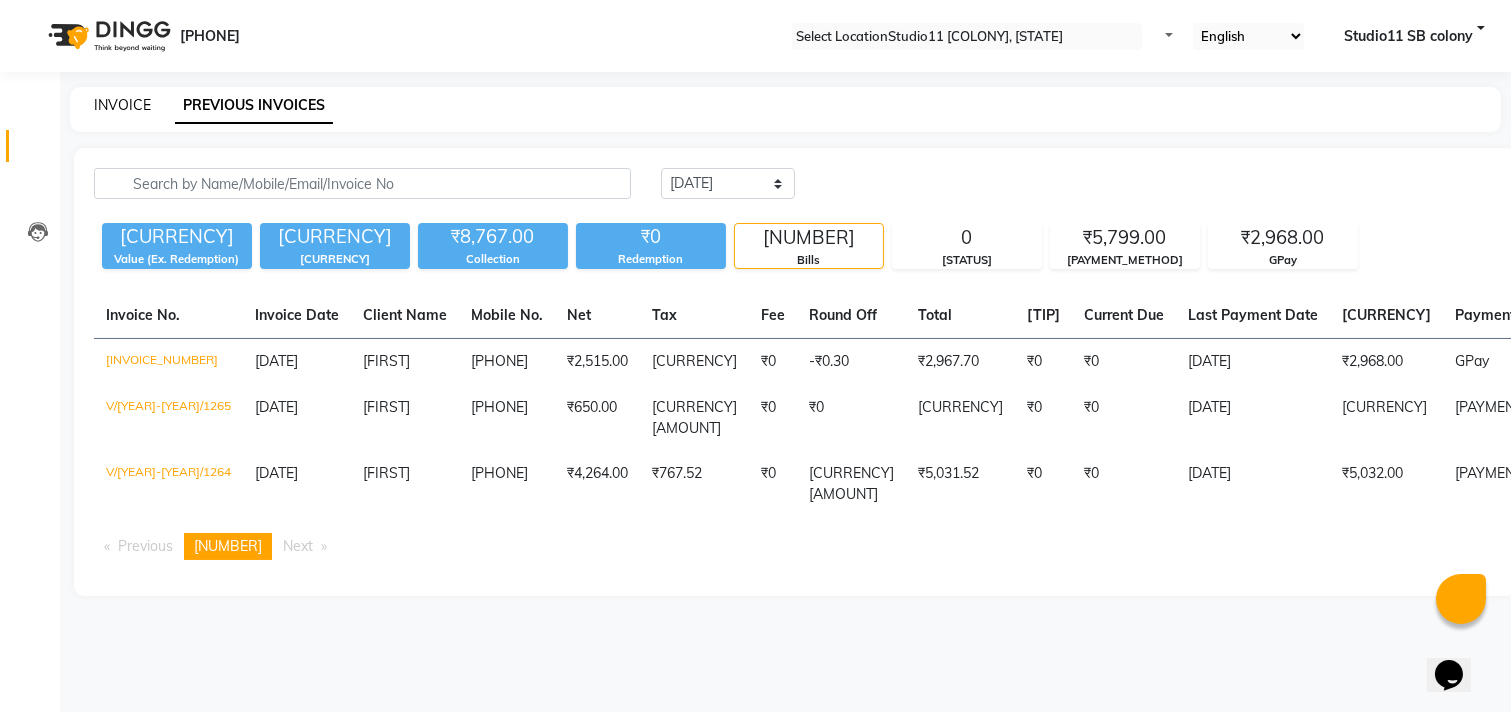 click on "INVOICE" at bounding box center [122, 105] 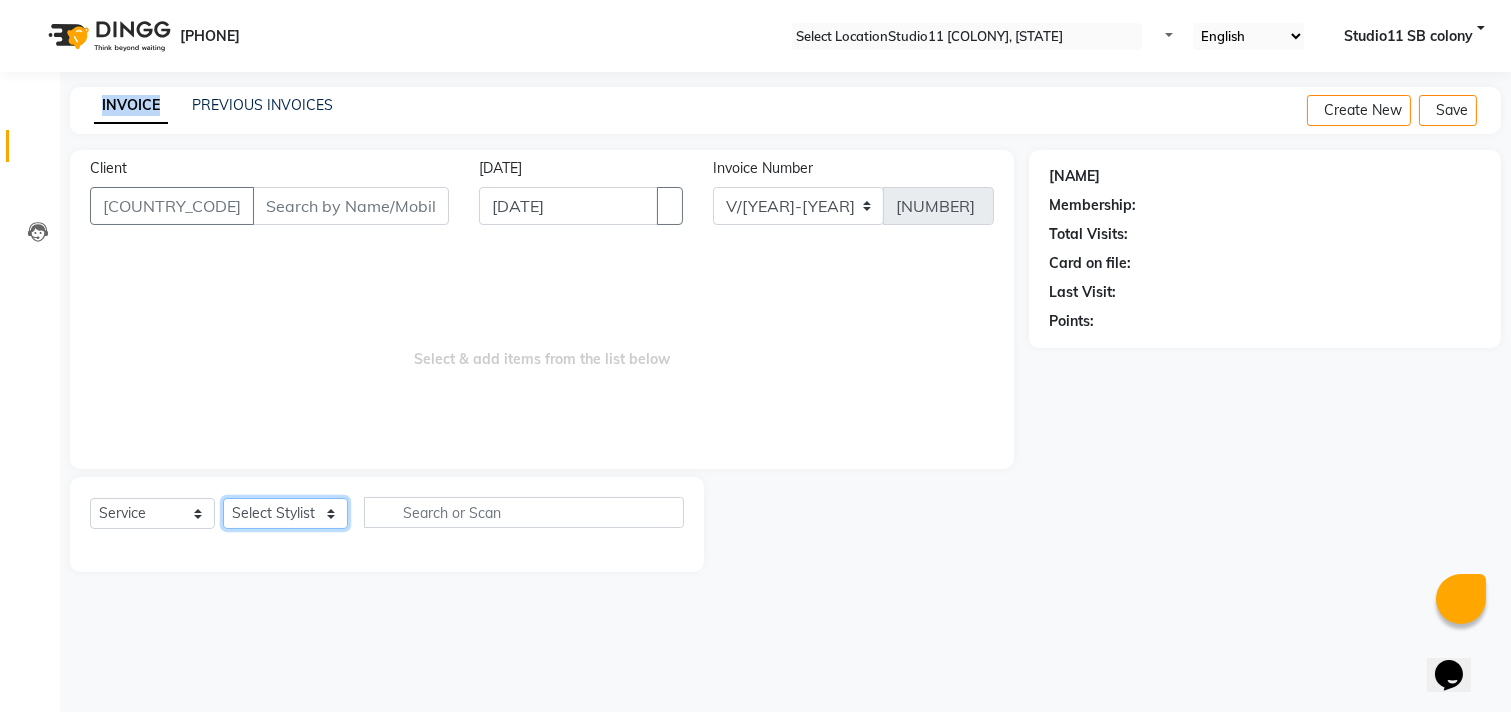 click on "Select Stylist [NAME] [NAME] [NAME] [NAME] [NAME] [NAME] [NAME] [NAME] [NAME] Studio11 [COLONY] [NAME] [NAME]" at bounding box center [285, 513] 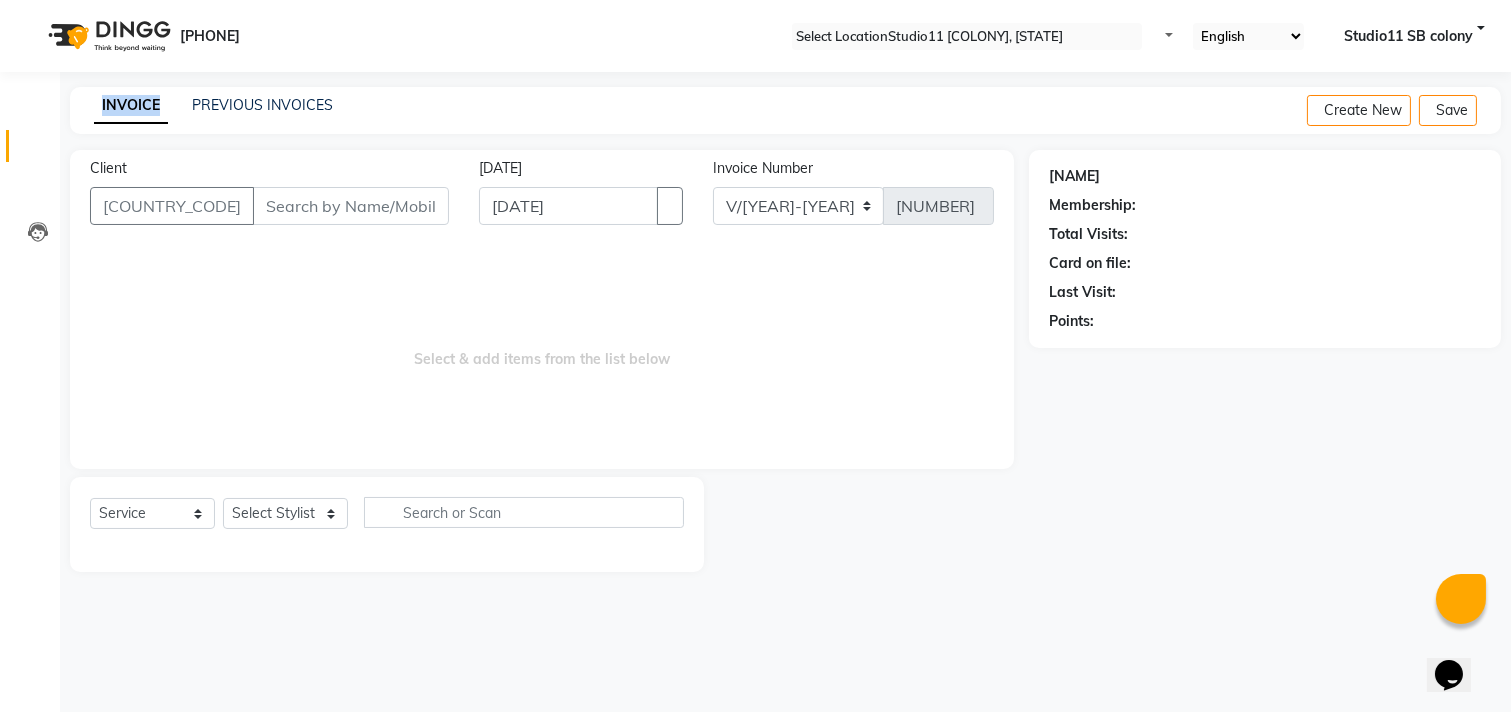 click on "Select & add items from the list below" at bounding box center (542, 349) 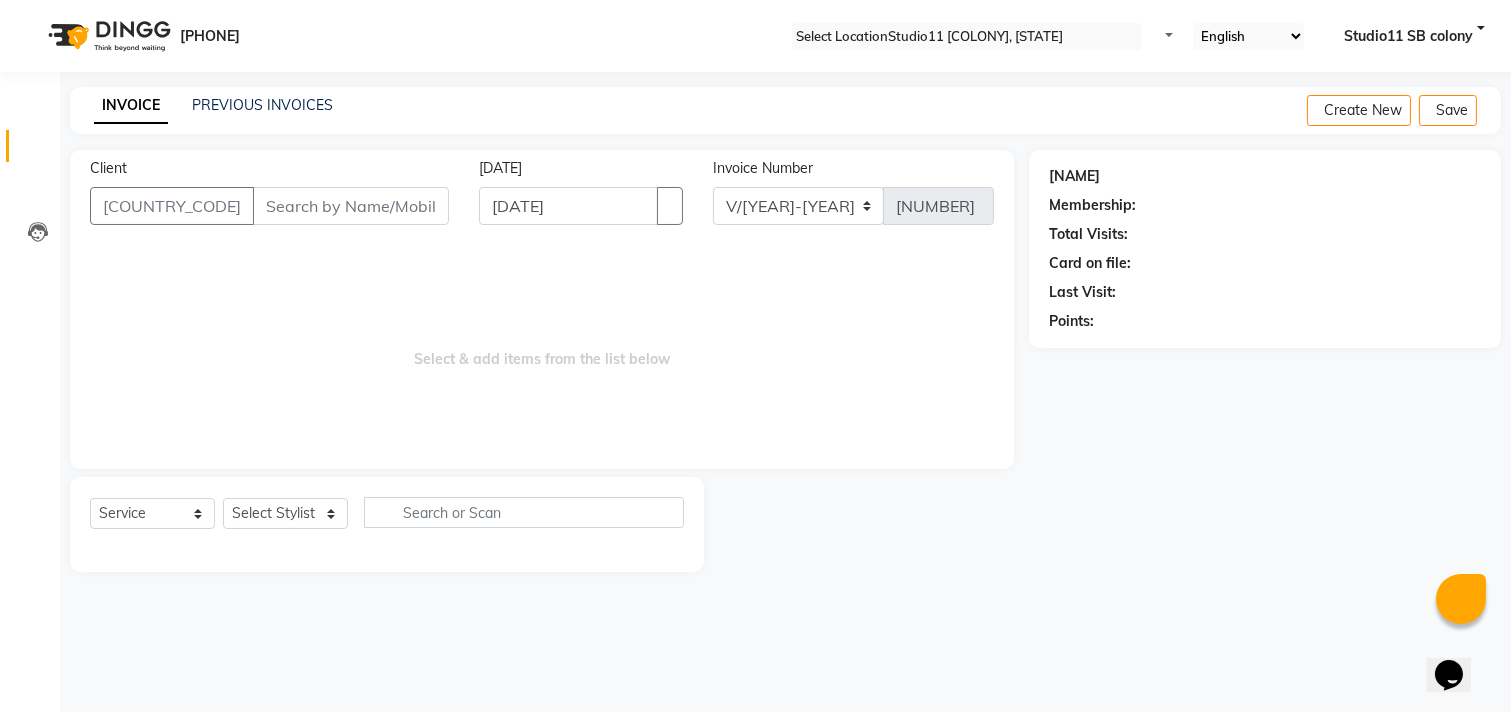 click on "Select & add items from the list below" at bounding box center (542, 349) 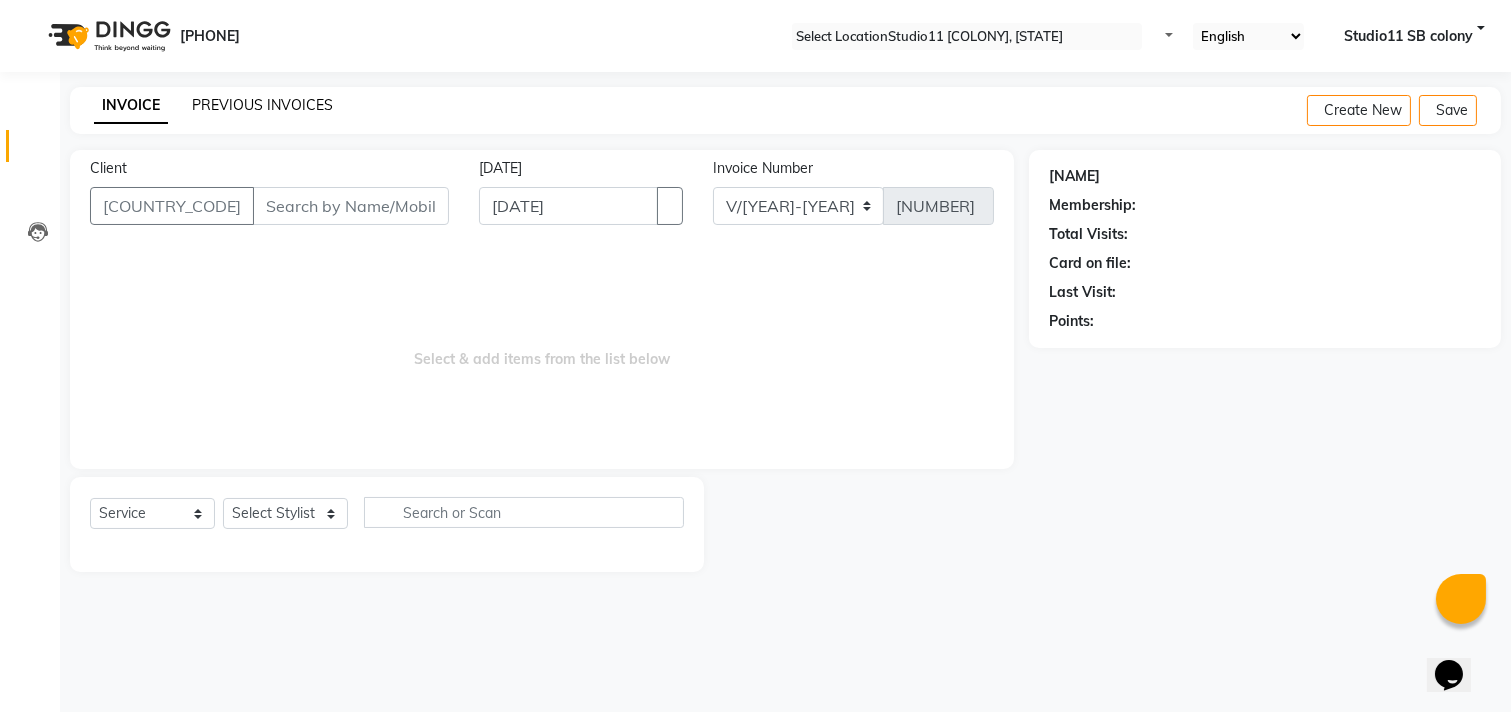 click on "PREVIOUS INVOICES" at bounding box center (262, 105) 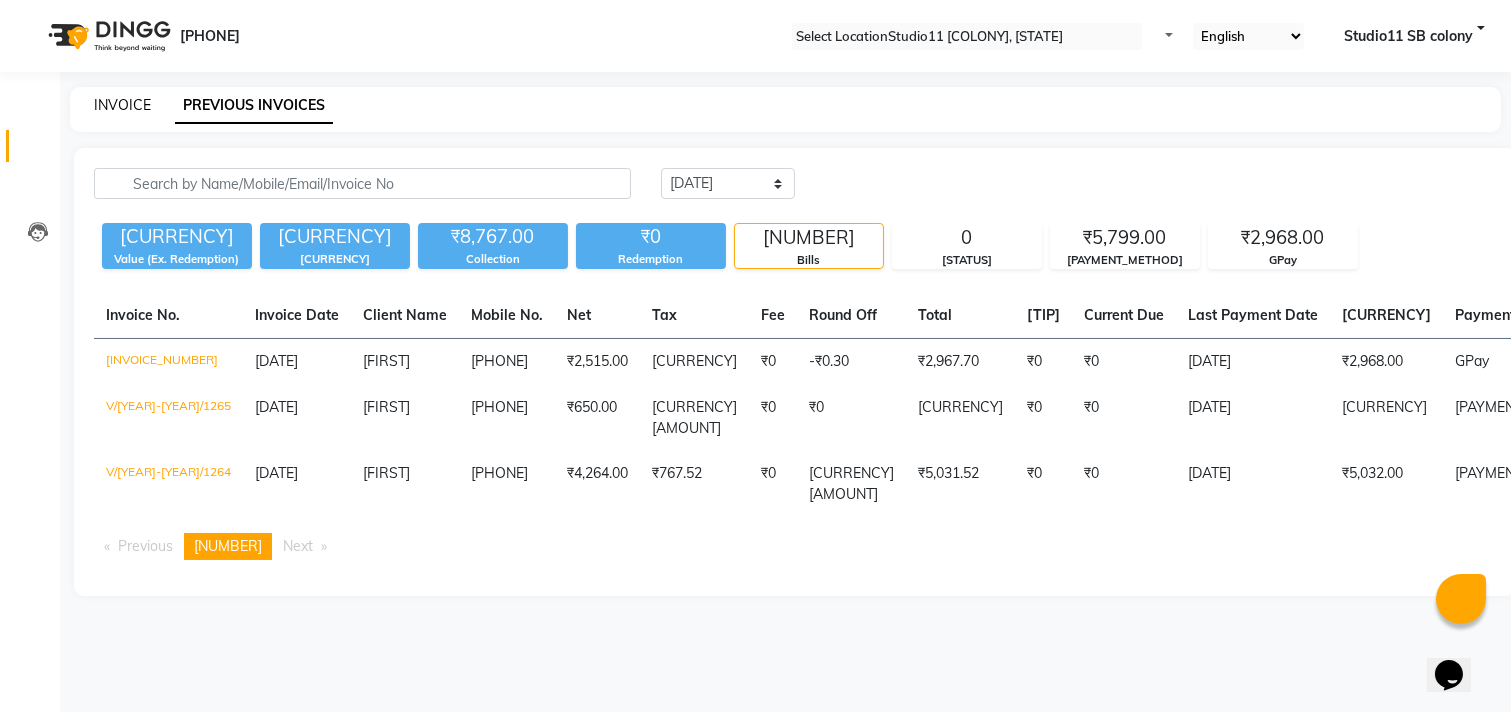 click on "INVOICE" at bounding box center (122, 105) 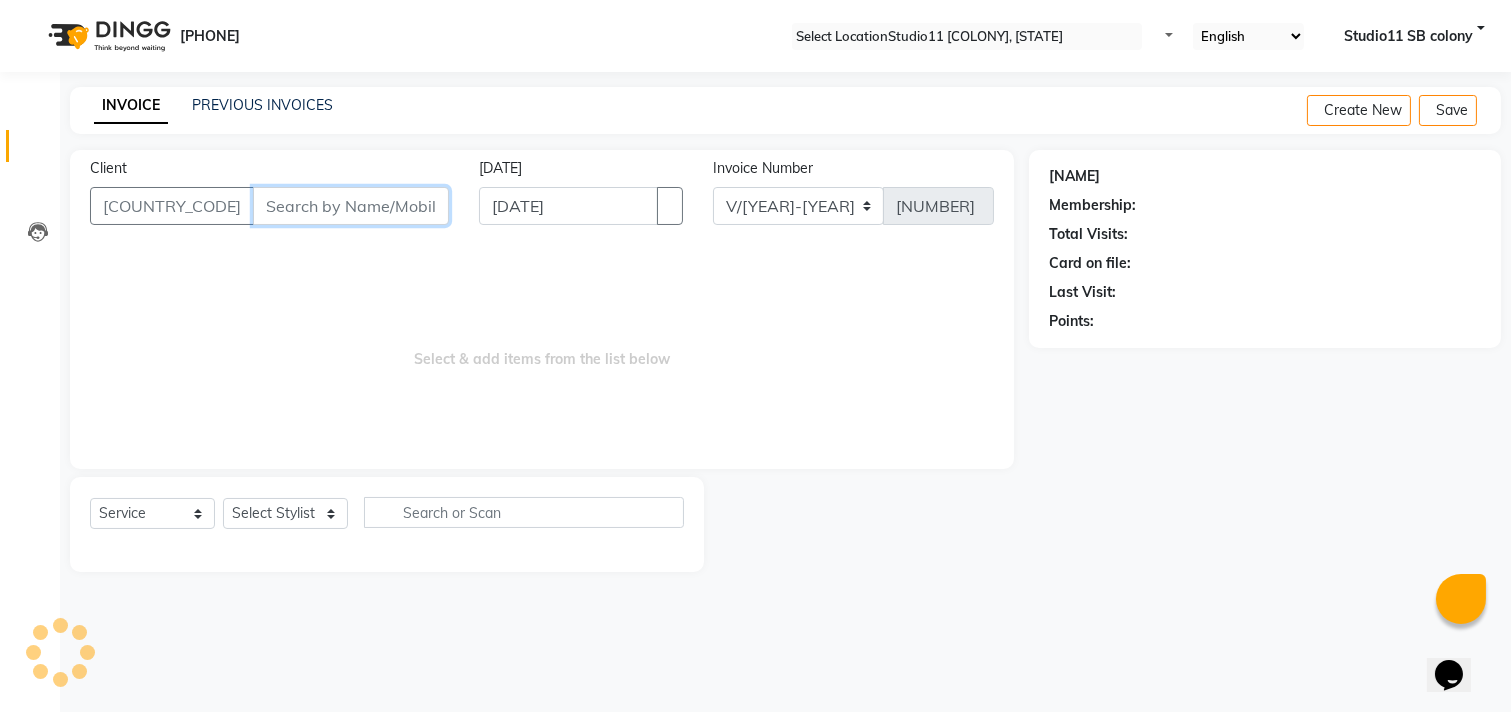 click on "Client" at bounding box center (351, 206) 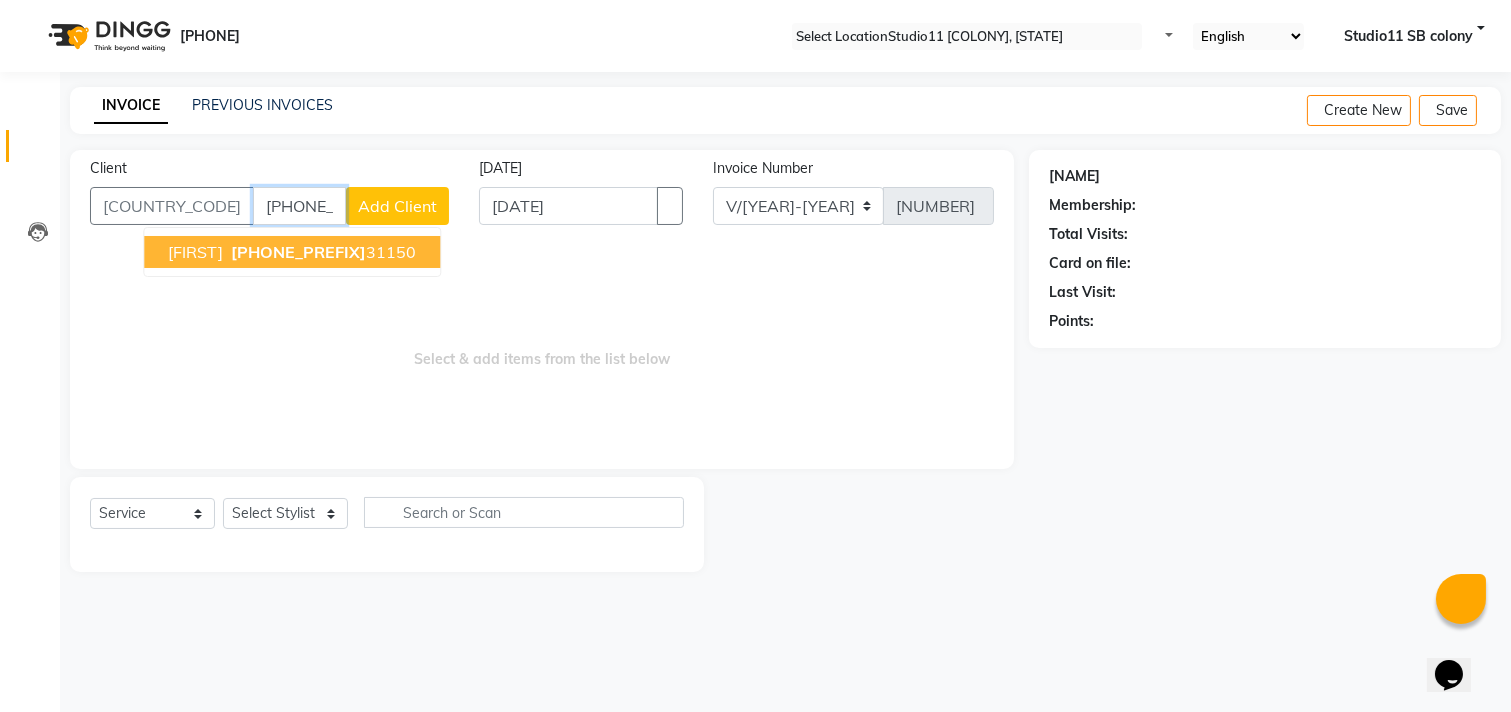 click on "[PHONE]" at bounding box center (321, 252) 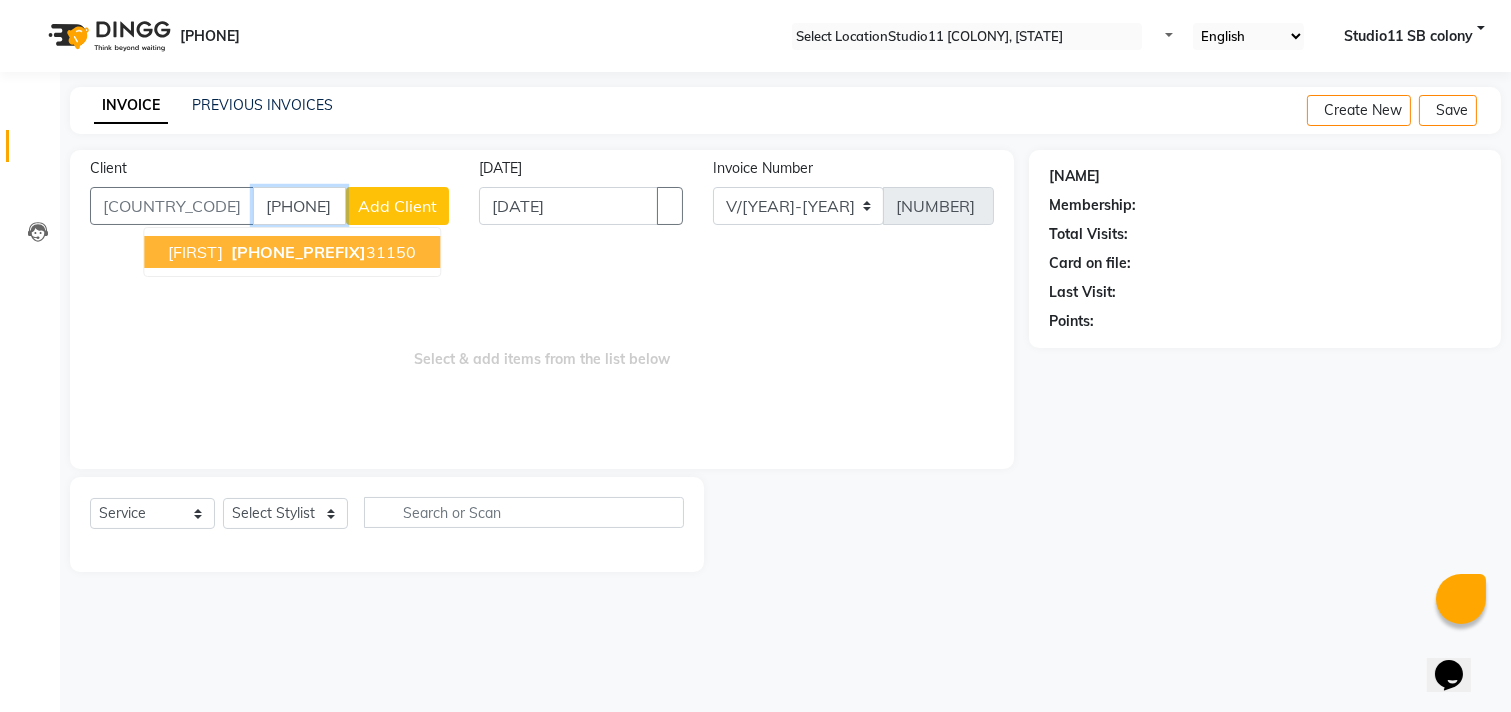 type on "[PHONE]" 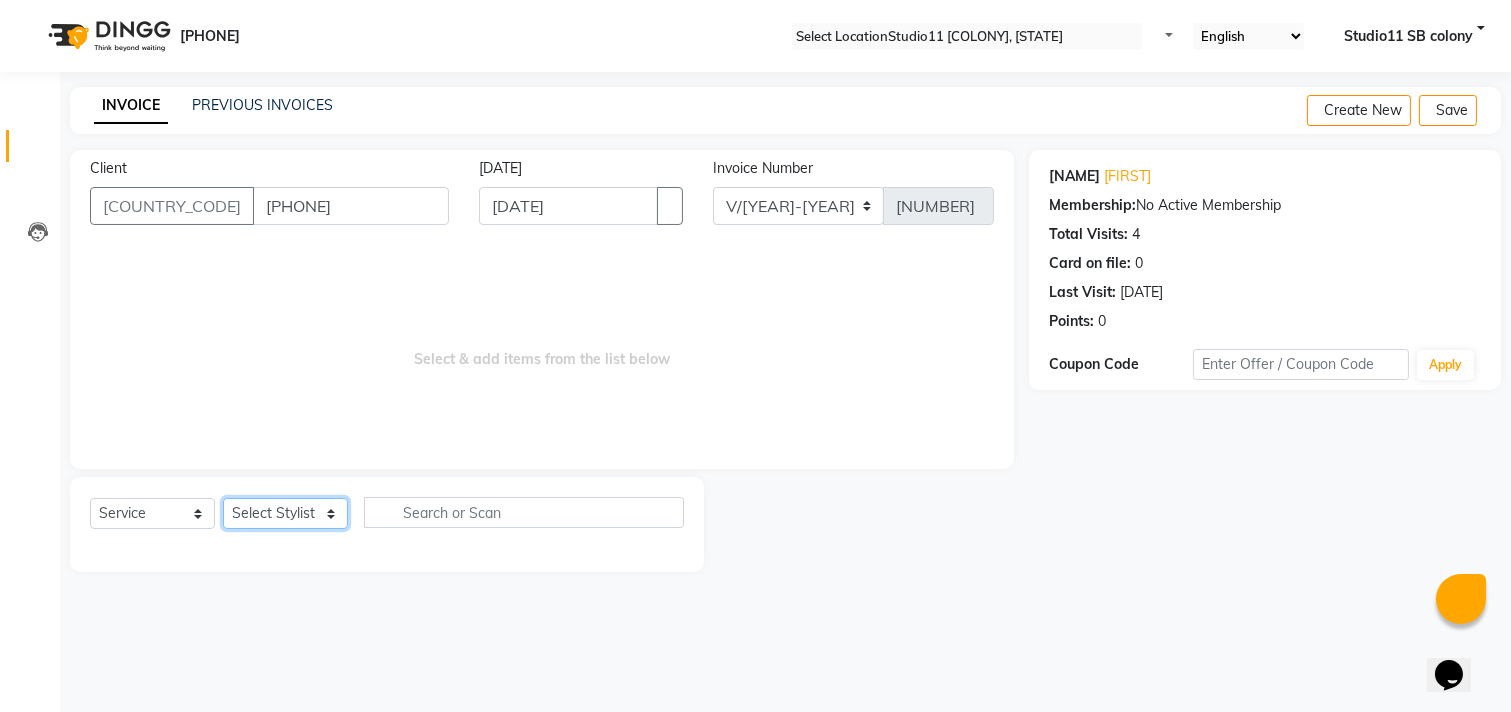 click on "Select Stylist [NAME] [NAME] [NAME] [NAME] [NAME] [NAME] [NAME] [NAME] [NAME] Studio11 [COLONY] [NAME] [NAME]" at bounding box center [285, 513] 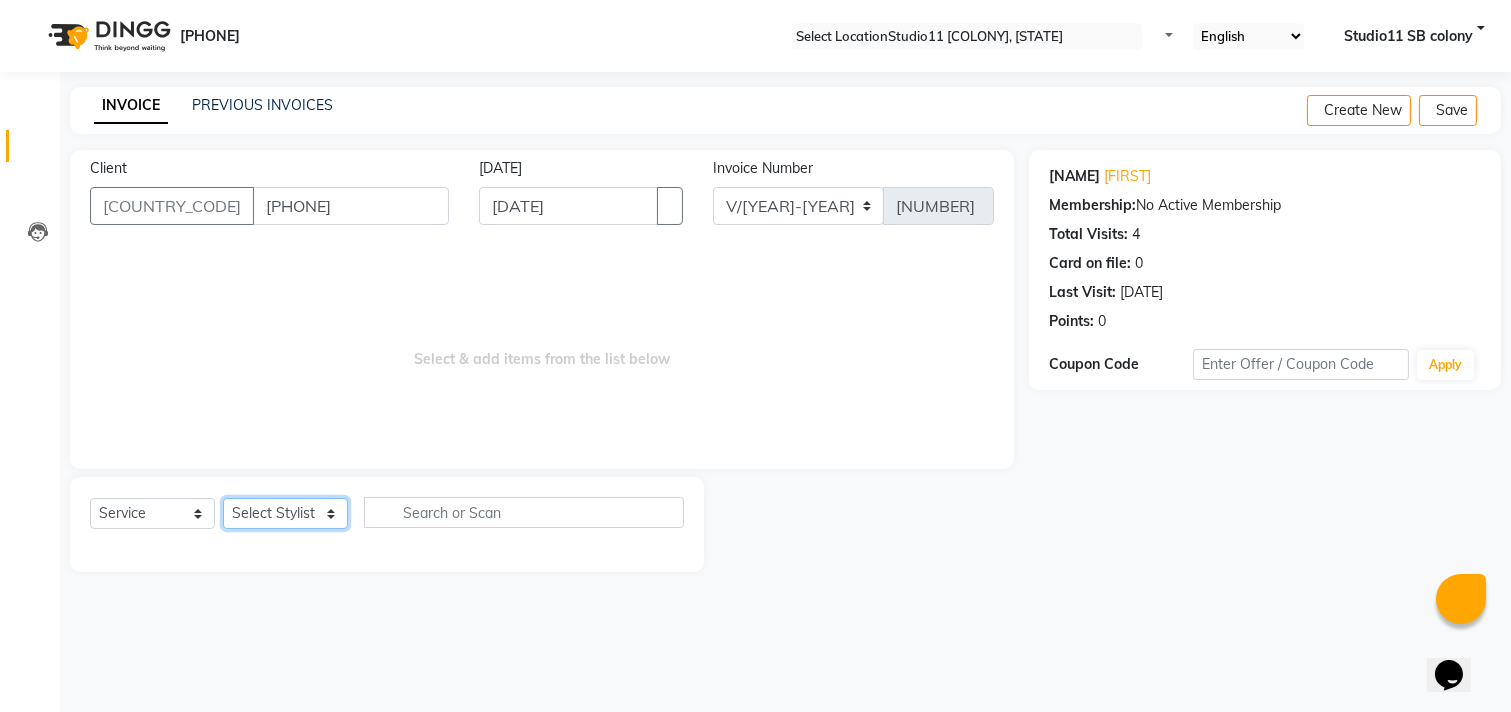 select on "[NUMBER]" 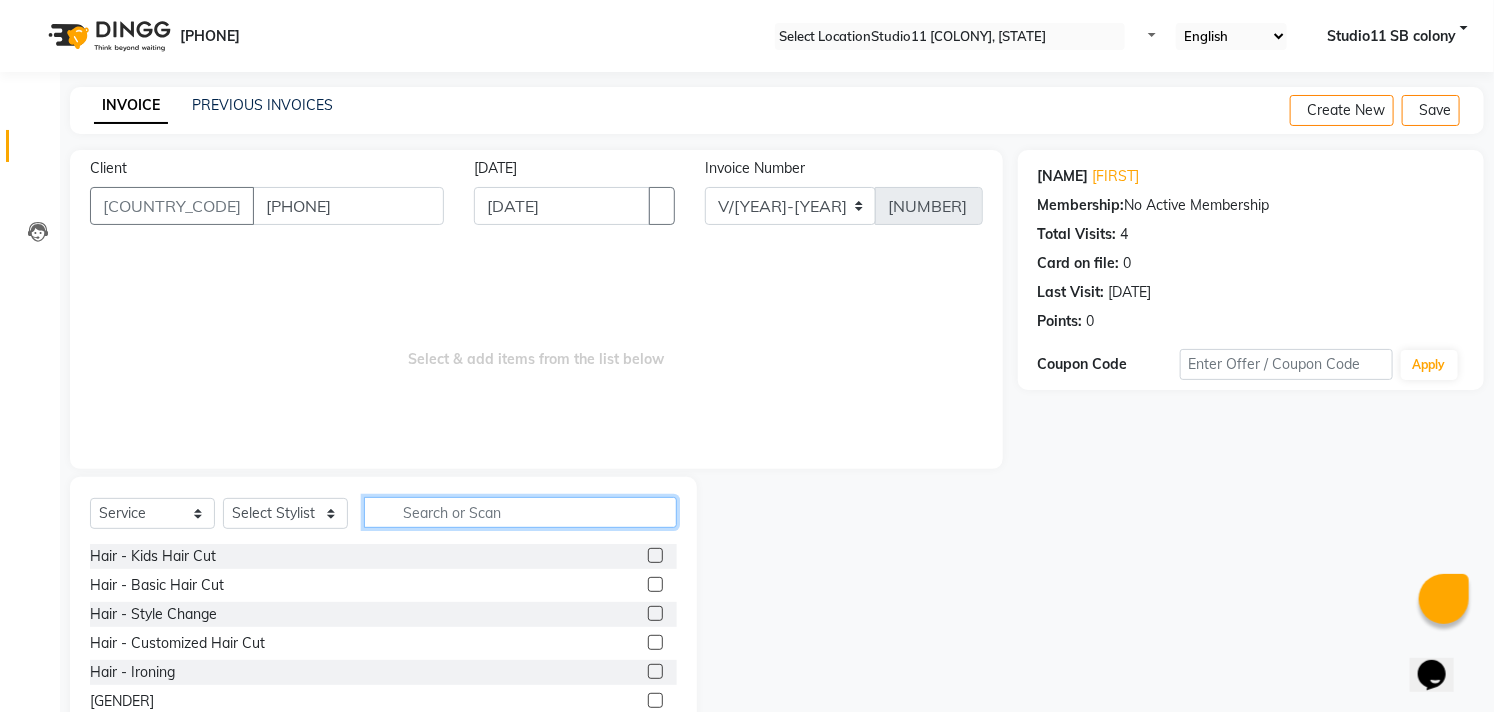 click at bounding box center (520, 512) 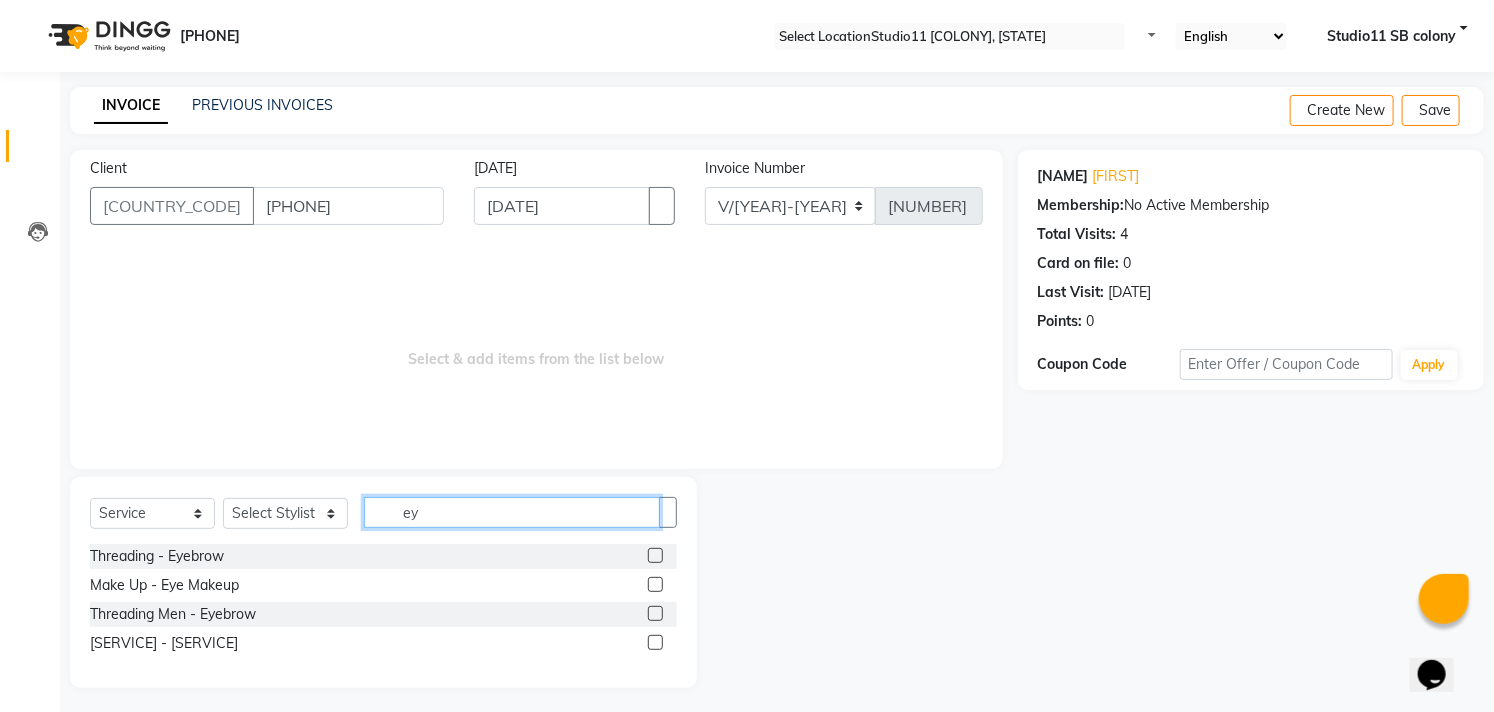 type on "ey" 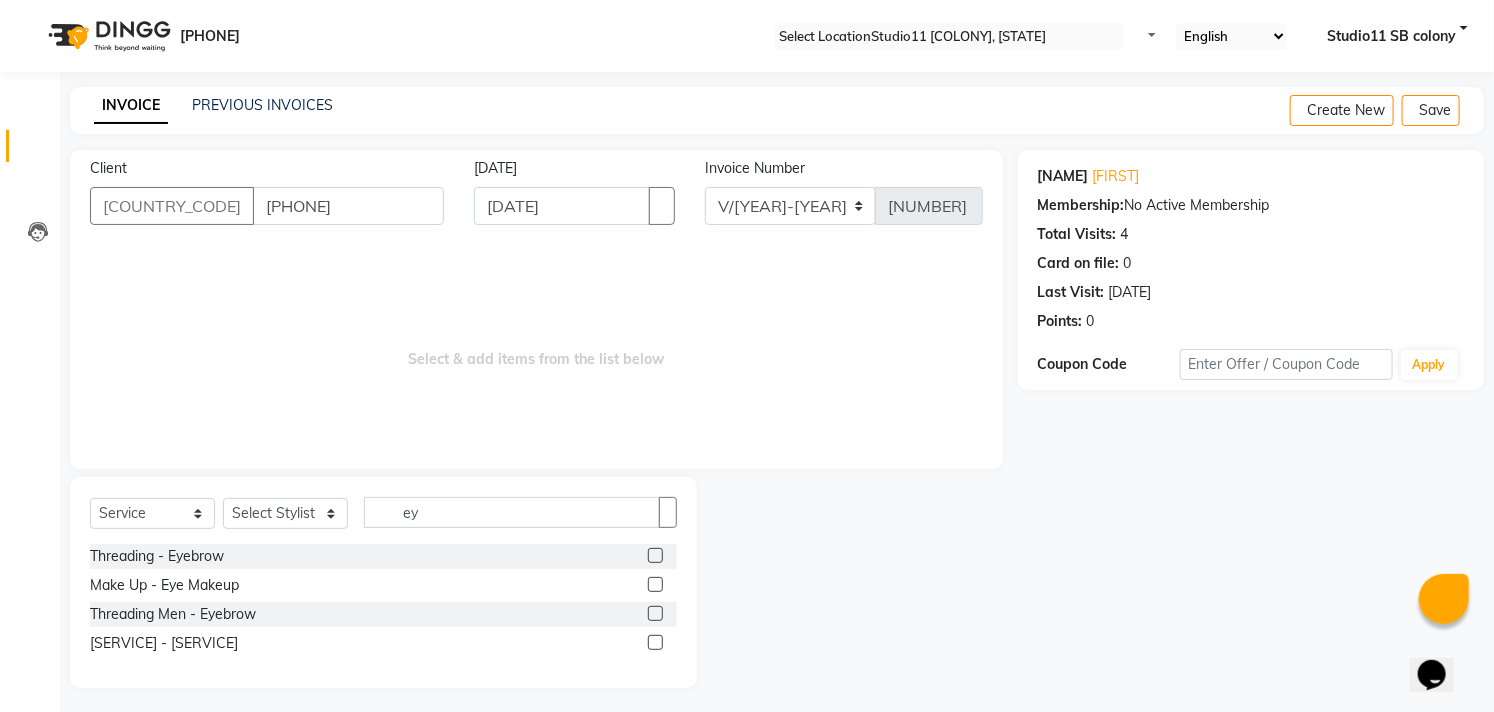 click at bounding box center (655, 555) 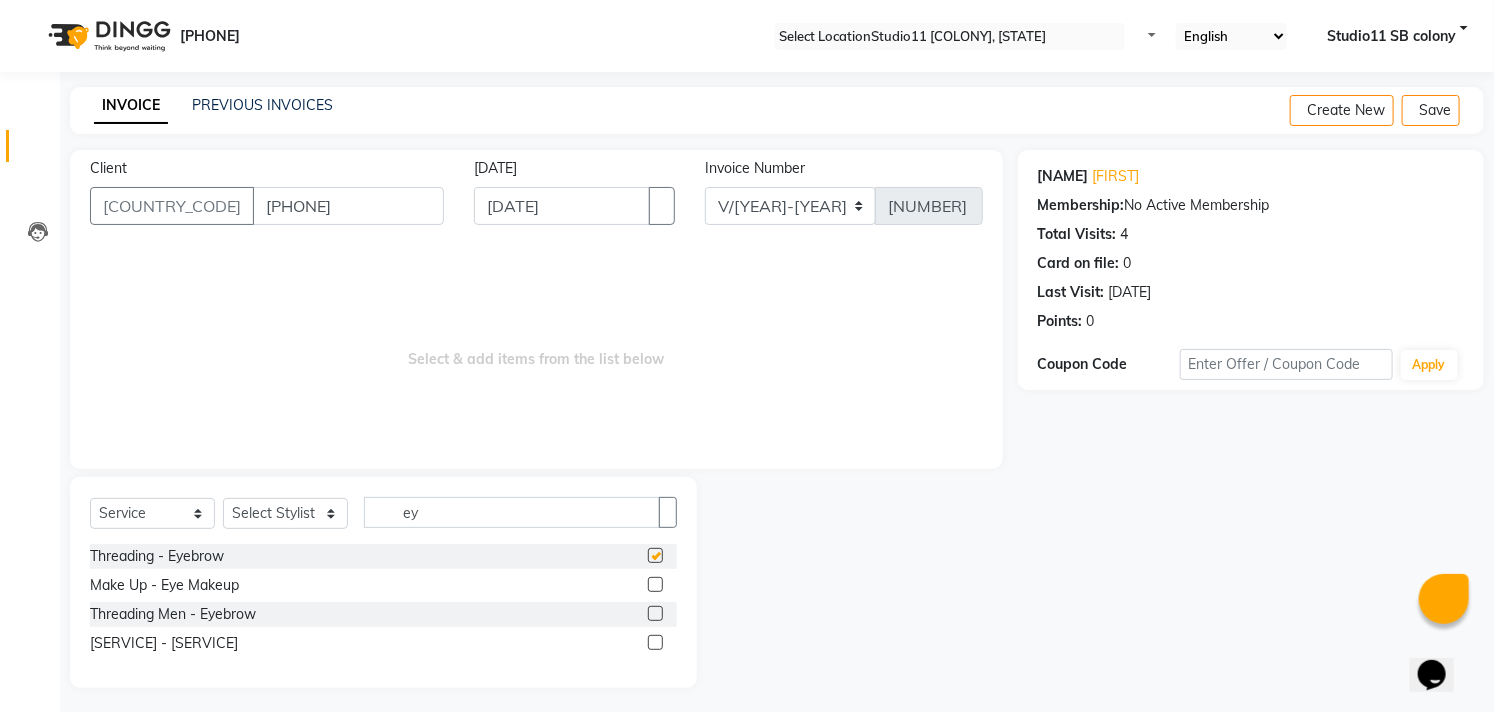 click at bounding box center [655, 555] 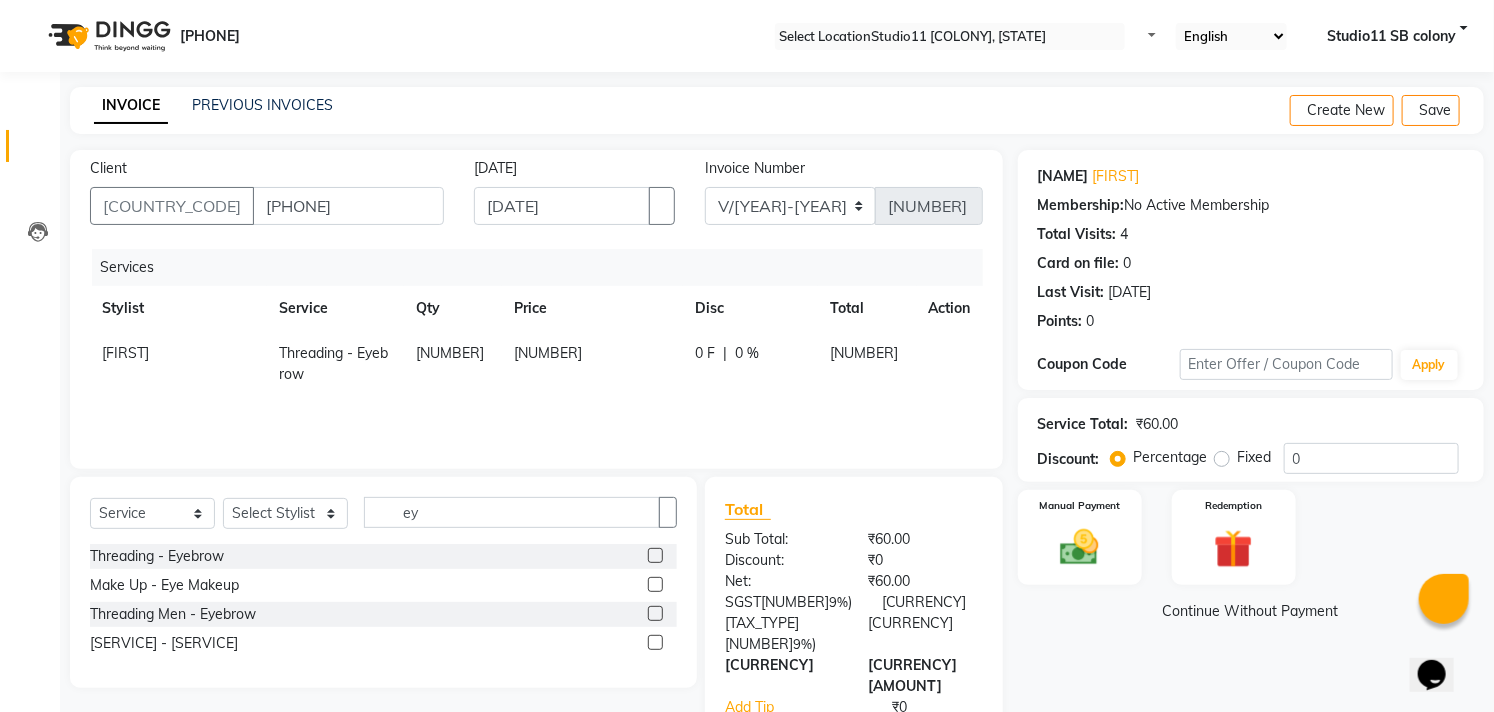 click on "[NUMBER]" at bounding box center (125, 353) 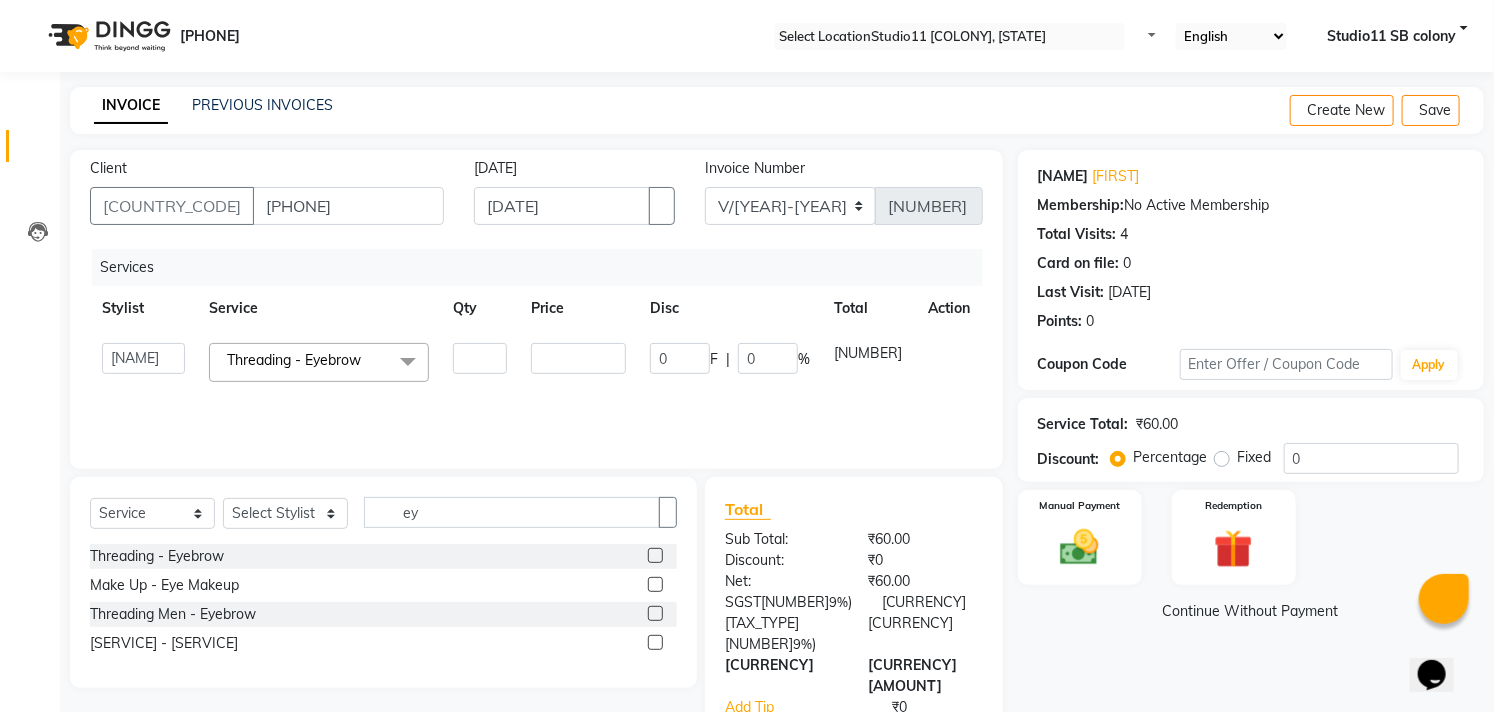 click on "[NUMBER]" at bounding box center (480, 362) 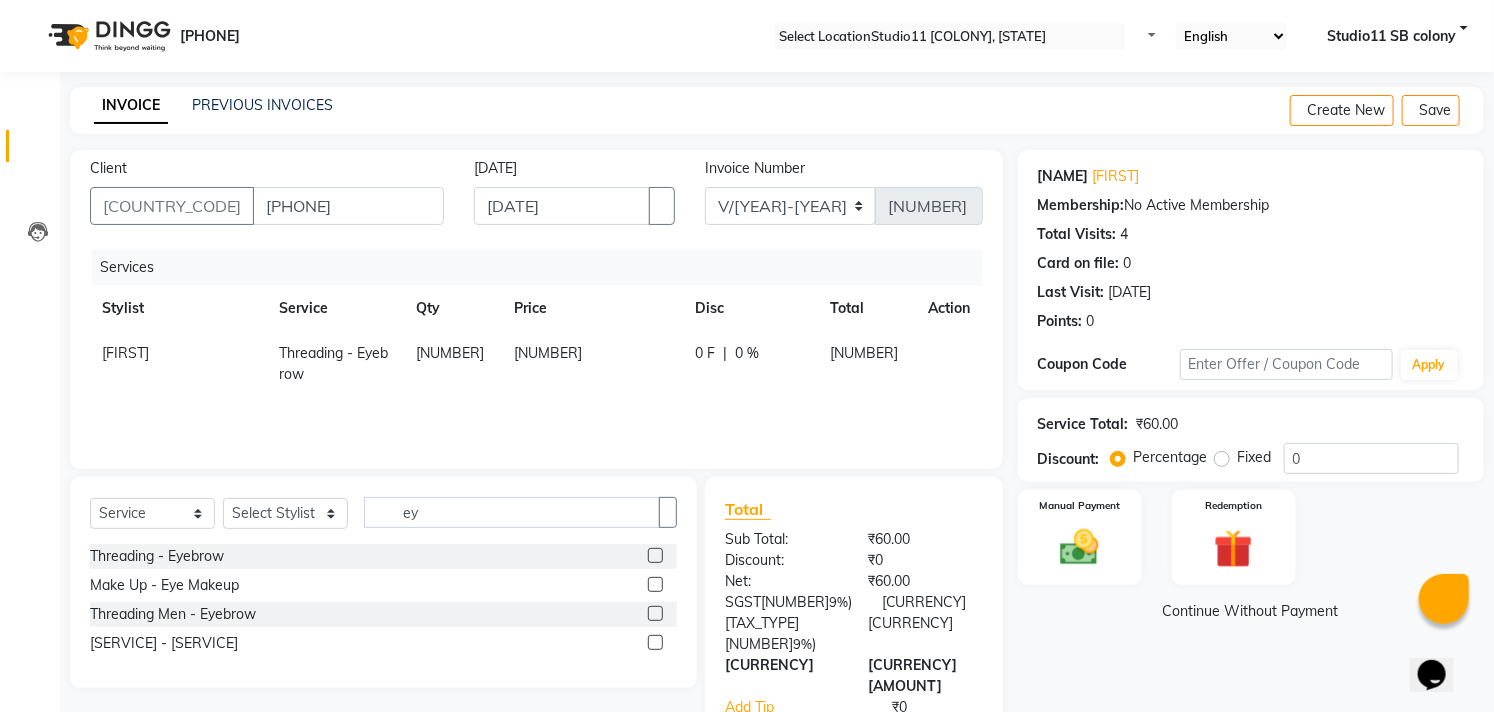 click on "[NUMBER]" at bounding box center [592, 364] 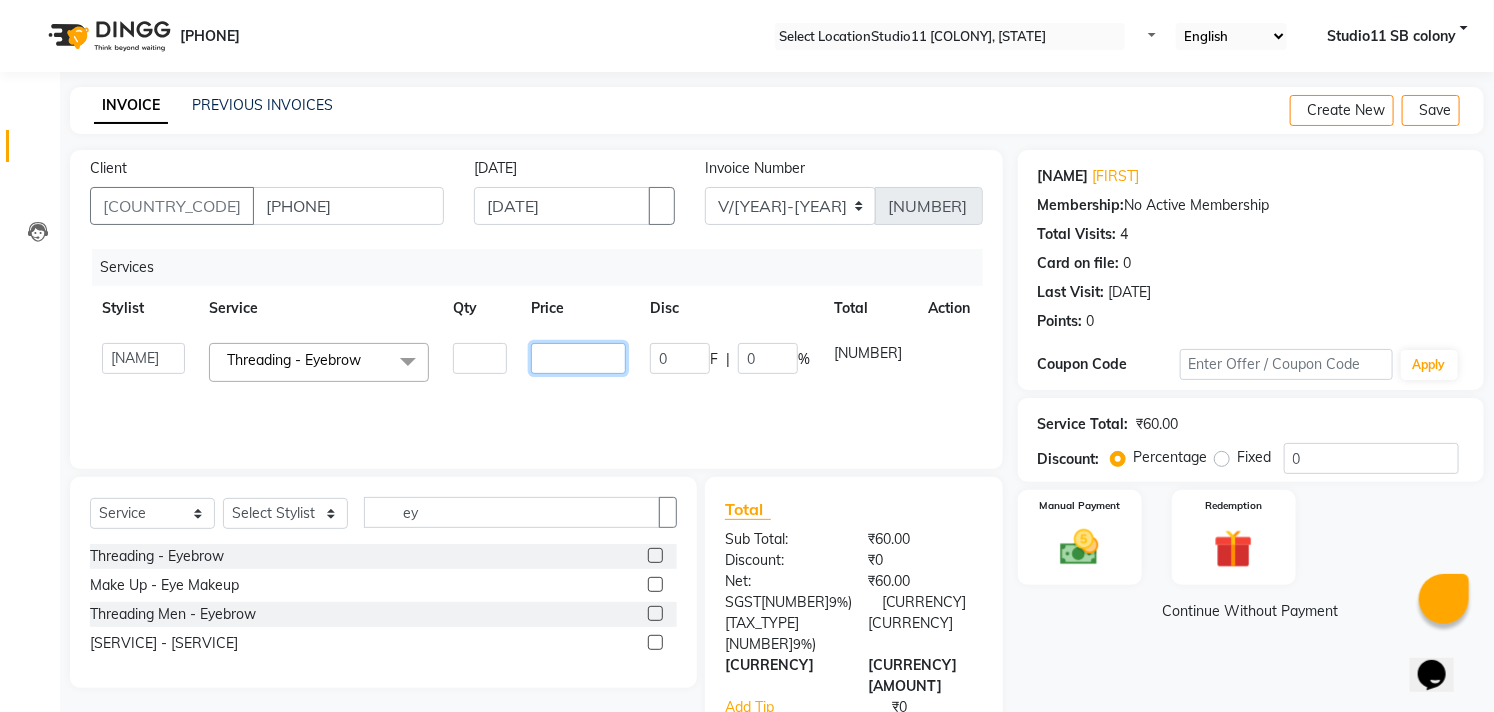 drag, startPoint x: 571, startPoint y: 363, endPoint x: 547, endPoint y: 368, distance: 24.5153 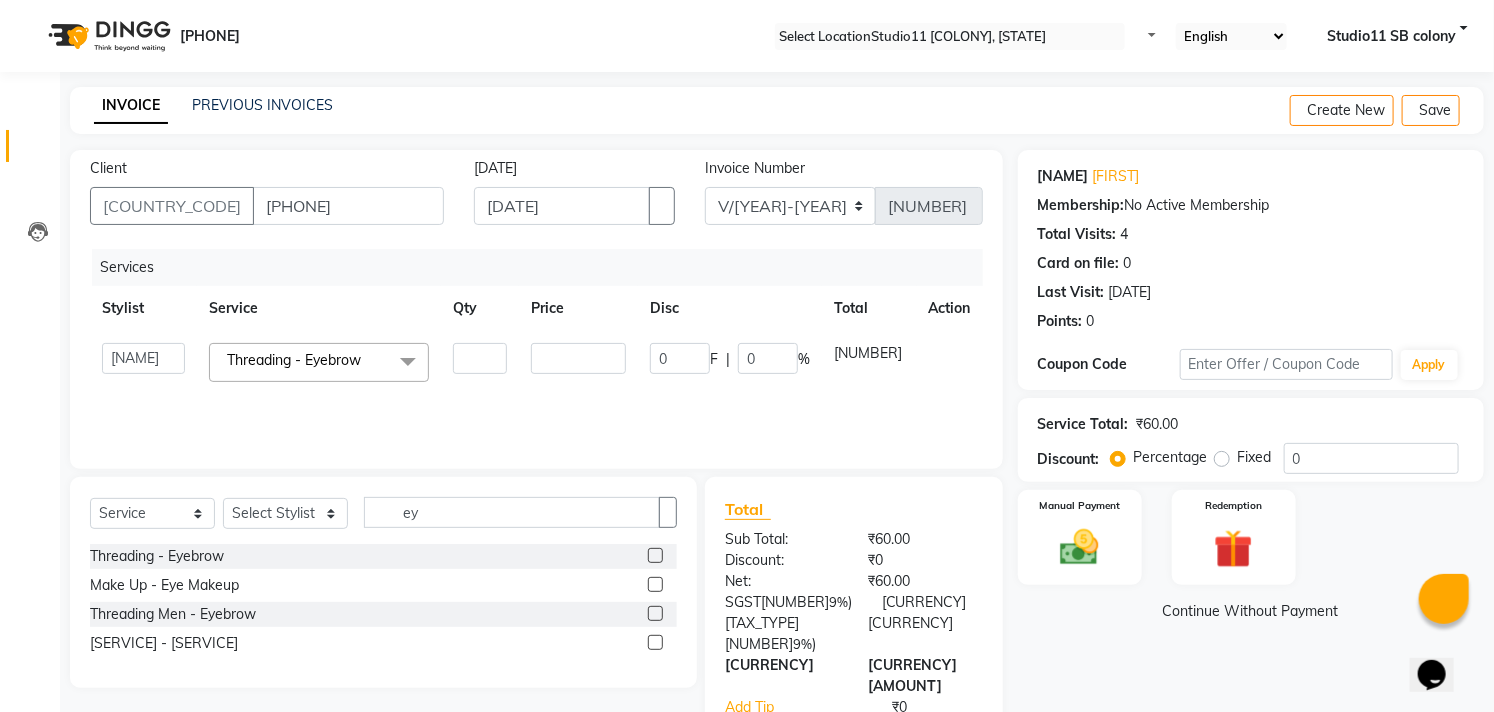 click on "Services Stylist Service Qty Price Disc Total Action  Akbar   Dani   Jeni   Josna   kaif   lavanya   manimekalai   Praveen   Sonu   Studio11 SB colony   Tahir   tamil  Threading - Eyebrow  x Hair - Kids Hair Cut Hair - Basic Hair Cut Hair - Style Change Hair - Customized Hair Cut Hair - Ironing Hair - Tongs Hair - Roller Sets Hair Advance - Hair Do-Basic Hair Advance - Hair -Up Do Hair Technical - Straightening Hair Technical - Smoothening Hair Technical - Rebonding Hair Technical - Keratin Hair Technical - Kera Smooth Colouring - Root Touch Up(Ammonia) Colouring - Root Touch Up(Ammonia Free) Colouring - Global Color(Ammonia) Colouring - Global Color(Ammonia Free) Fashion Colour - Global Ammonia Fashion Colour - Global Ammonia Free Fashion Colour - Fashion Streaks(Min 3 Streaks) Fashion Colour - Highlights Half Fashion Colour - Highlights Full Wash&Blowdry - Blowdry Wash&Blowdry - Blowdry & Hair Wash Wash&Blowdry - Hair Wash & Setting Wash&Blowdry - Moroccan Hairwash & Conditioning Skin - Energy Peel Of Mask" at bounding box center (536, 349) 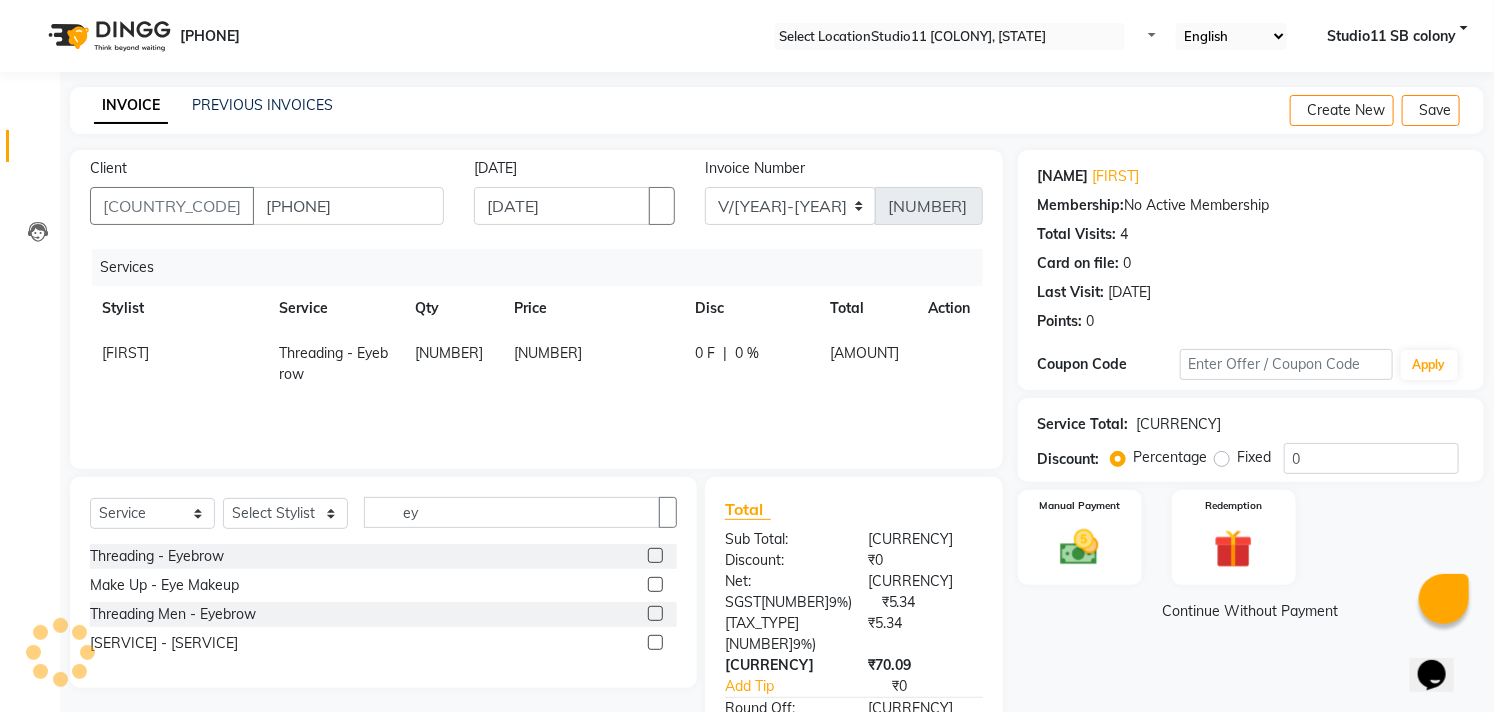 scroll, scrollTop: 108, scrollLeft: 0, axis: vertical 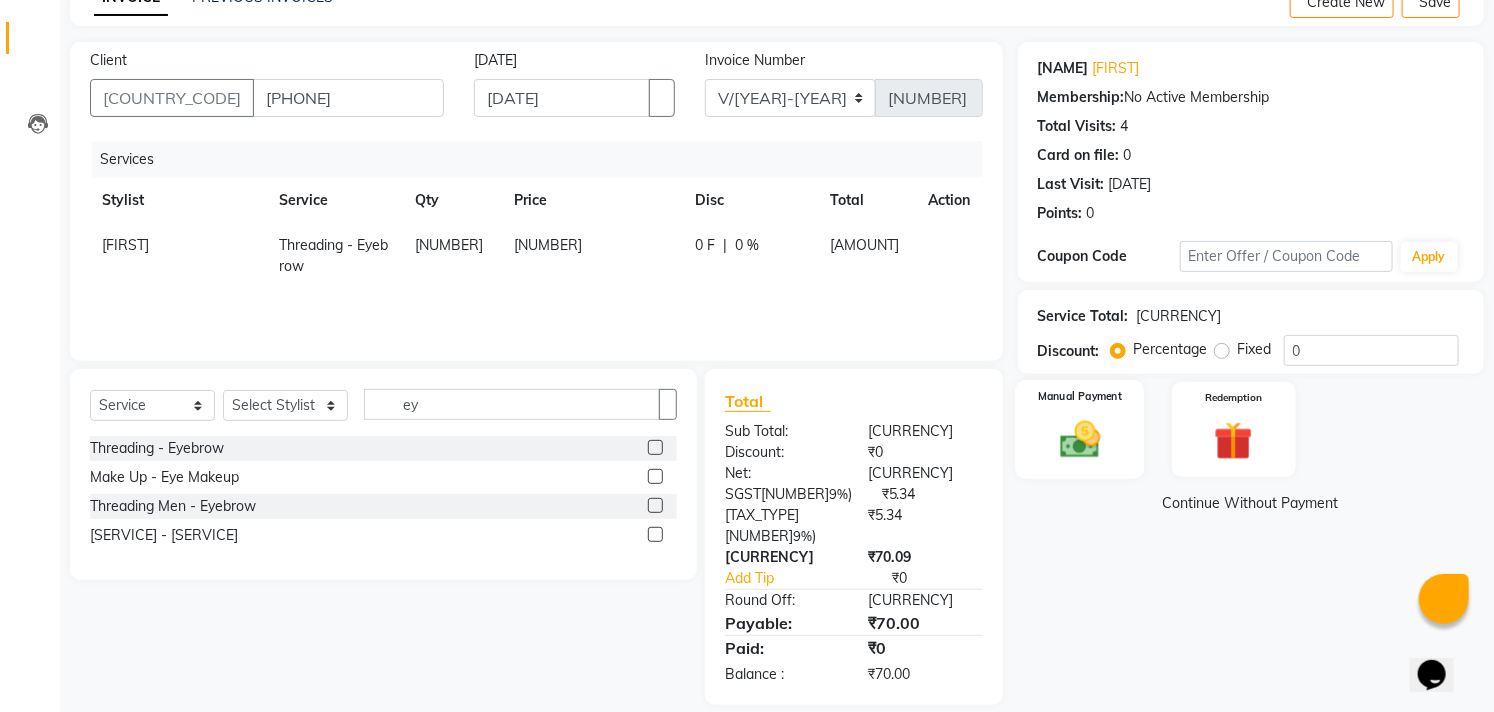 click at bounding box center (1080, 439) 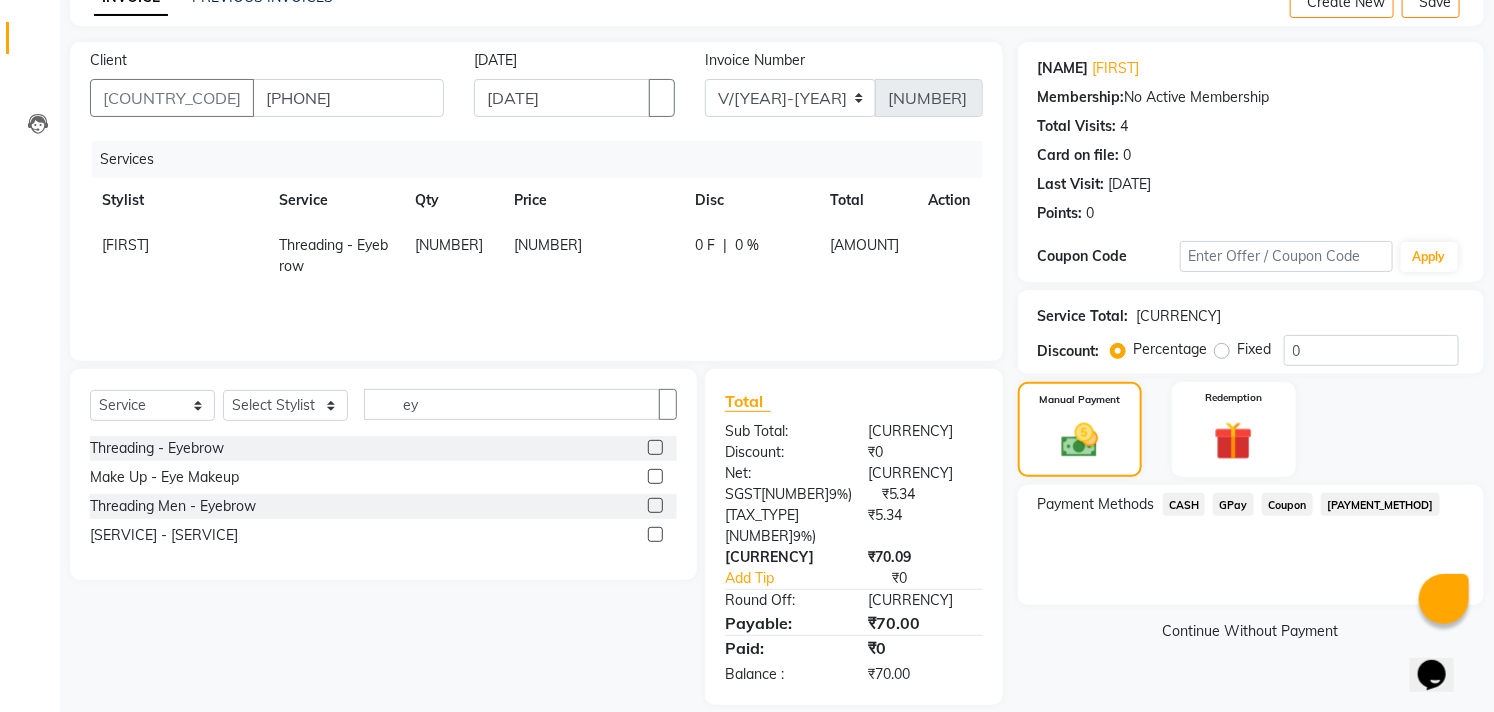 click on "CASH" at bounding box center [1184, 504] 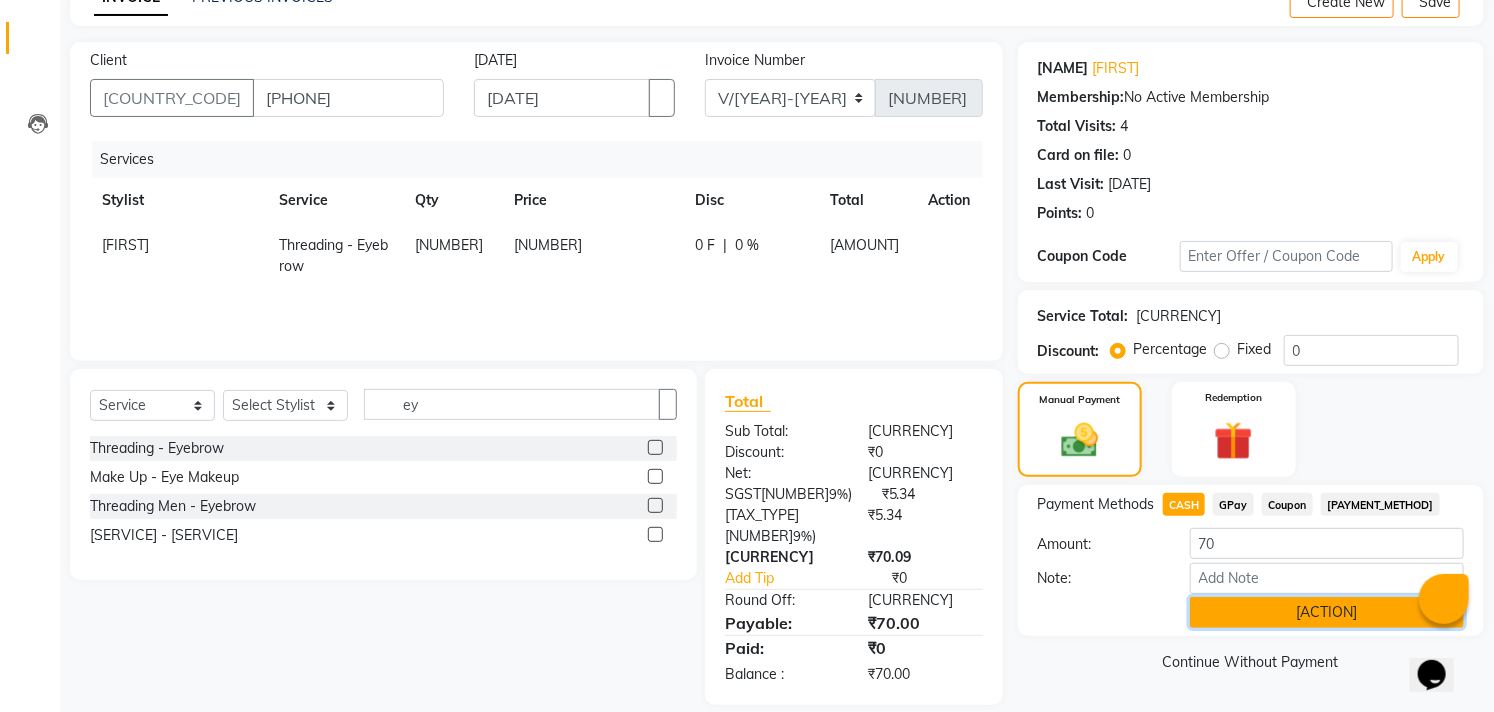 click on "[ACTION]" at bounding box center [1327, 612] 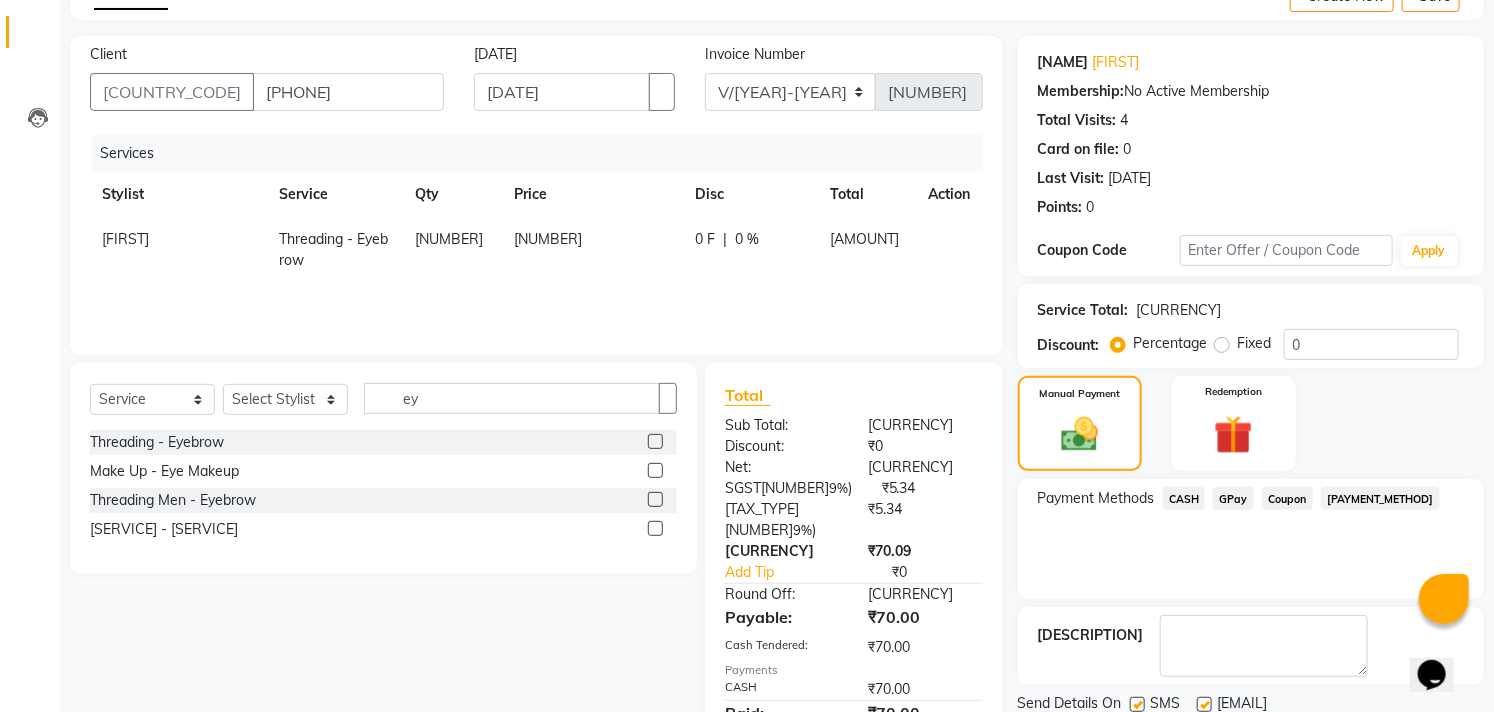 scroll, scrollTop: 187, scrollLeft: 0, axis: vertical 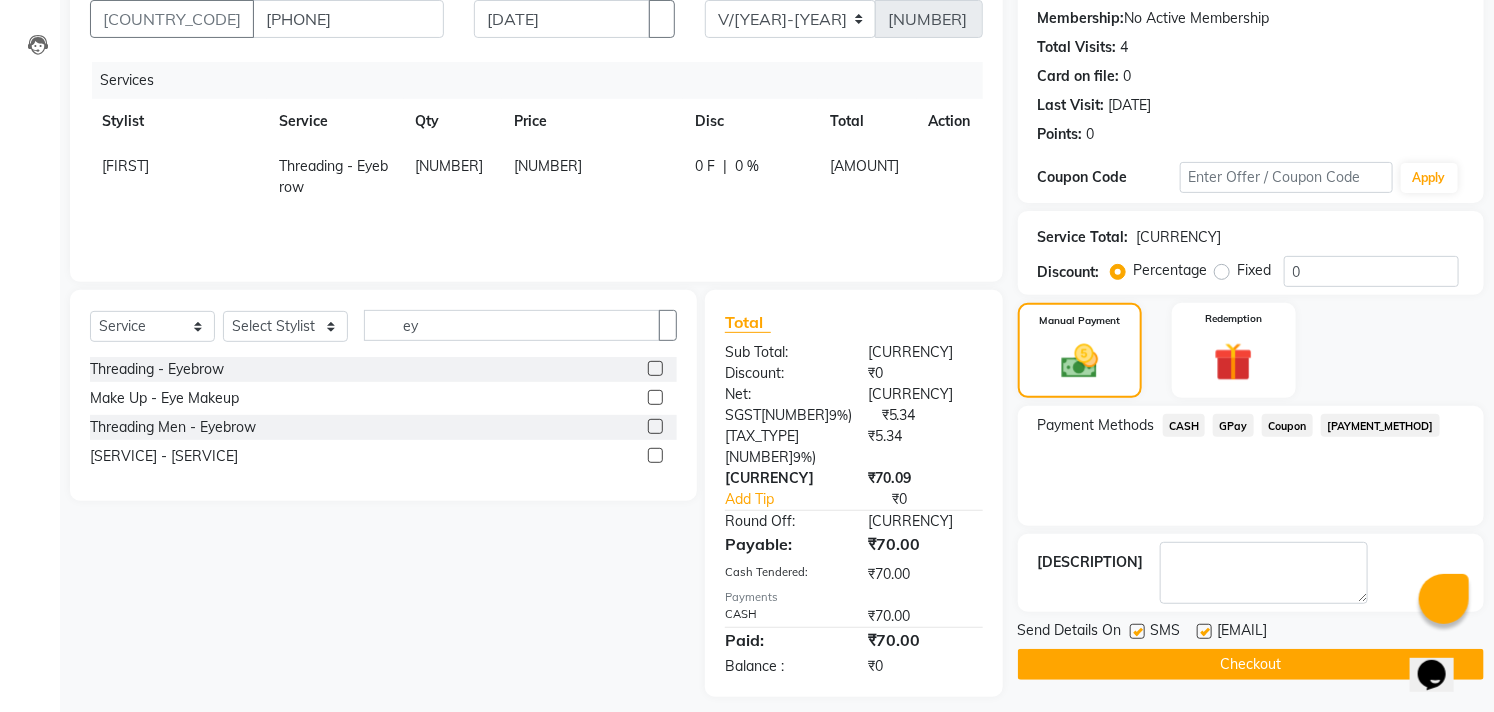 click at bounding box center (1204, 631) 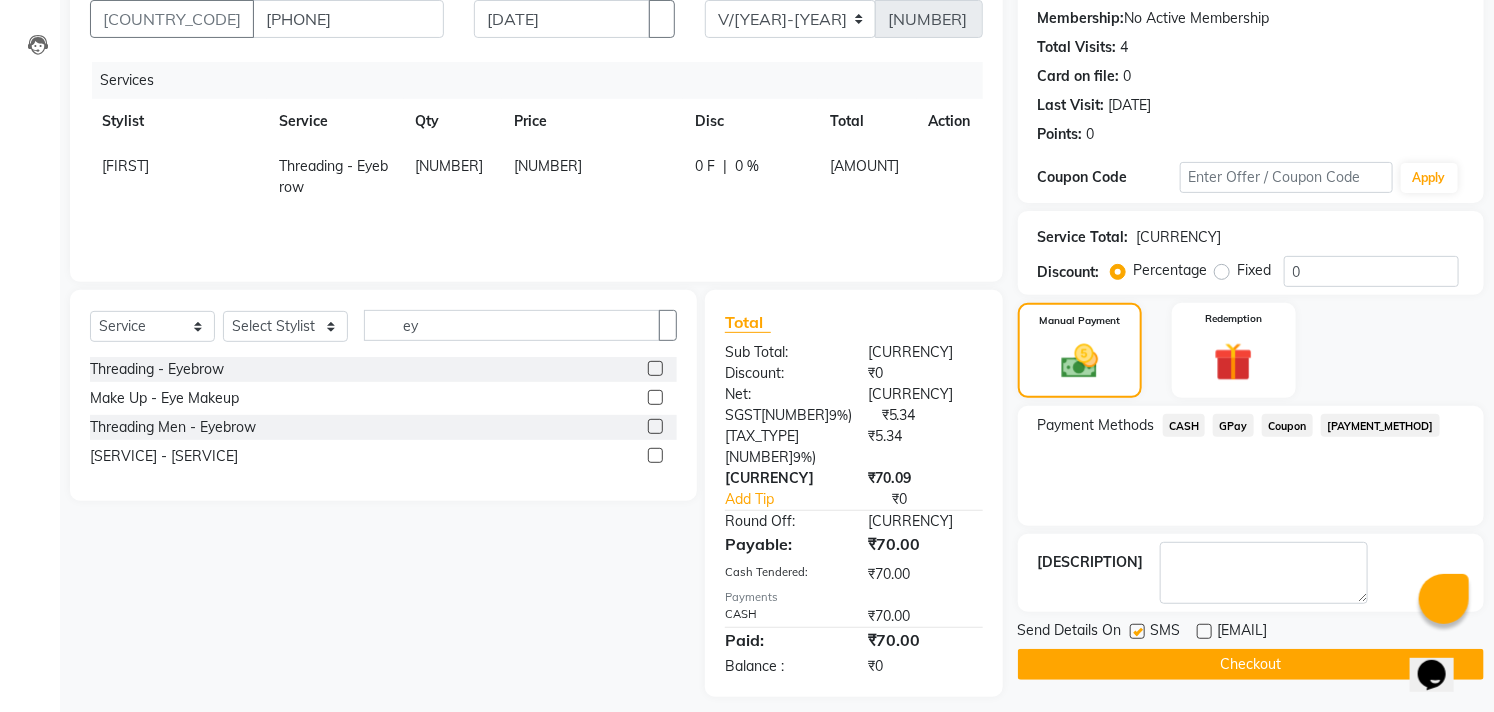 click at bounding box center (1137, 631) 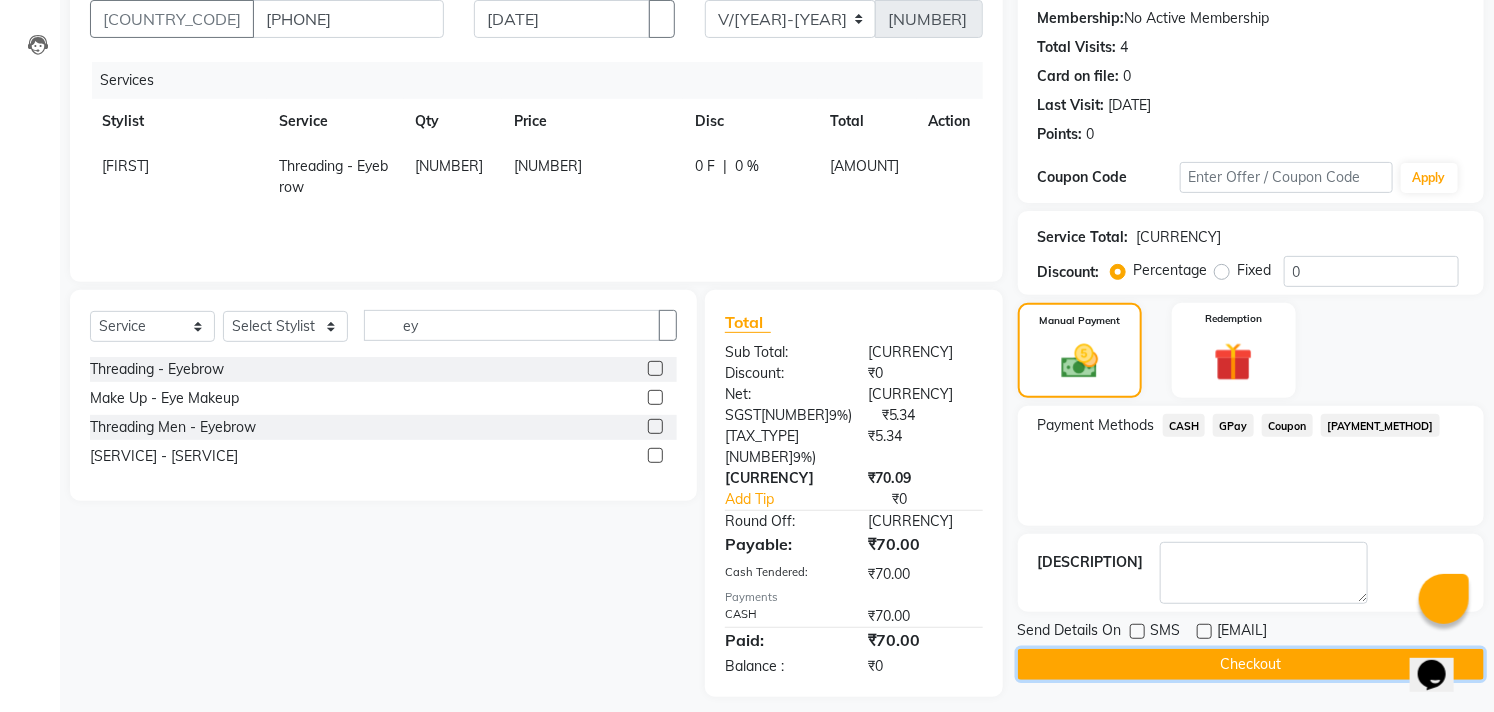 click on "Checkout" at bounding box center (1251, 664) 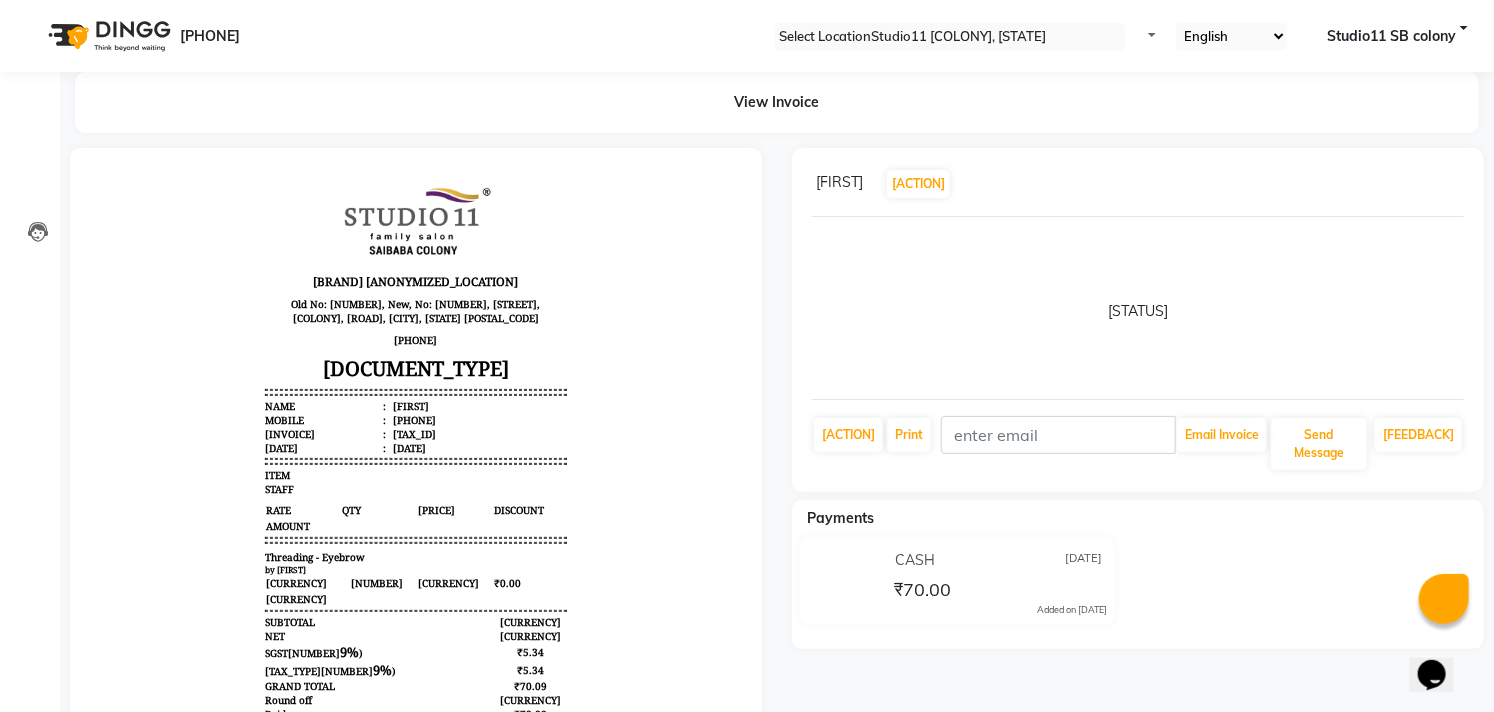 scroll, scrollTop: 0, scrollLeft: 0, axis: both 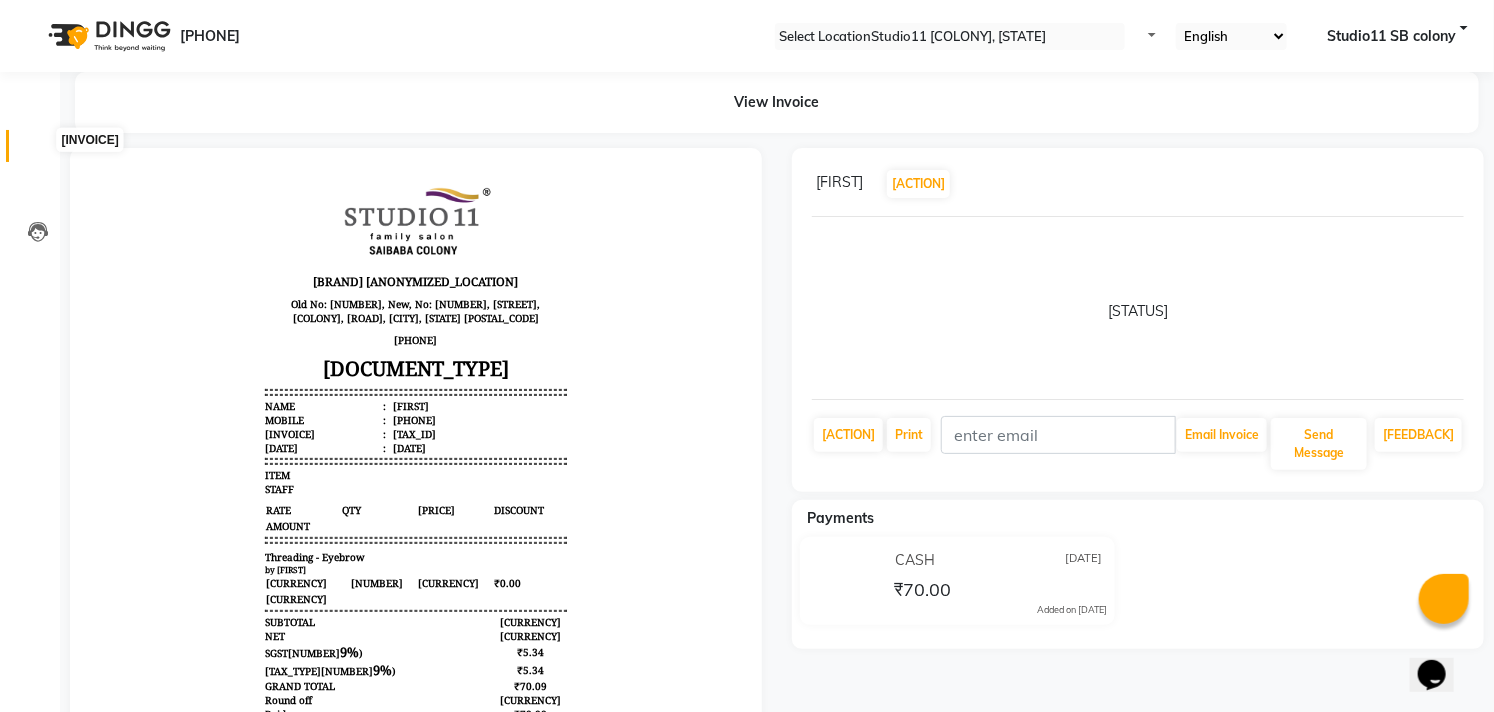 click at bounding box center (37, 151) 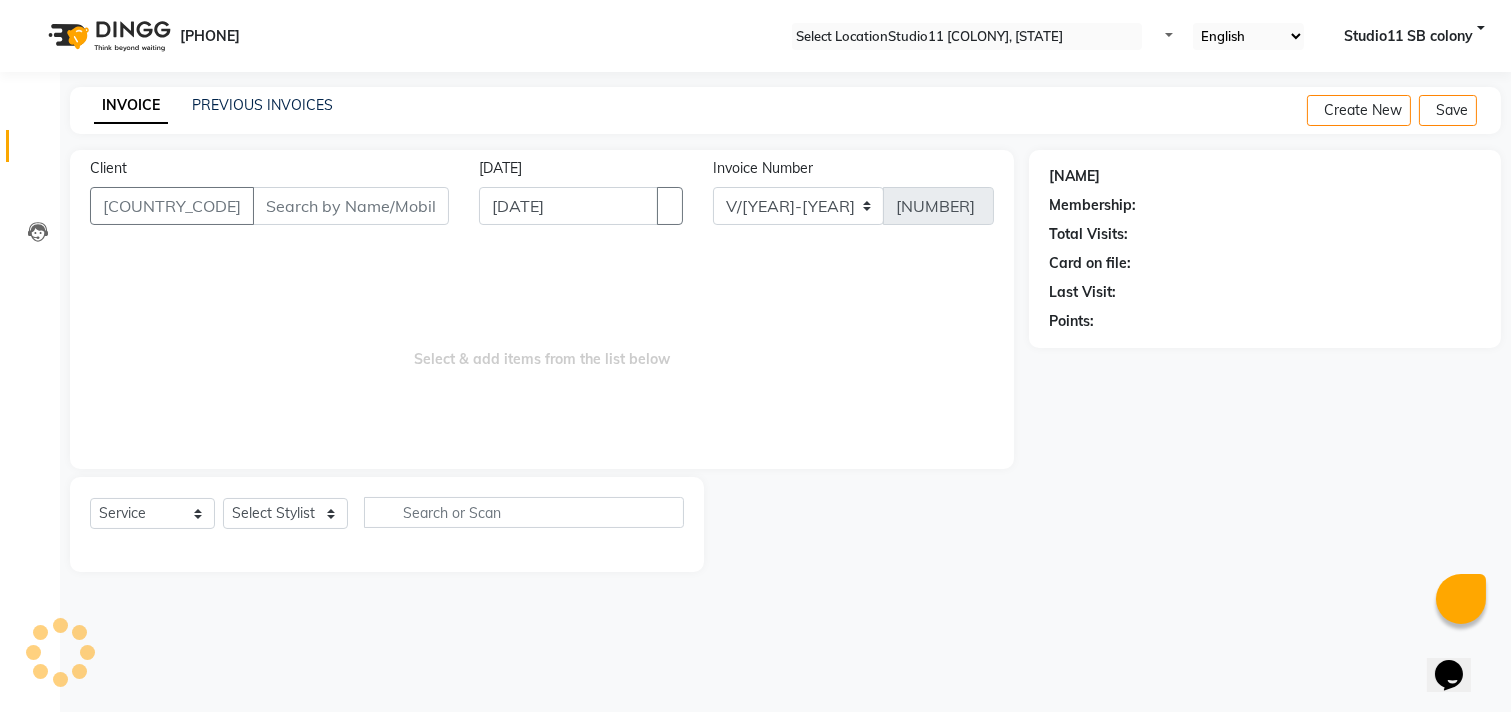 click on "Client" at bounding box center (351, 206) 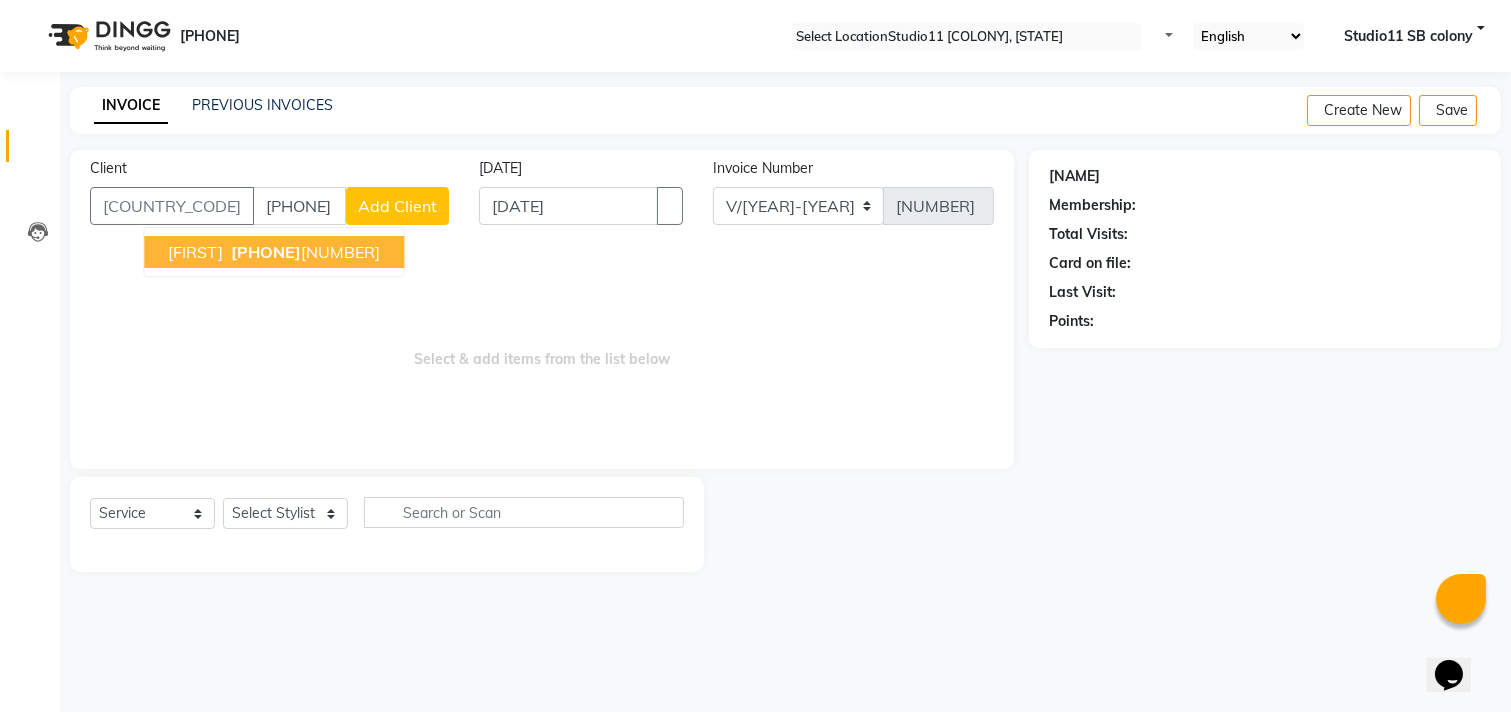 click on "Suba   [PHONE] [NUMBER]" at bounding box center (274, 252) 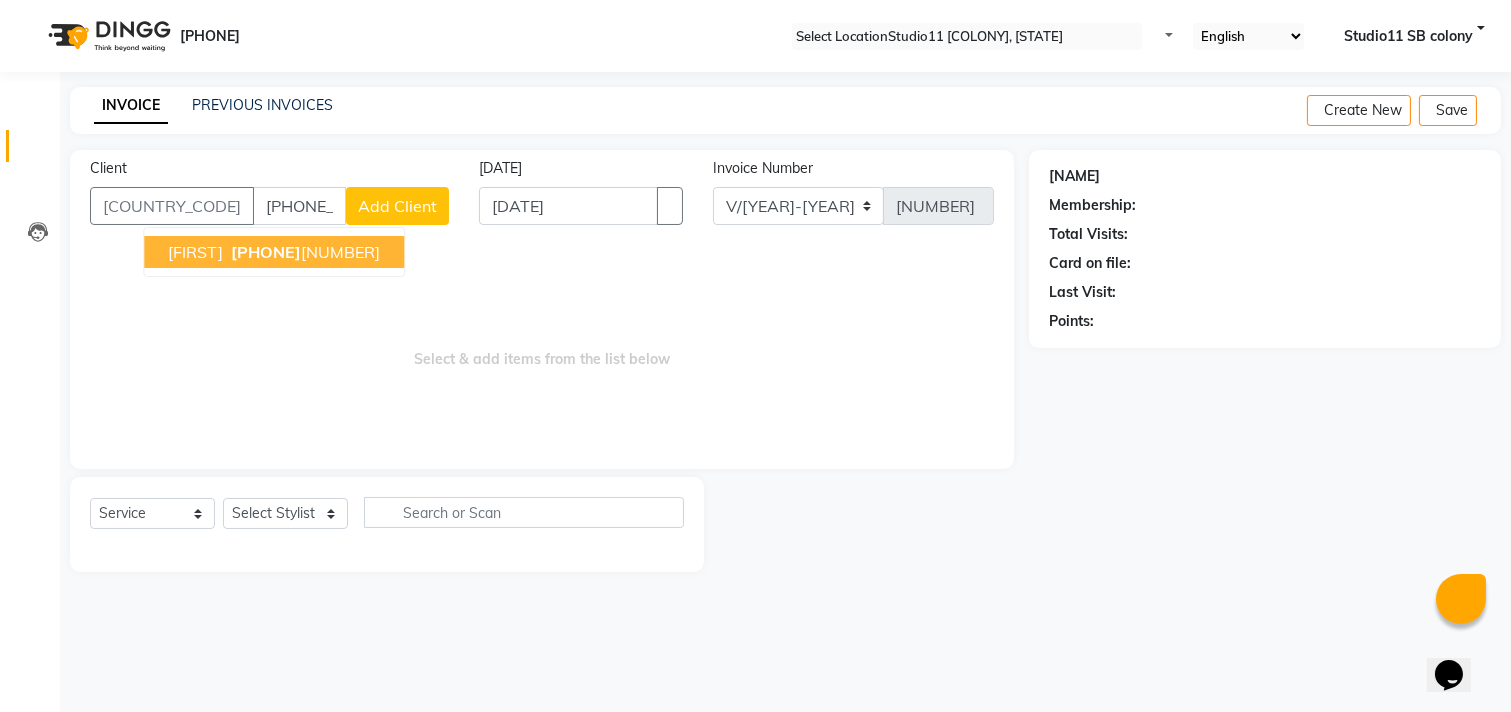 type on "[PHONE_NUMBER]" 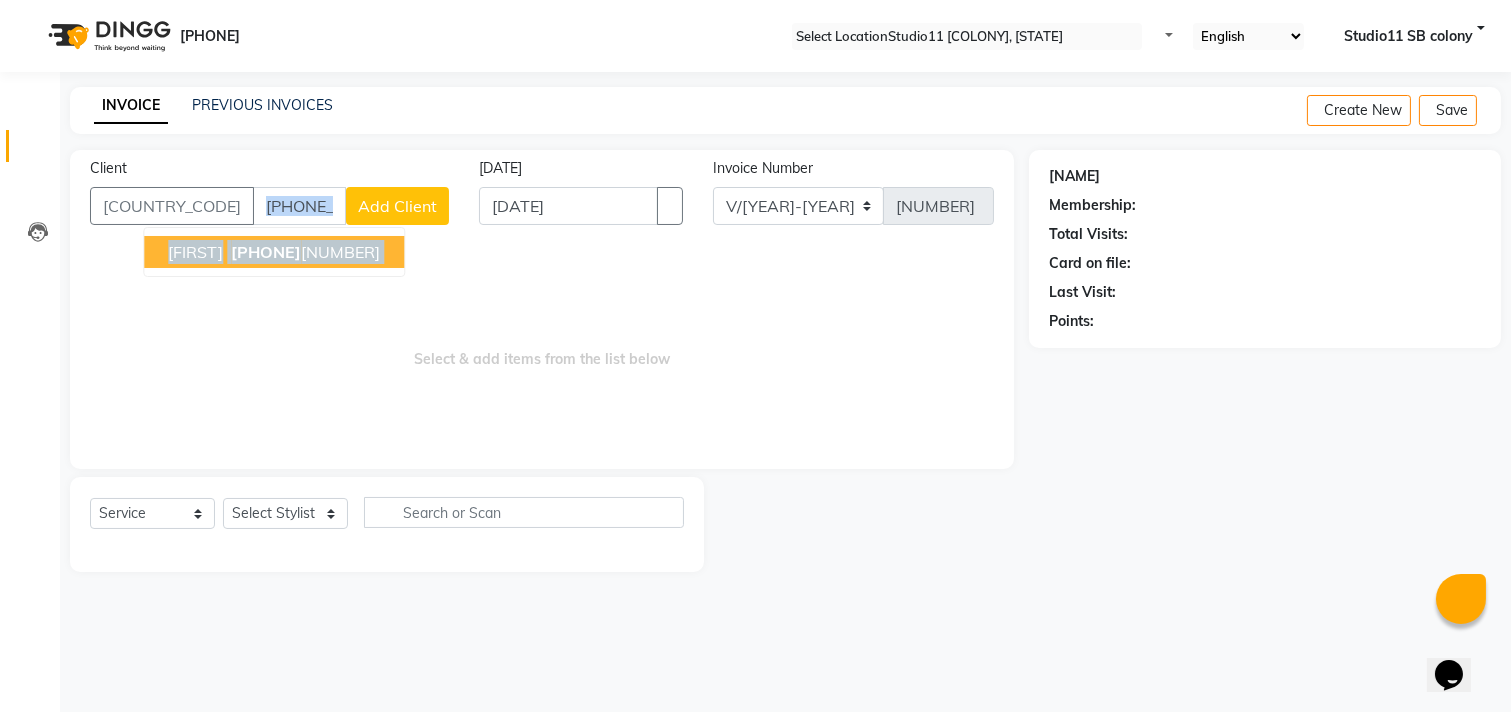 click on "[CLIENT] [PHONE_NUMBER] [NAME] [PHONE_NUMBER] [ADD_CLIENT]" at bounding box center [269, 199] 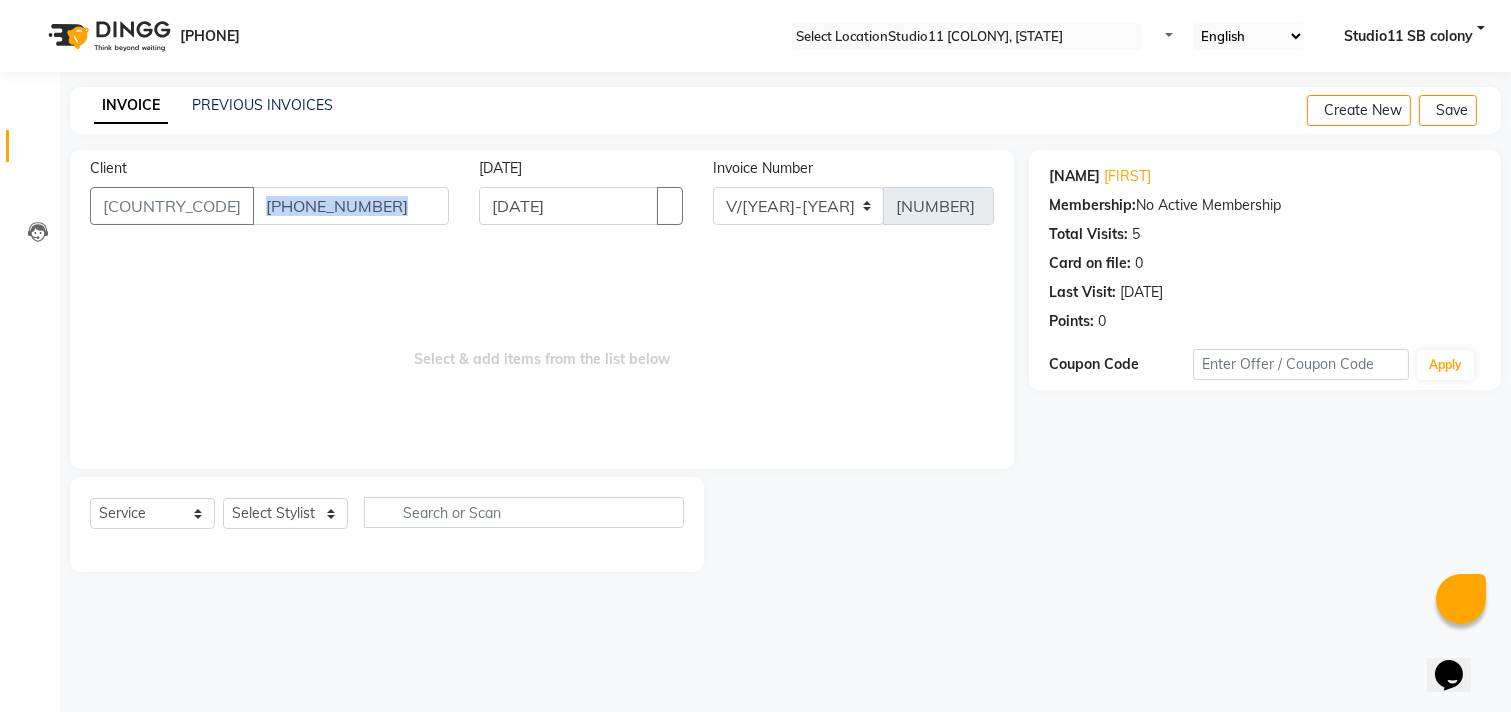 click on "Select & add items from the list below" at bounding box center [542, 349] 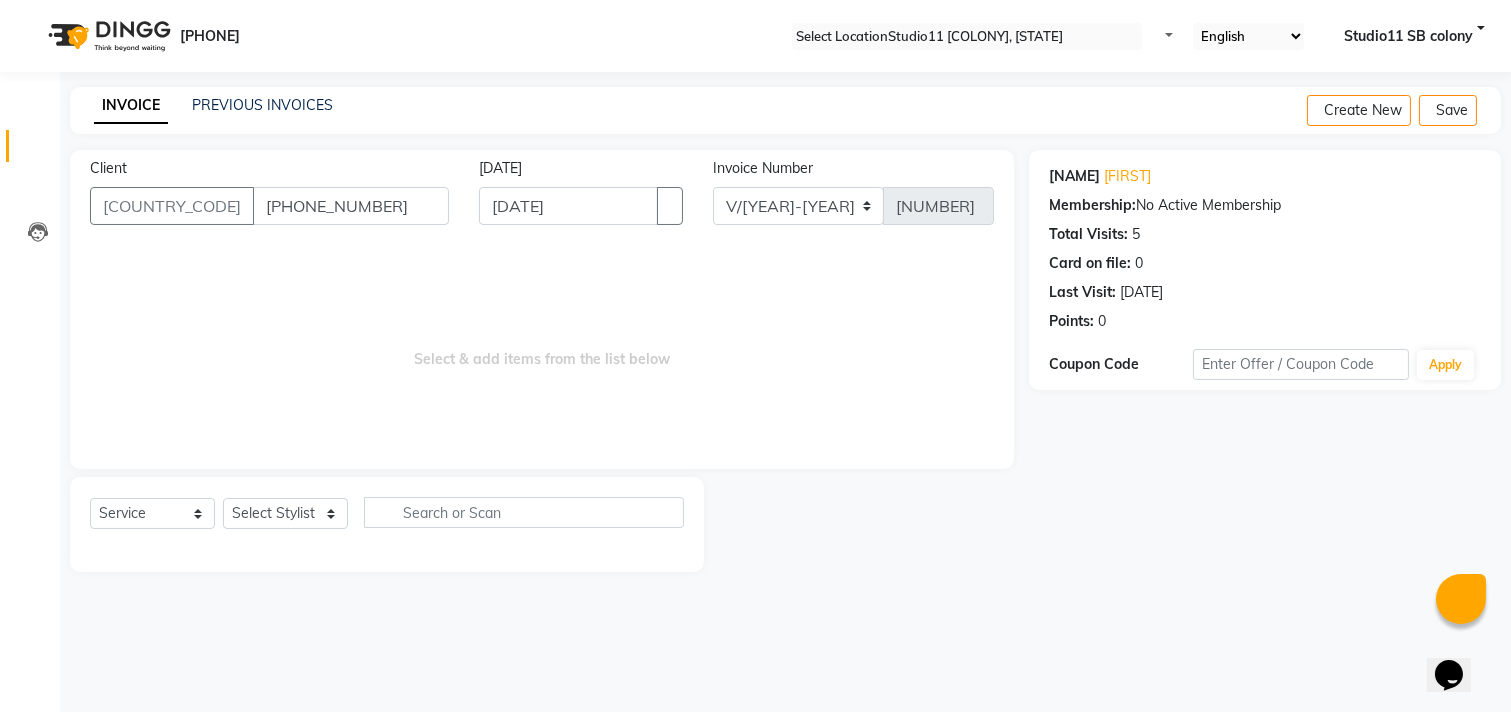click on "Select & add items from the list below" at bounding box center [542, 349] 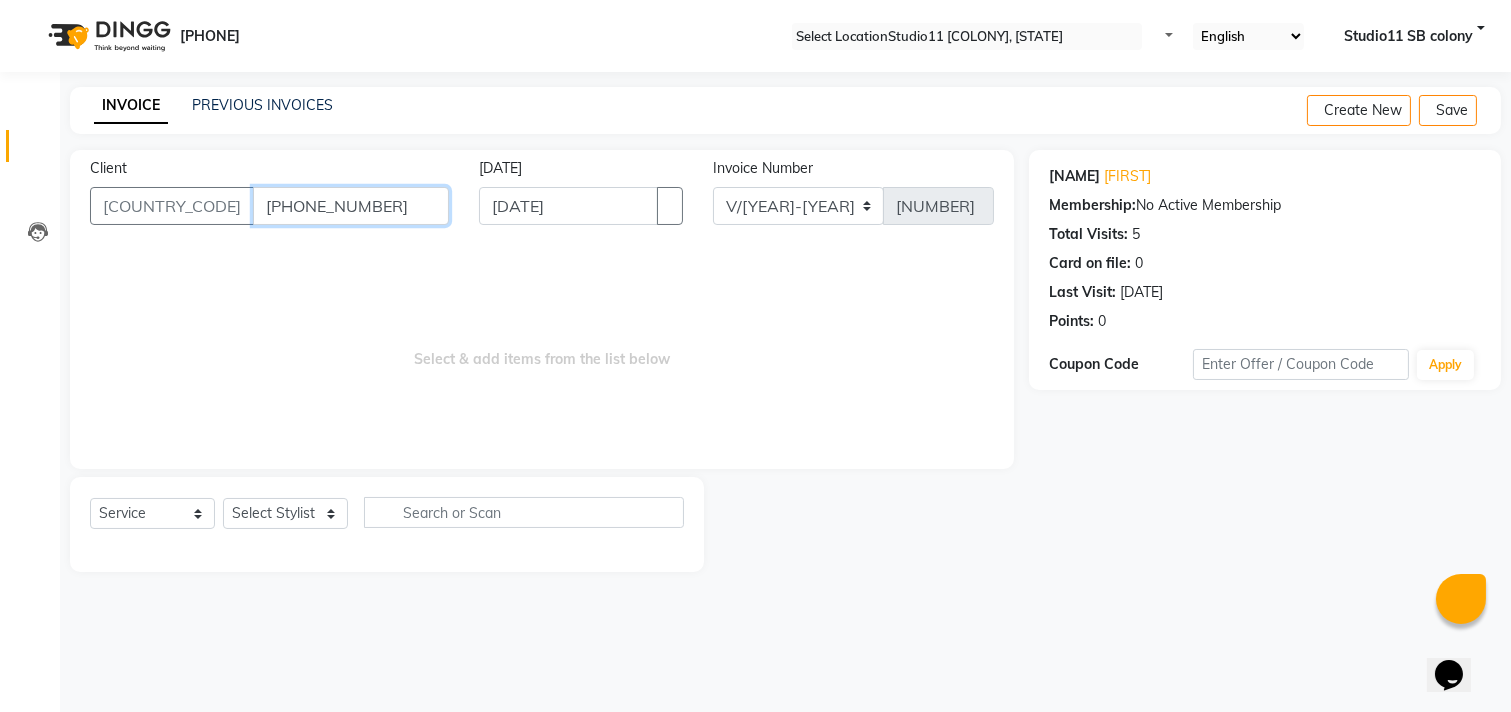 click on "[PHONE_NUMBER]" at bounding box center (351, 206) 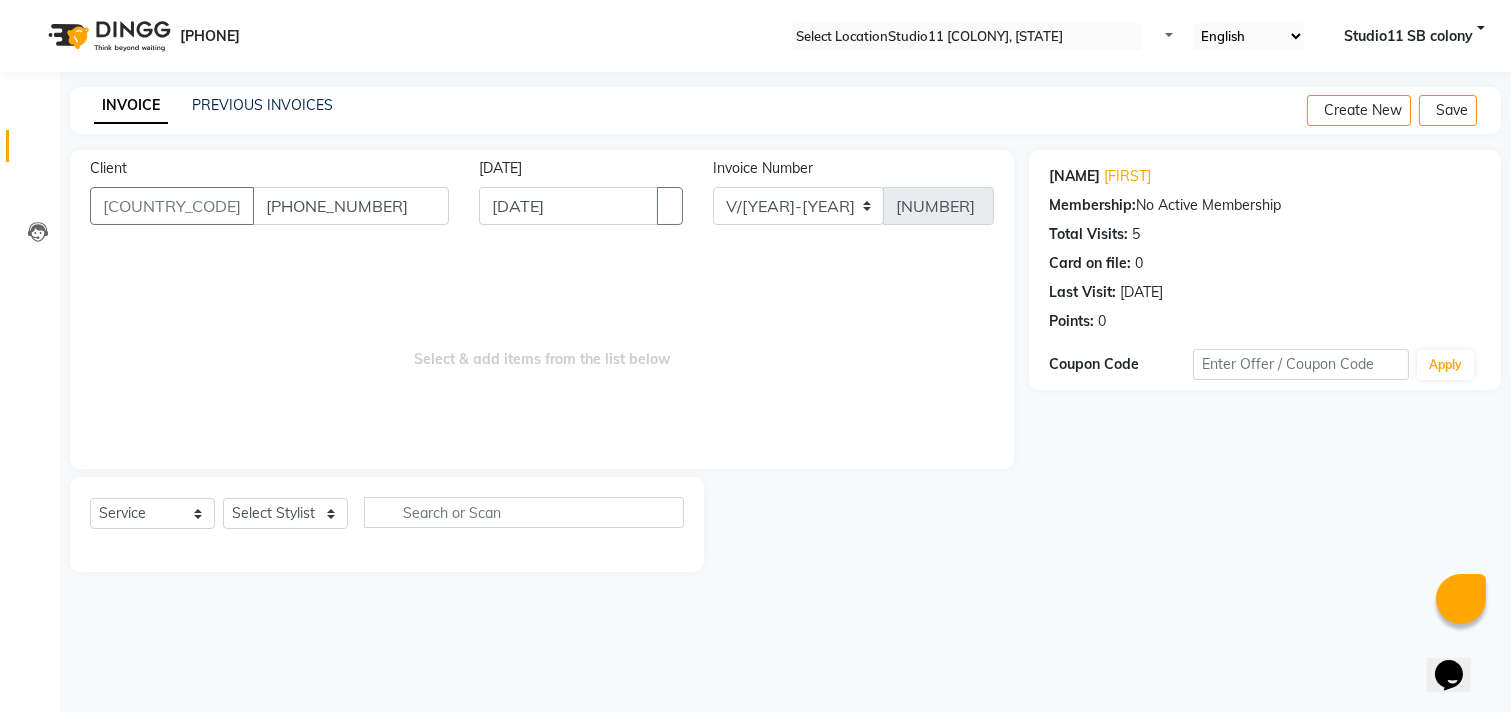 click on "Select & add items from the list below" at bounding box center (542, 349) 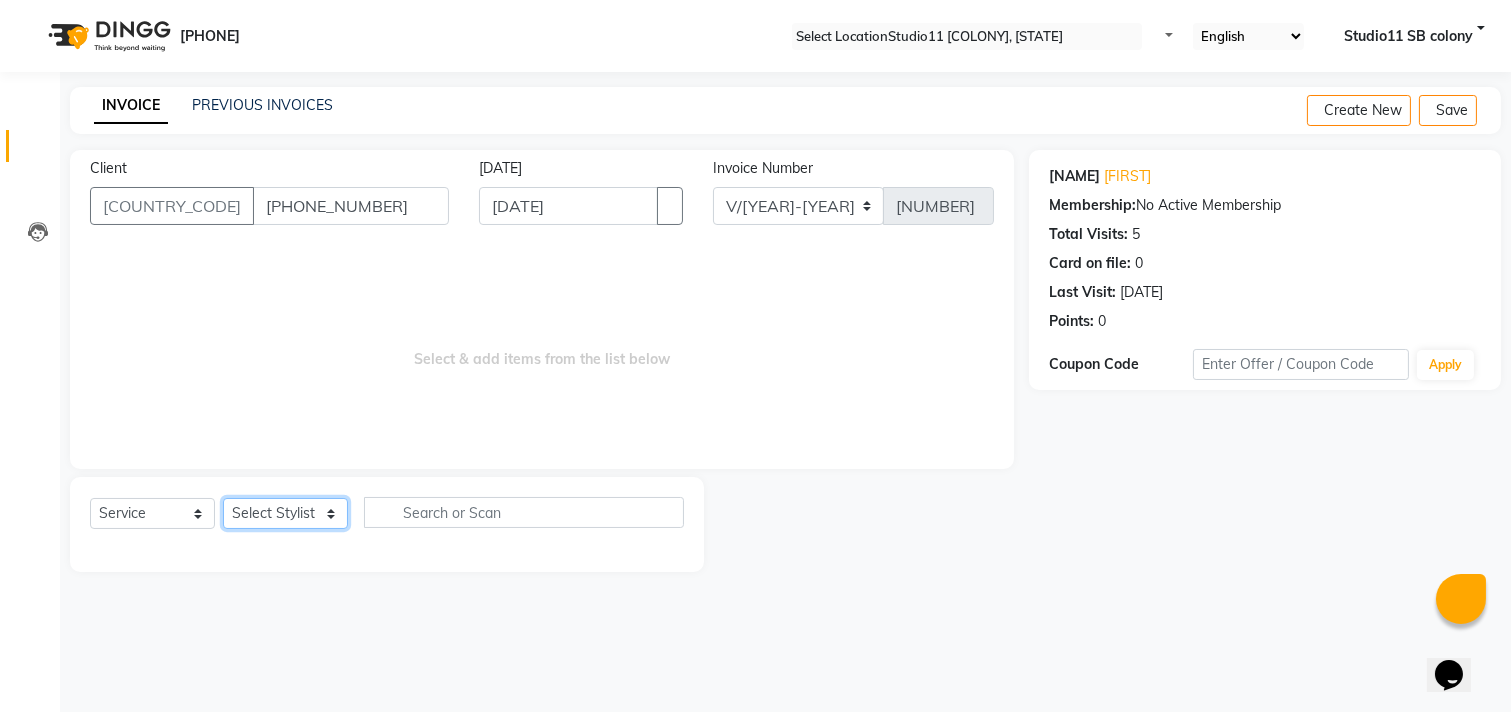click on "Select Stylist [NAME] [NAME] [NAME] [NAME] [NAME] [NAME] [NAME] [NAME] [NAME] Studio11 [COLONY] [NAME] [NAME]" at bounding box center (285, 513) 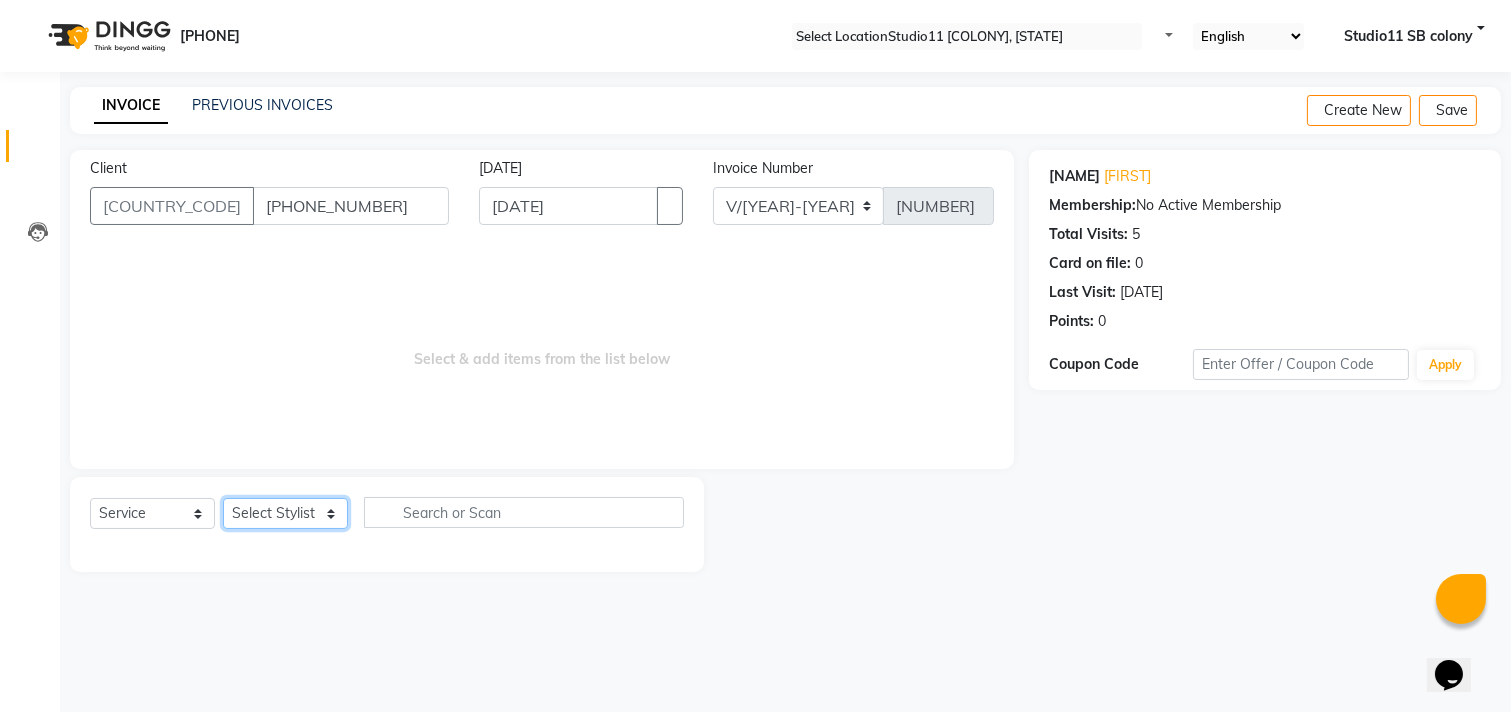 select on "[NUMBER]" 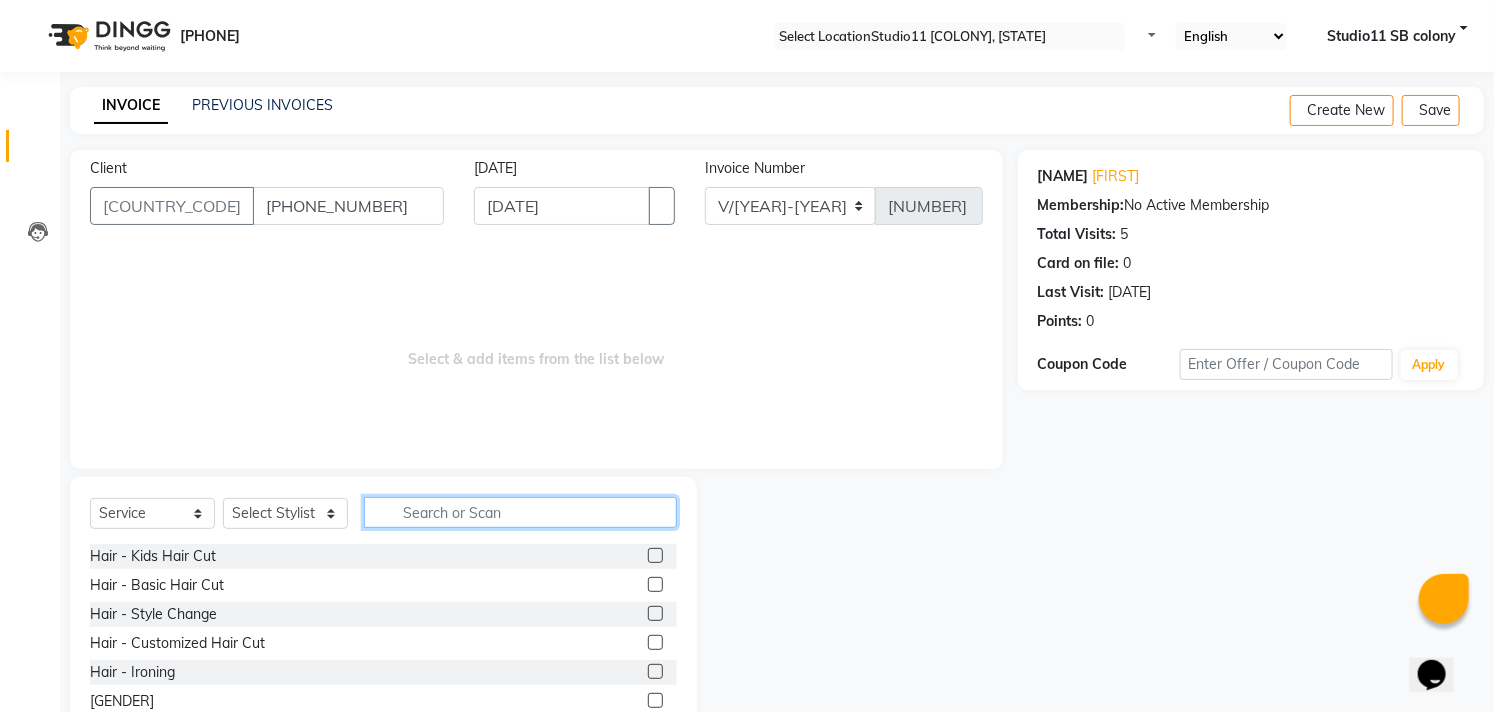 click at bounding box center [520, 512] 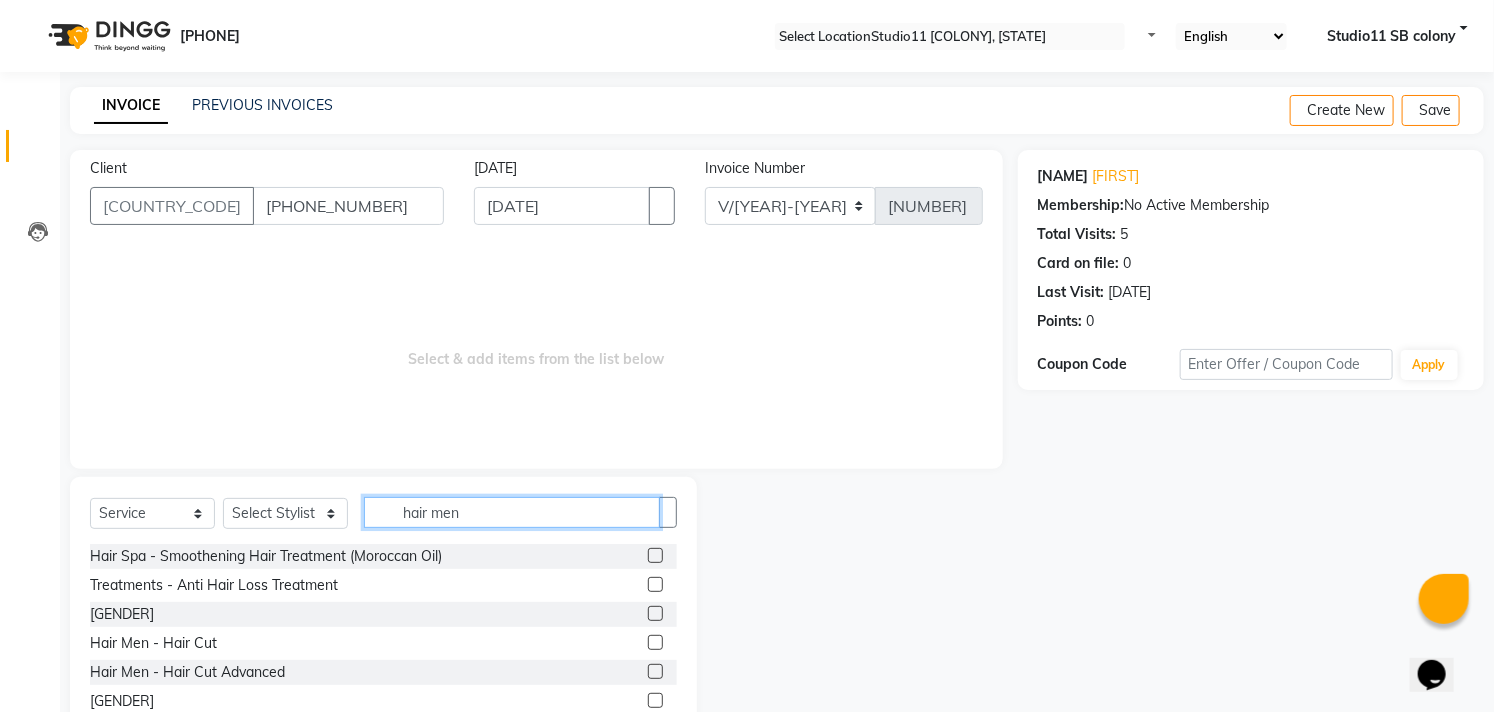 type on "hair men" 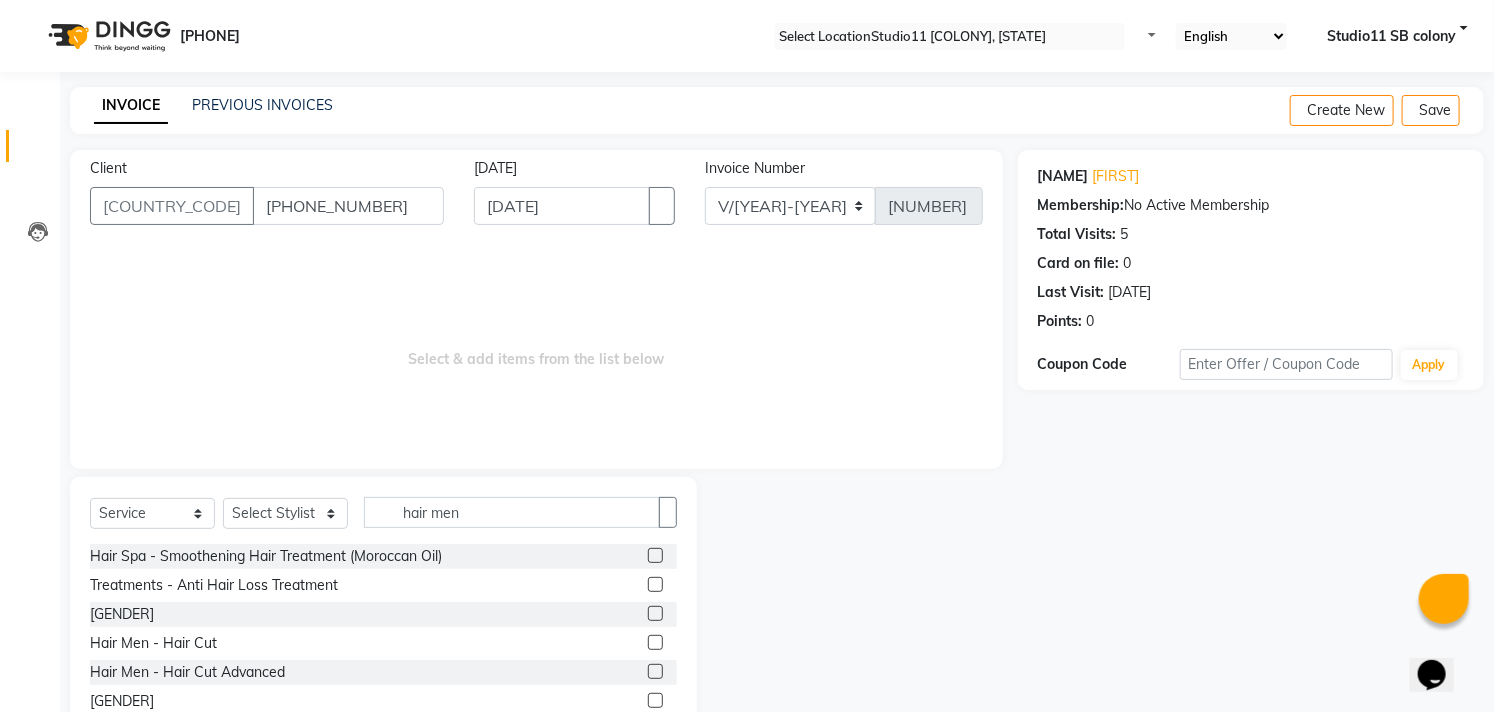click at bounding box center [655, 642] 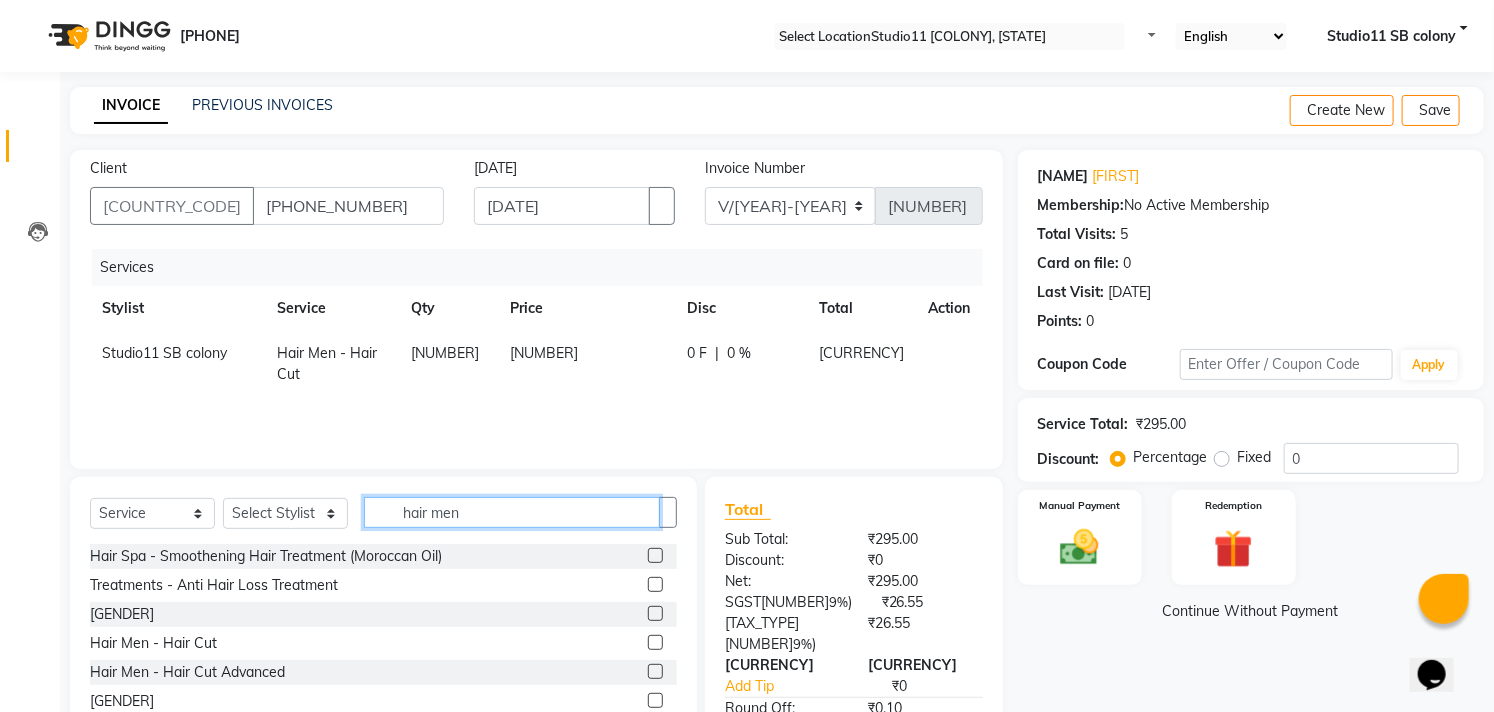 click on "hair men" at bounding box center [512, 512] 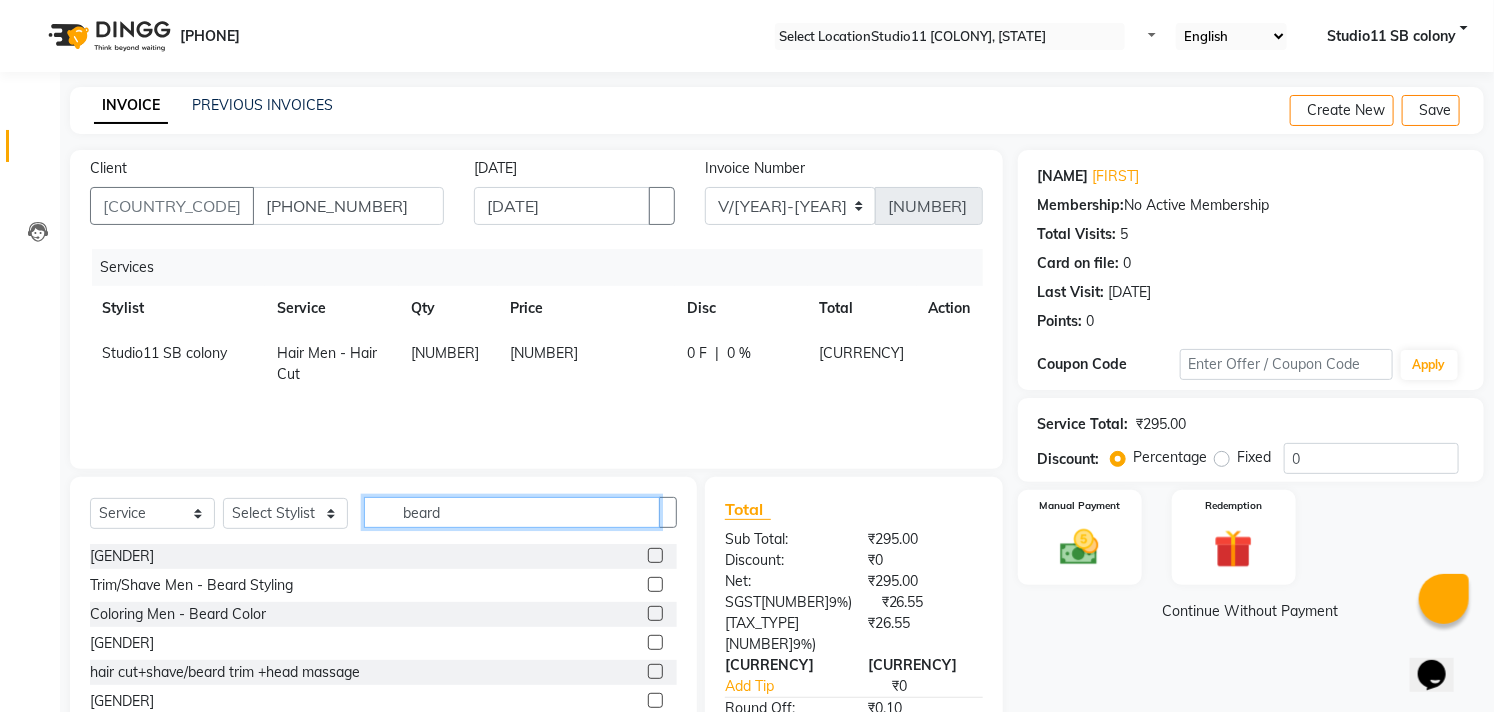 type on "beard" 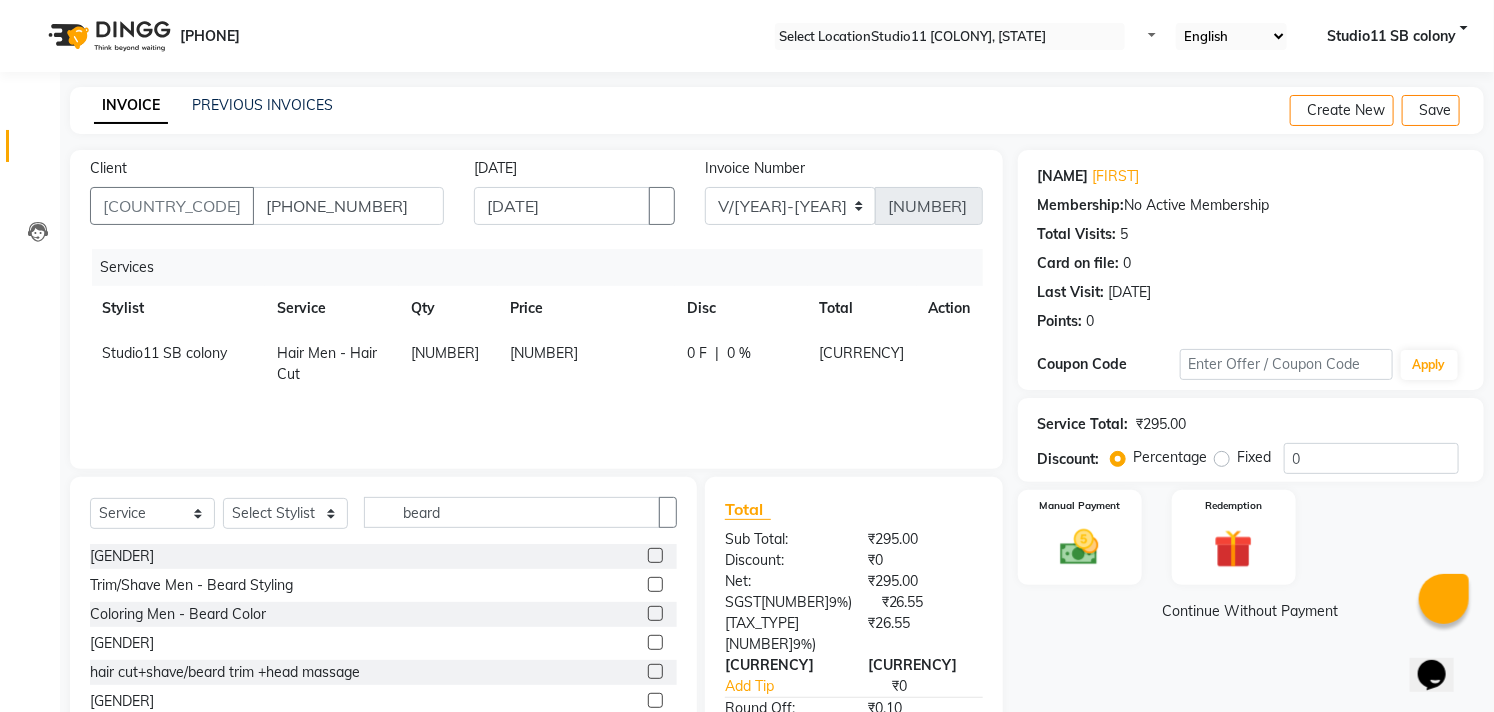 click at bounding box center (655, 555) 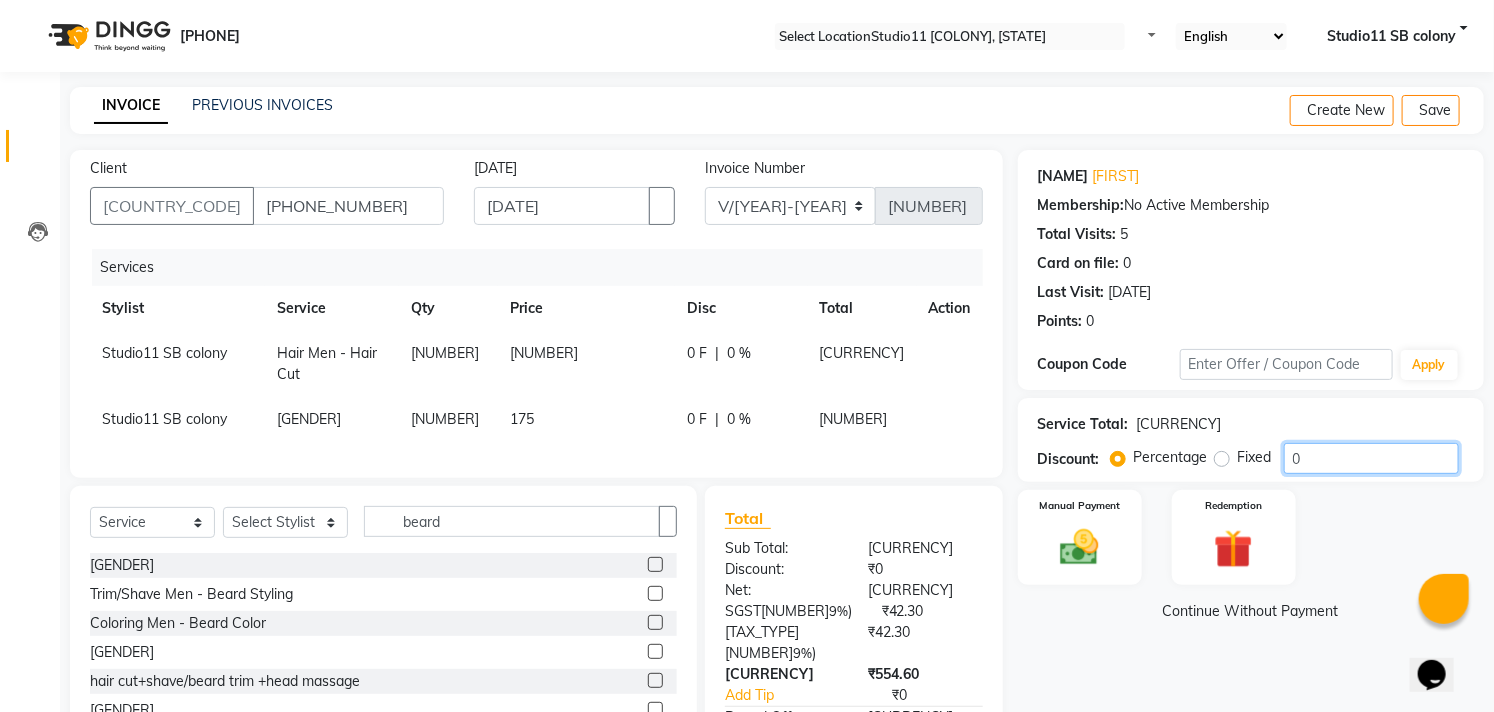 drag, startPoint x: 1296, startPoint y: 456, endPoint x: 1237, endPoint y: 455, distance: 59.008472 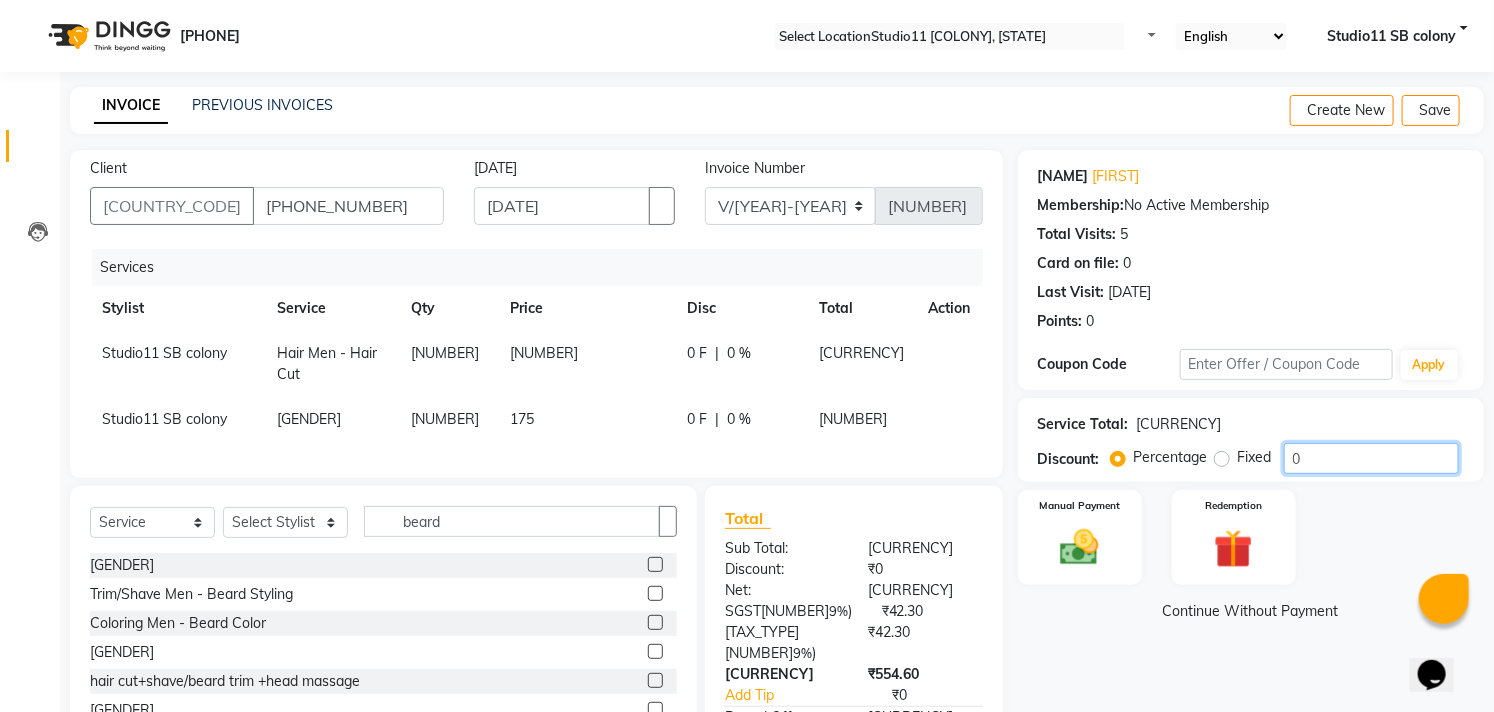 click on "Percentage Fixed 0" at bounding box center (1287, 458) 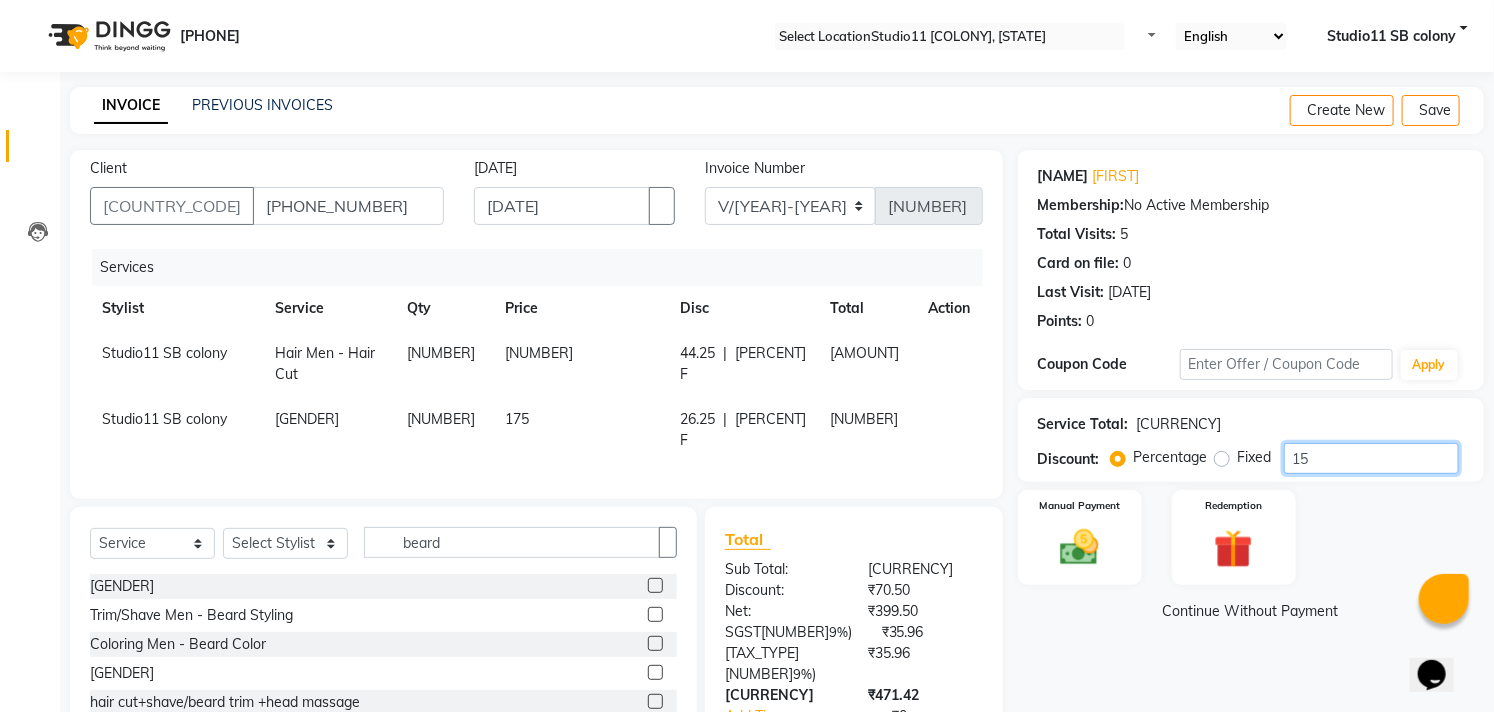 type on "15" 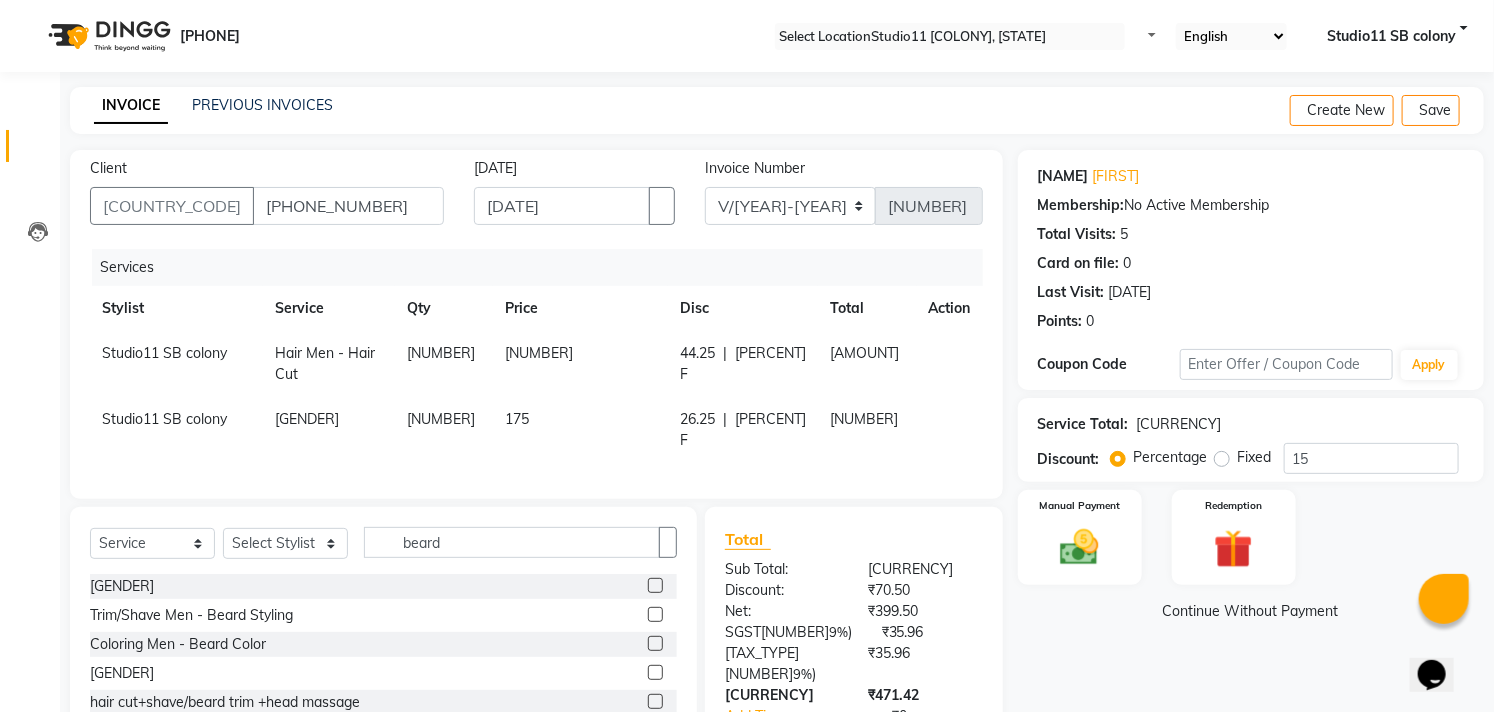 click on "Name: [FIRST]  Membership:  No Active Membership  Total Visits:  [NUMBER] Card on file:  [NUMBER] Last Visit:   [DATE] Points:   [NUMBER]  Coupon Code Apply Service Total:  [CURRENCY]  Discount:  Percentage   Fixed  [NUMBER] Manual Payment Redemption  Continue Without Payment" at bounding box center (1258, 496) 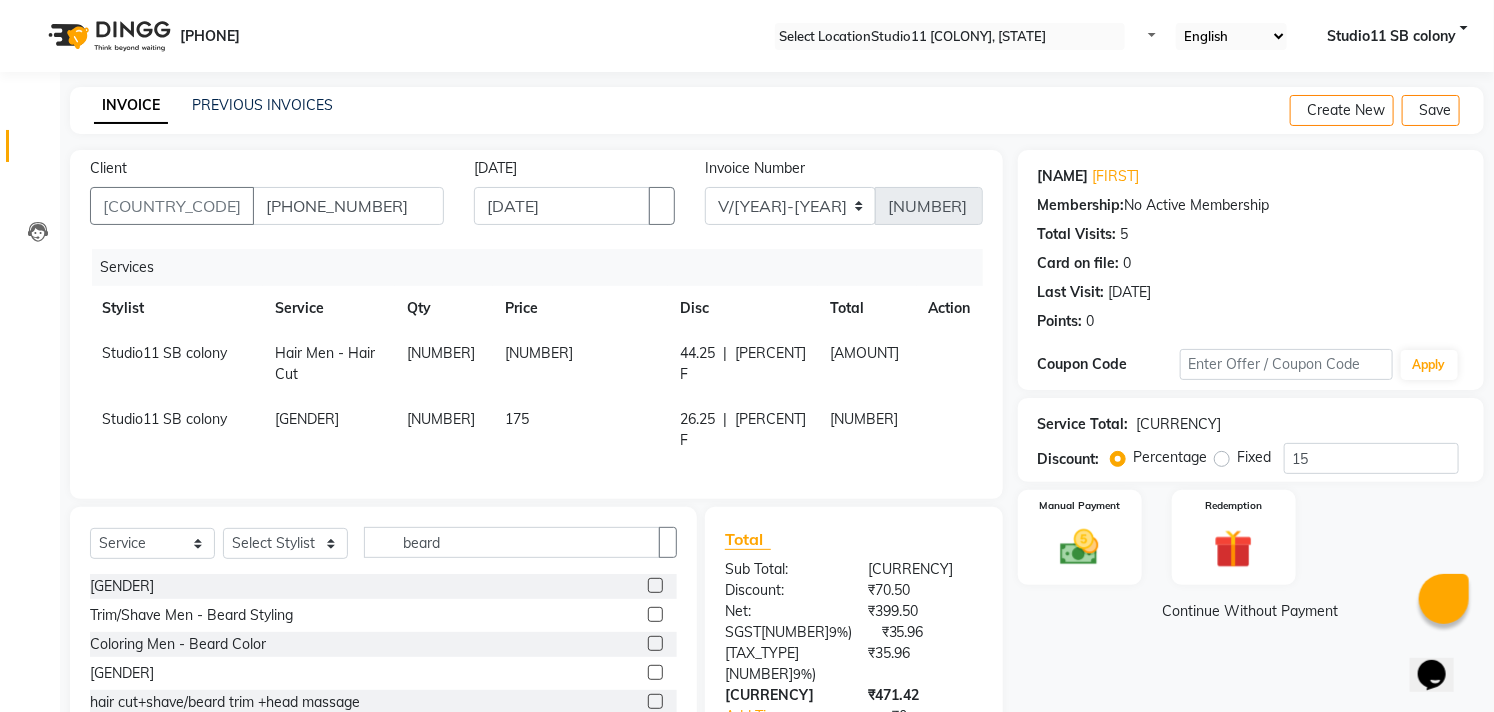 scroll, scrollTop: 155, scrollLeft: 0, axis: vertical 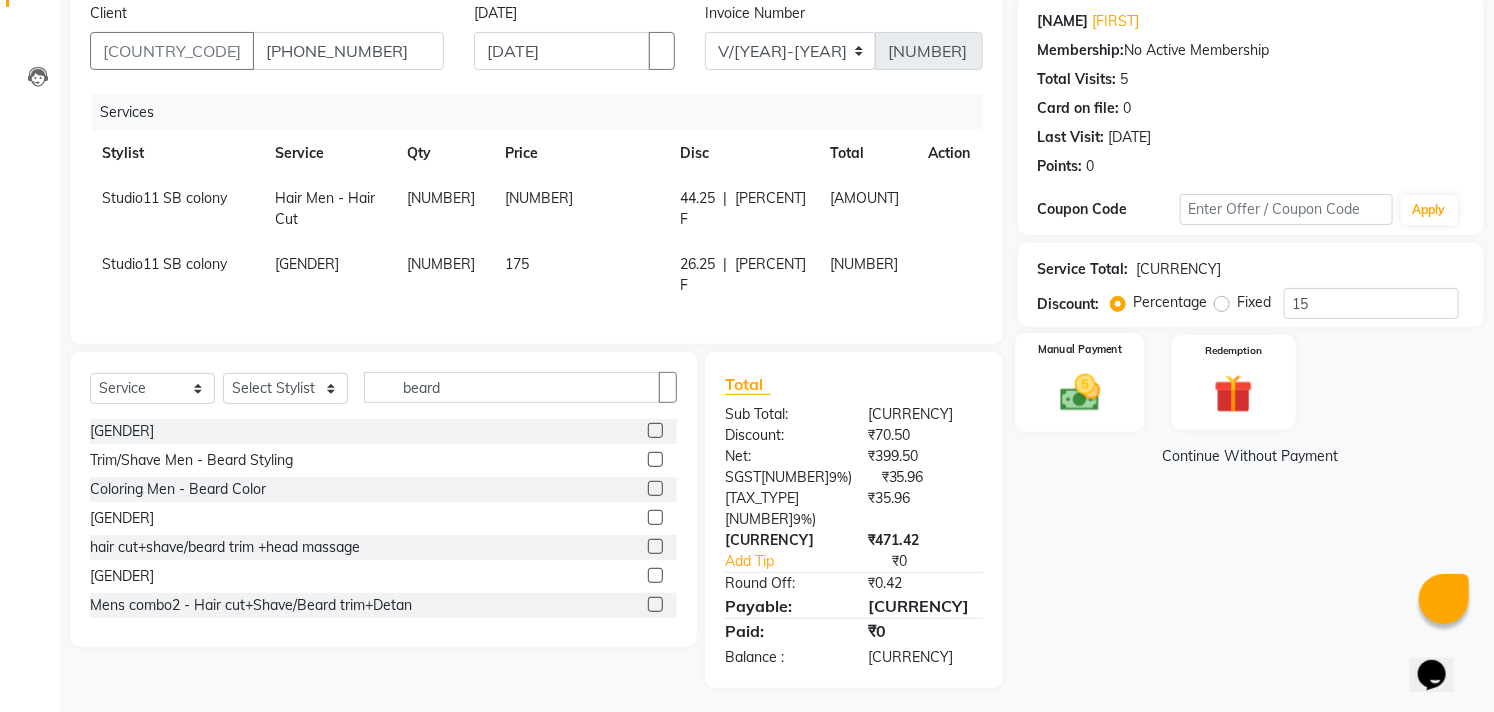click at bounding box center [1080, 392] 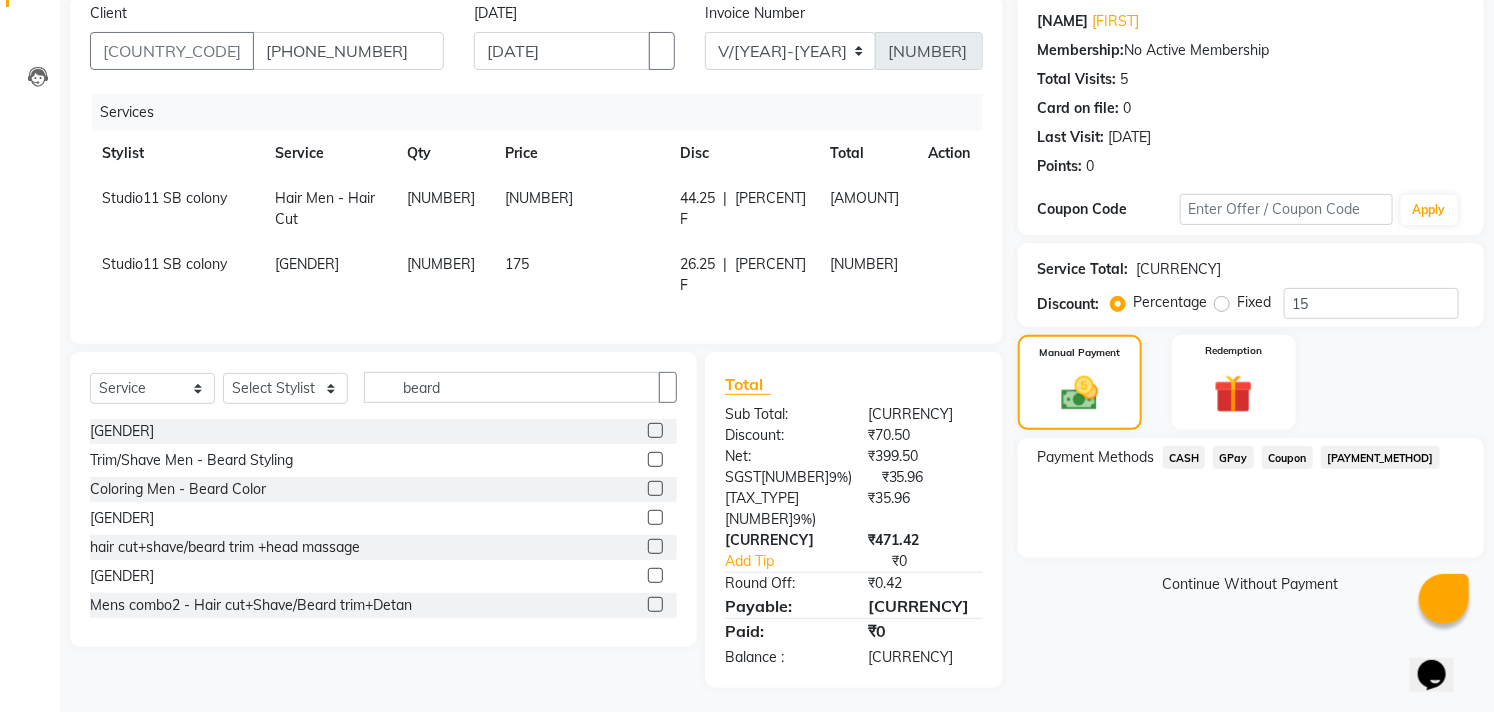 click on "175" at bounding box center (580, 209) 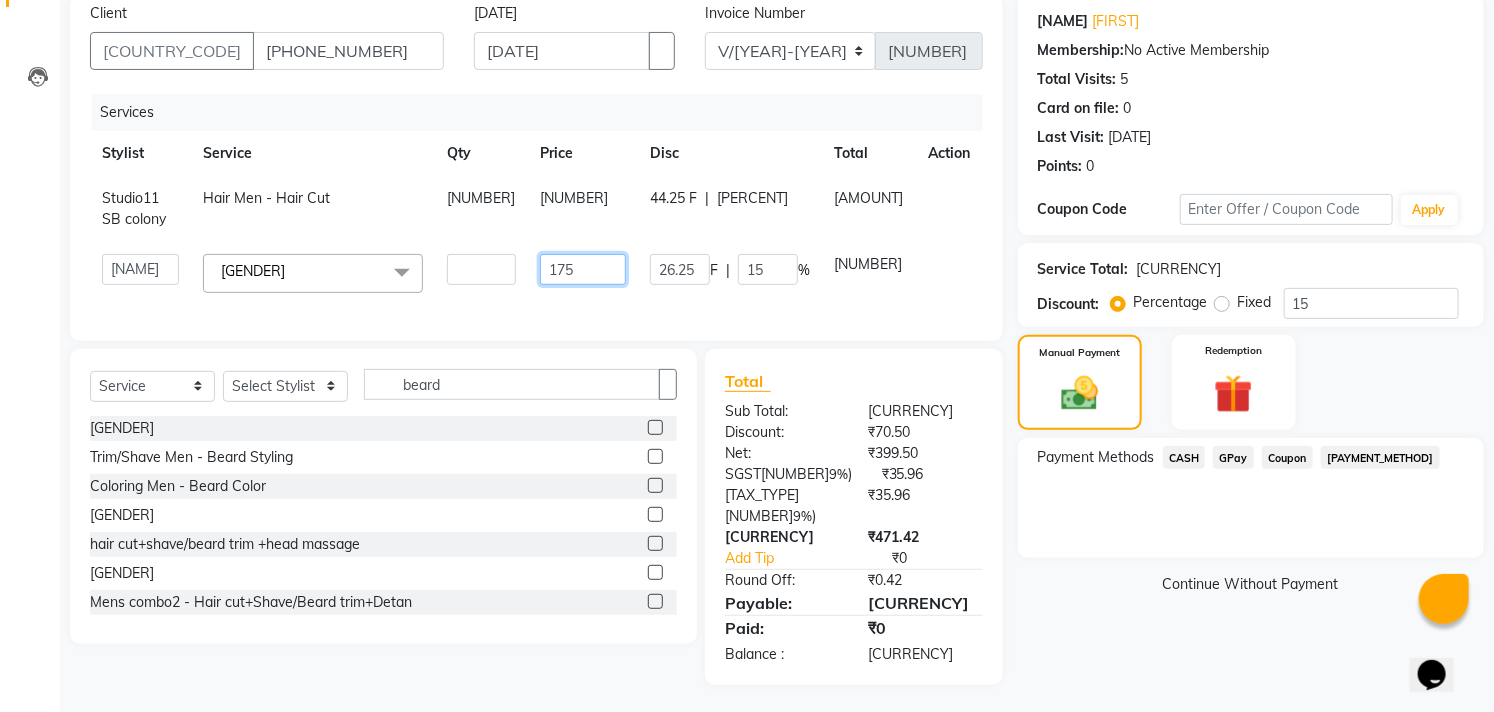 click on "175" at bounding box center [481, 269] 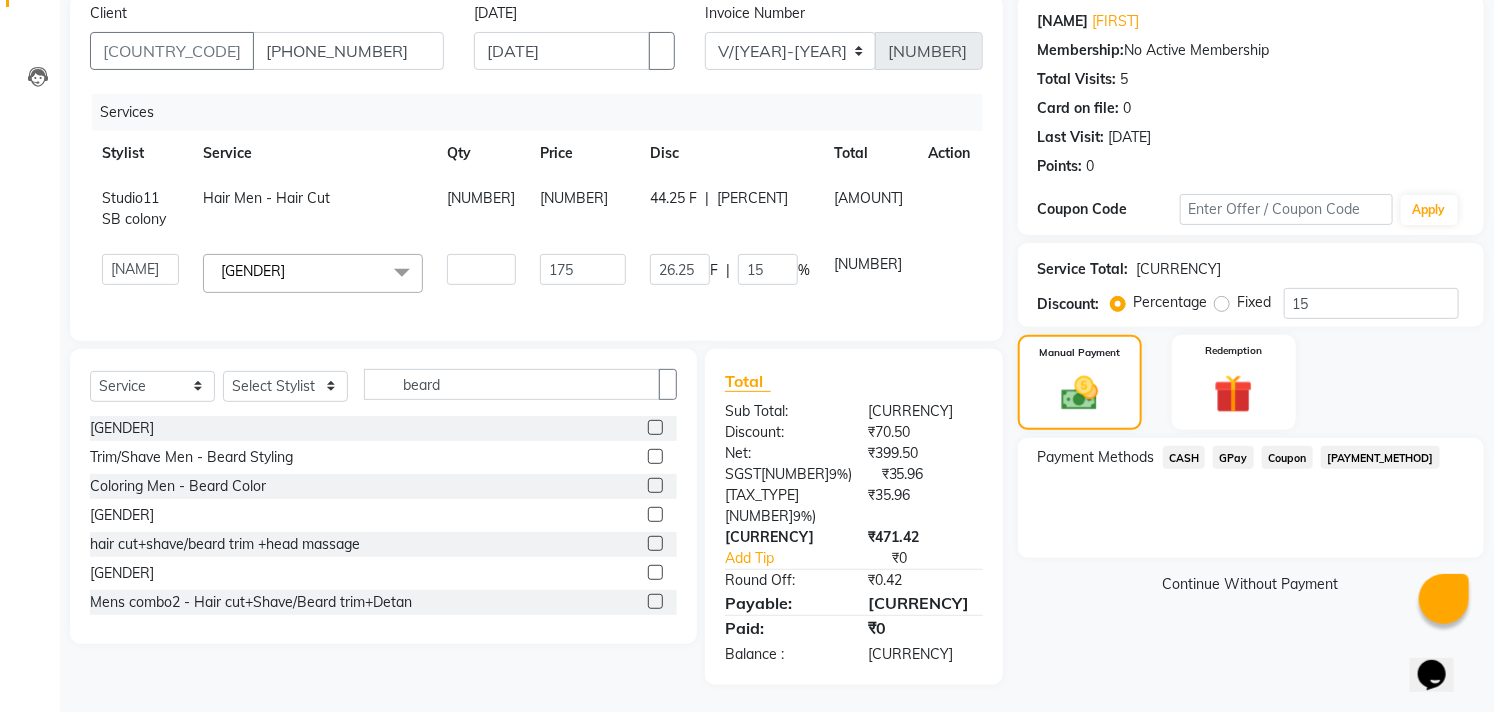 click on "Payment Methods  CASH   GPay   Coupon   CARD" at bounding box center (1251, 498) 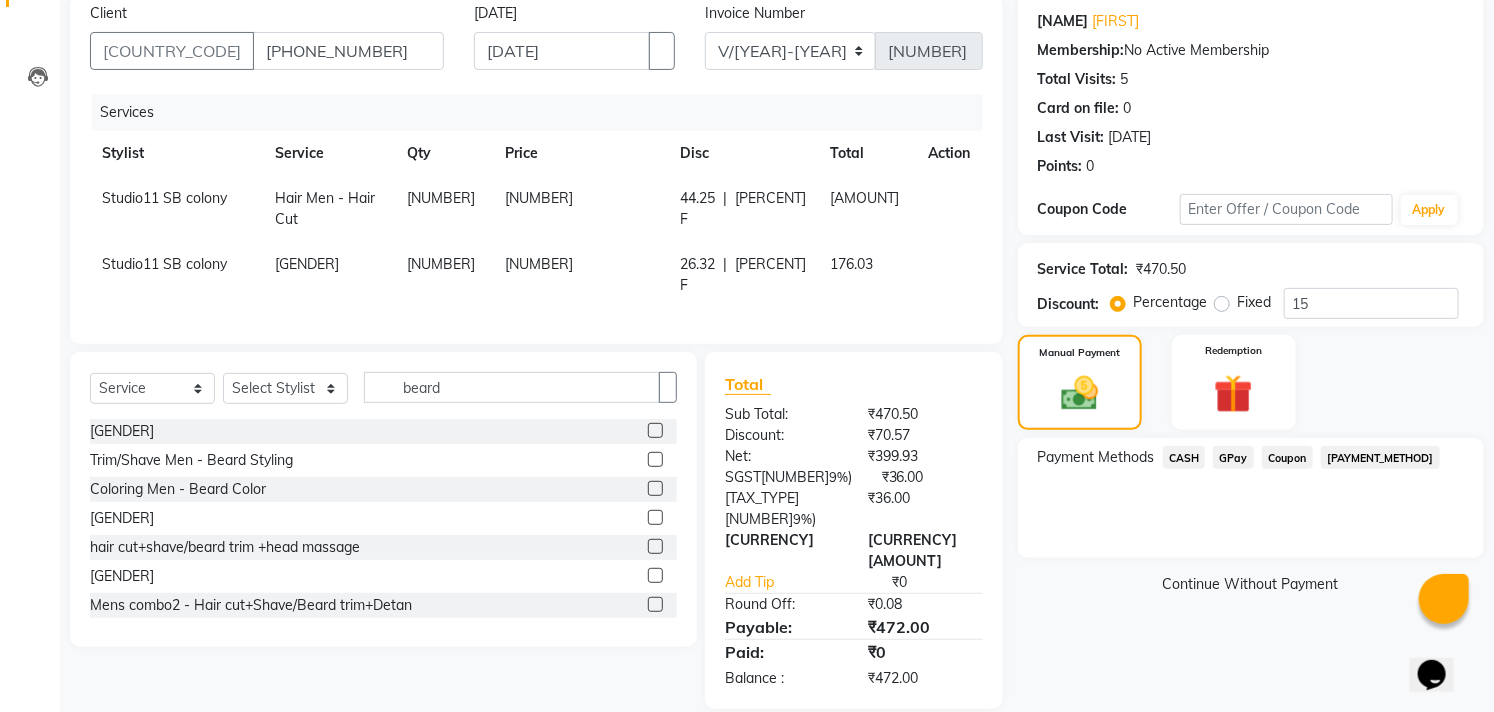 click on "Payment Methods  CASH   GPay   Coupon   CARD" at bounding box center [1251, 498] 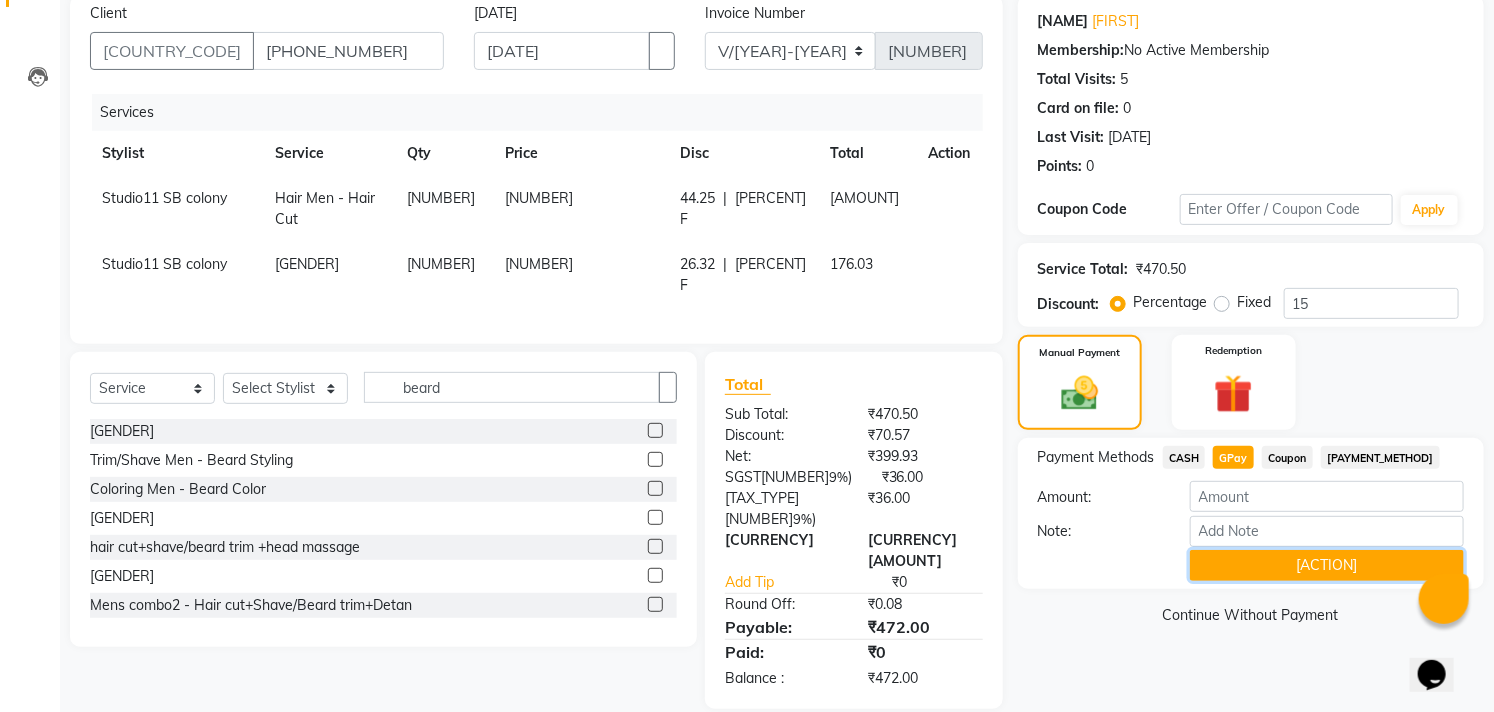 drag, startPoint x: 1253, startPoint y: 572, endPoint x: 1491, endPoint y: 504, distance: 247.52374 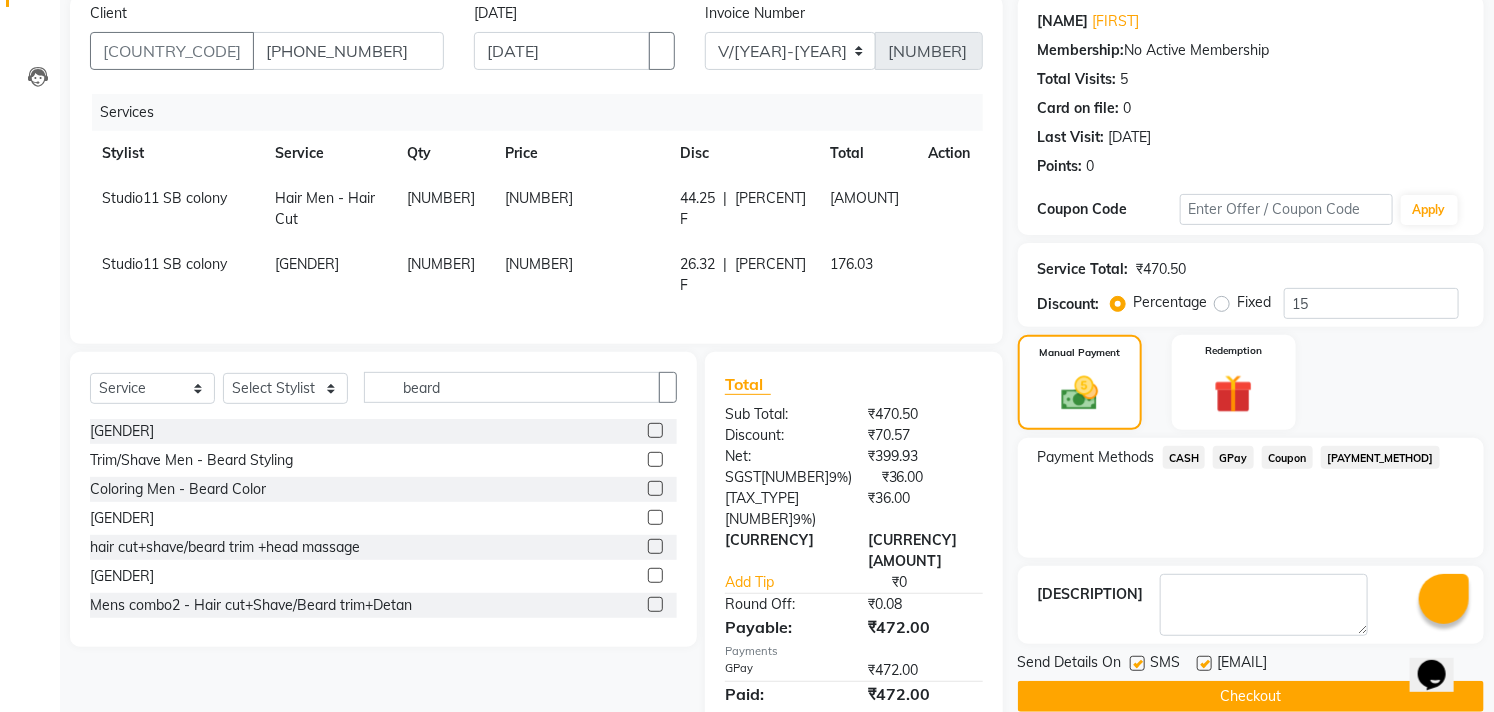 scroll, scrollTop: 197, scrollLeft: 0, axis: vertical 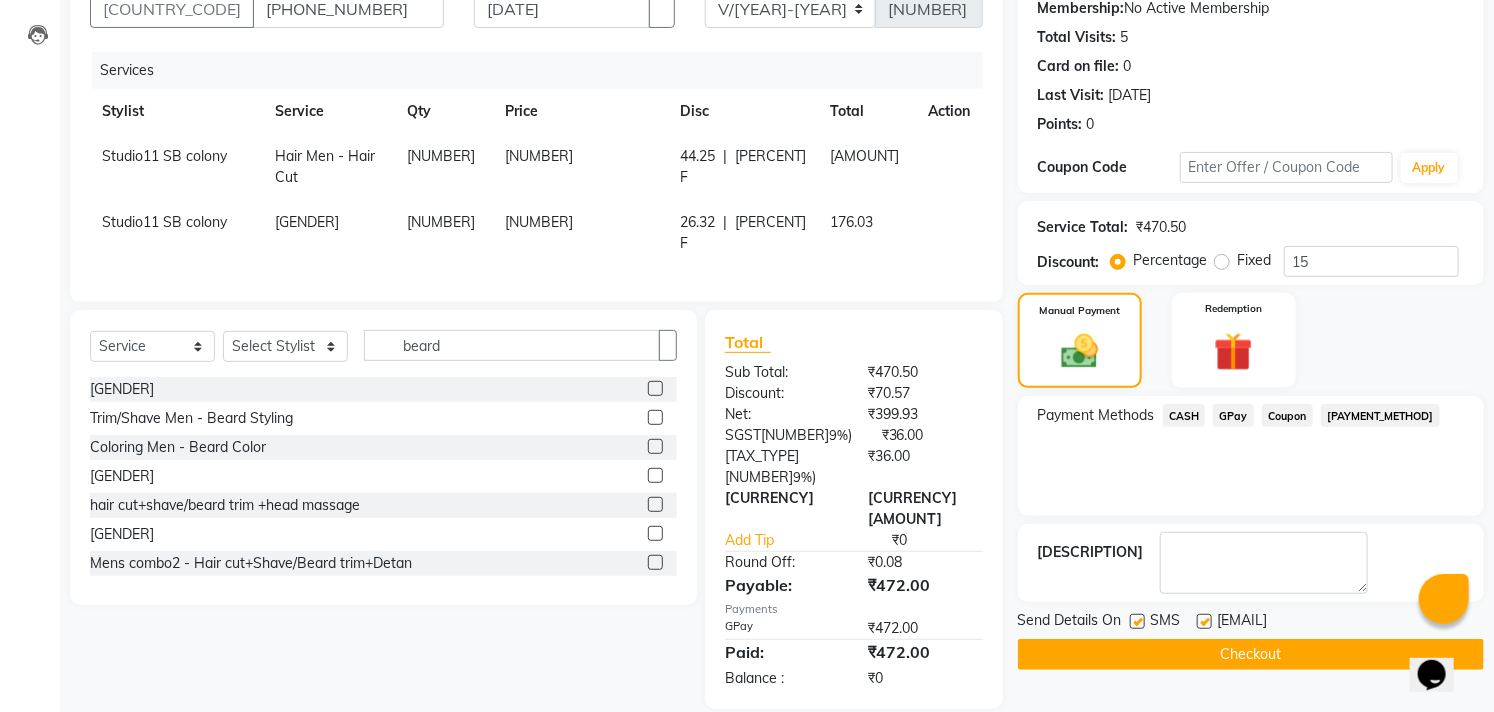 click at bounding box center [1204, 621] 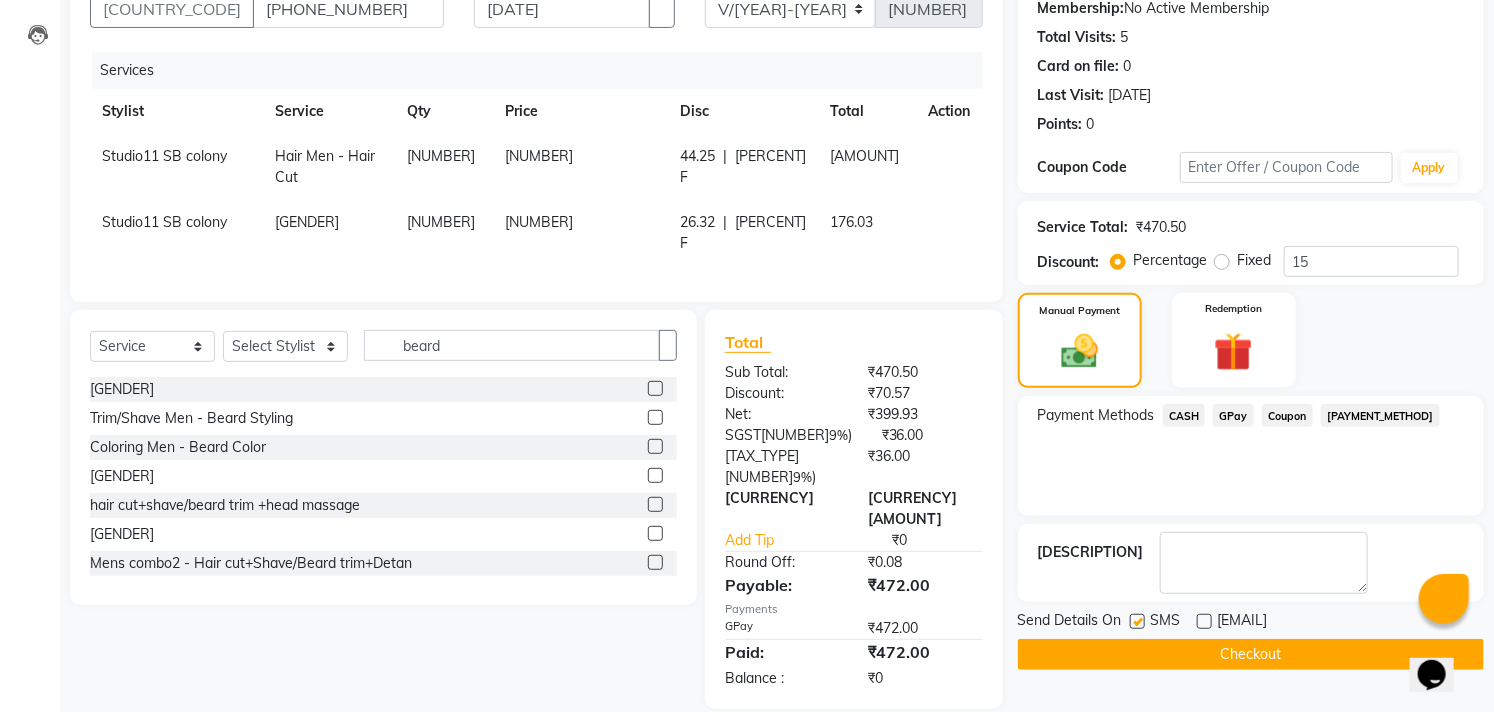 click at bounding box center [1137, 621] 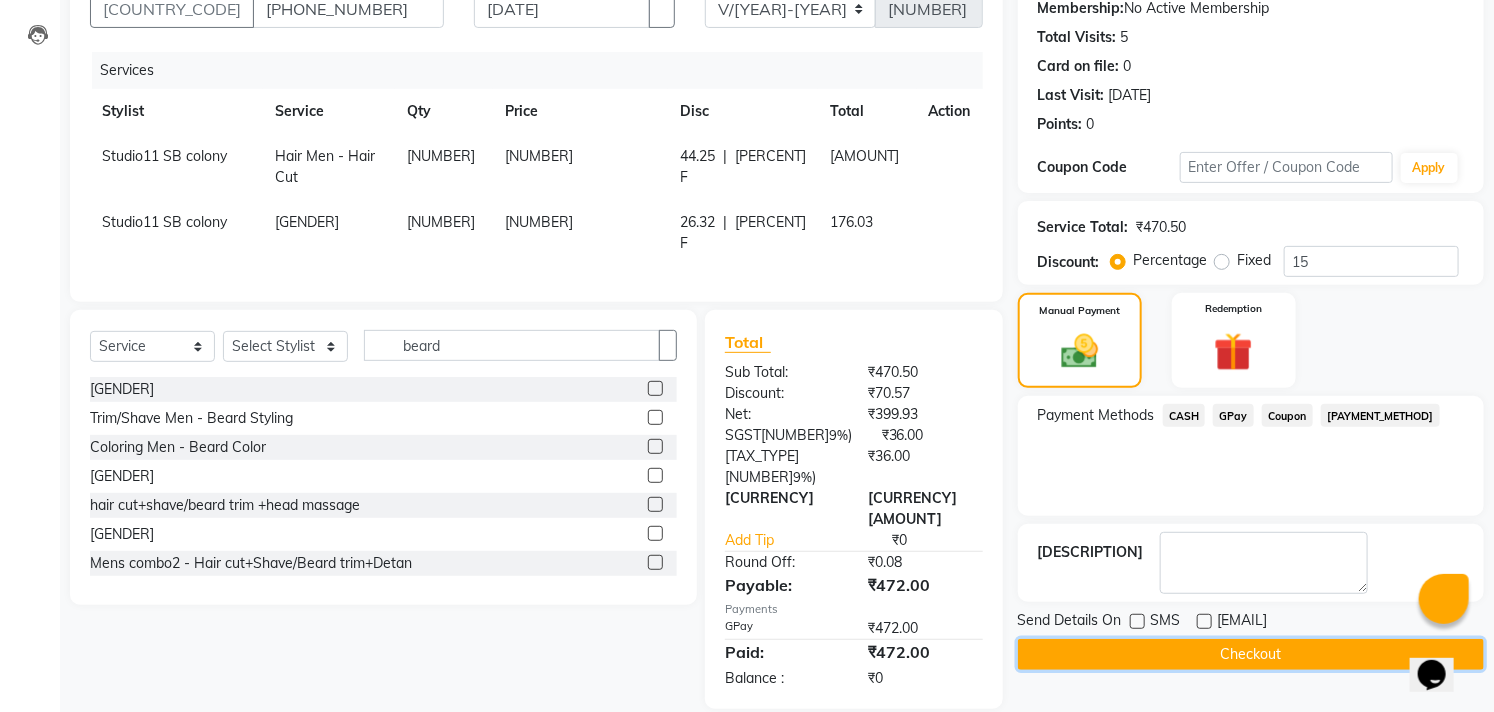 click on "Checkout" at bounding box center [1251, 654] 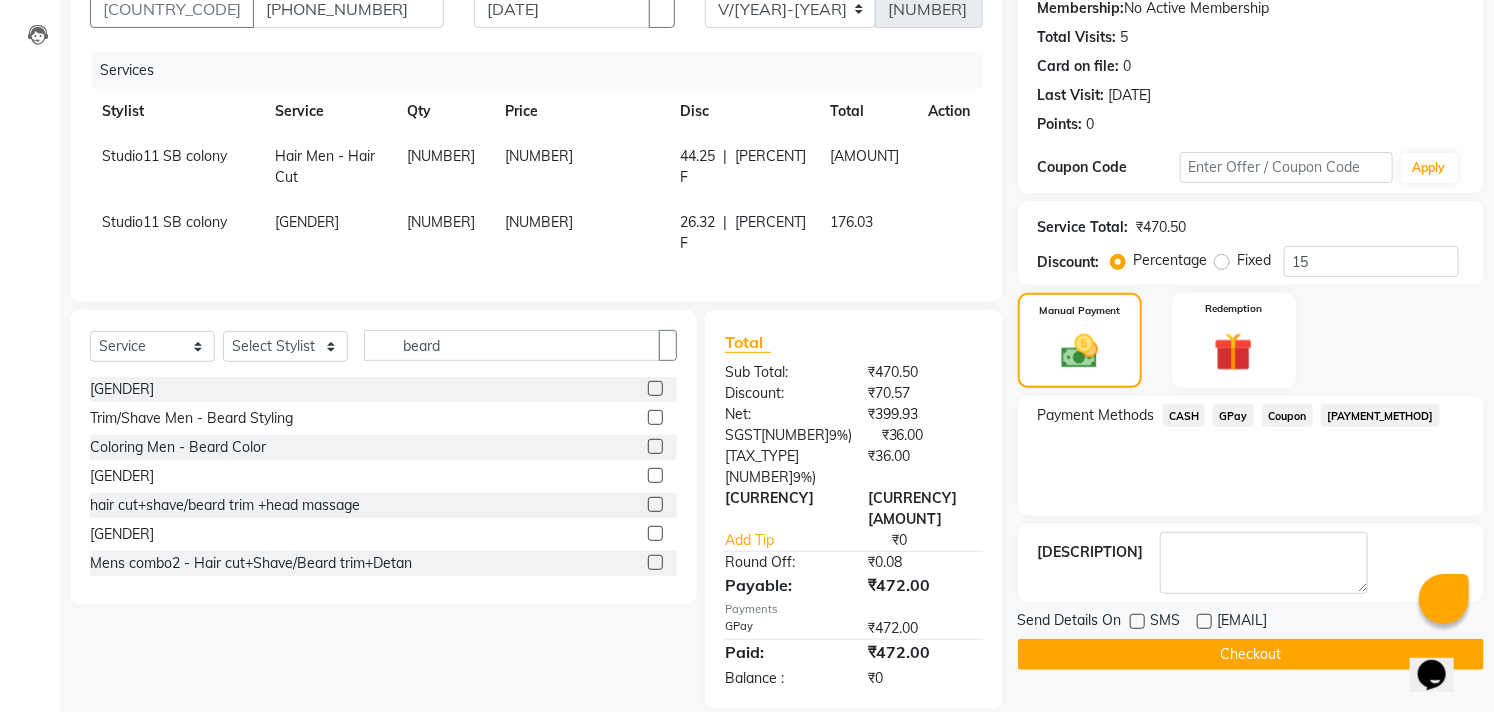 click on "Checkout" at bounding box center (1251, 654) 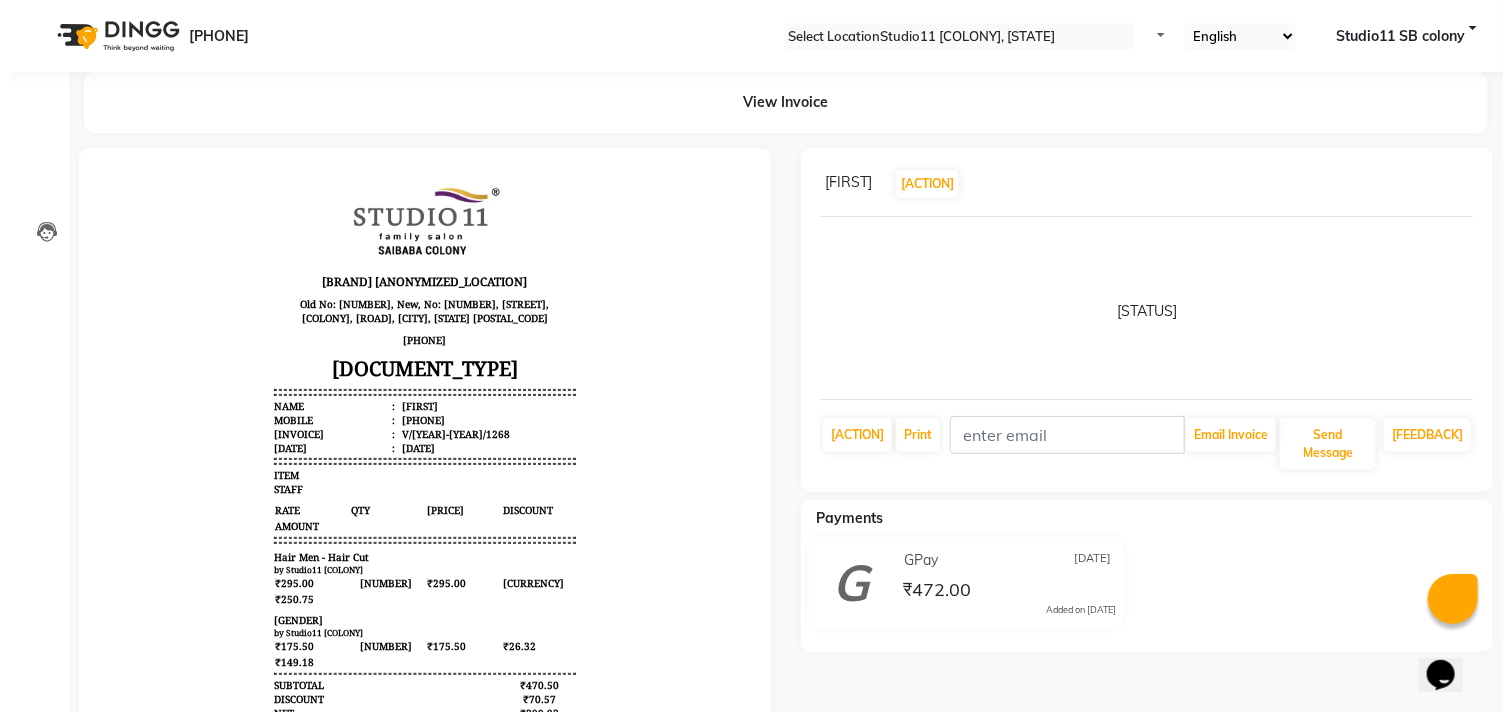 scroll, scrollTop: 0, scrollLeft: 0, axis: both 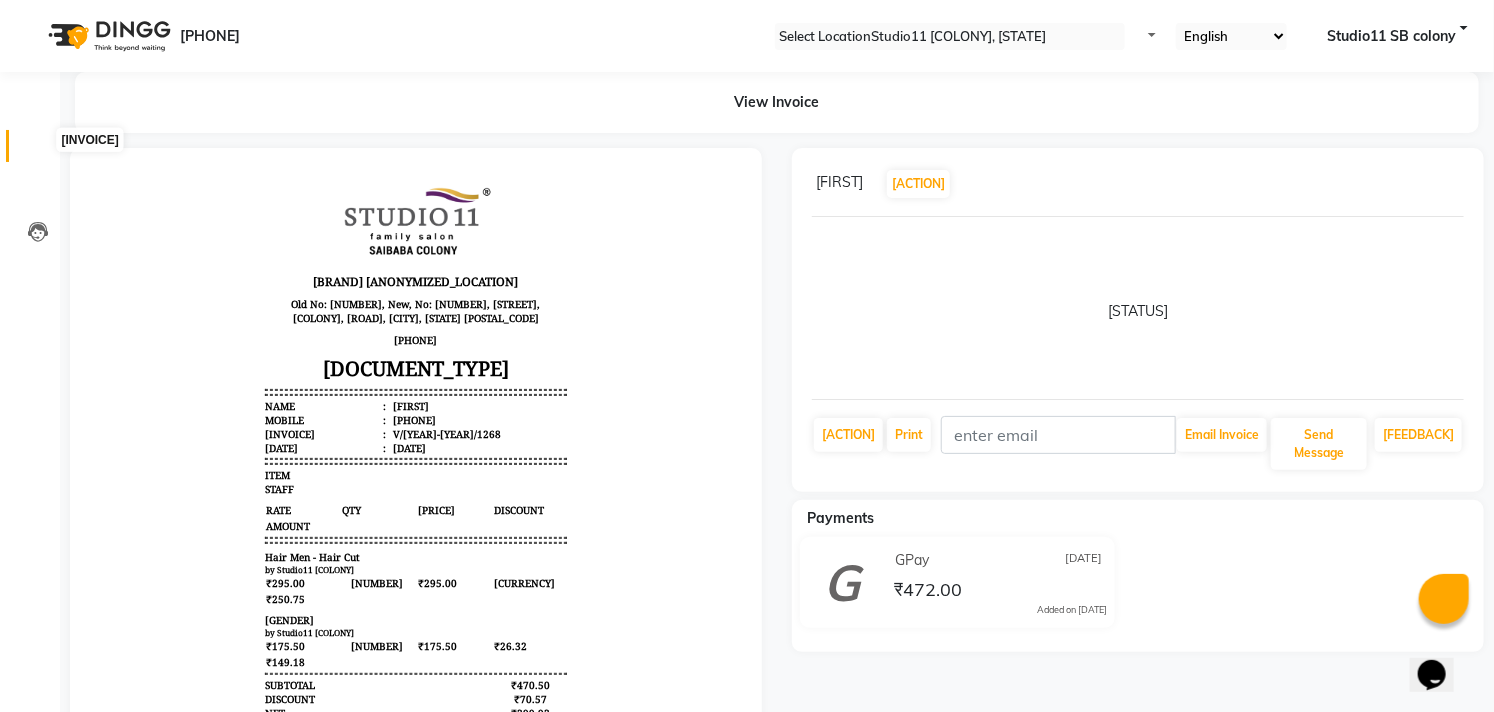 click at bounding box center (38, 151) 